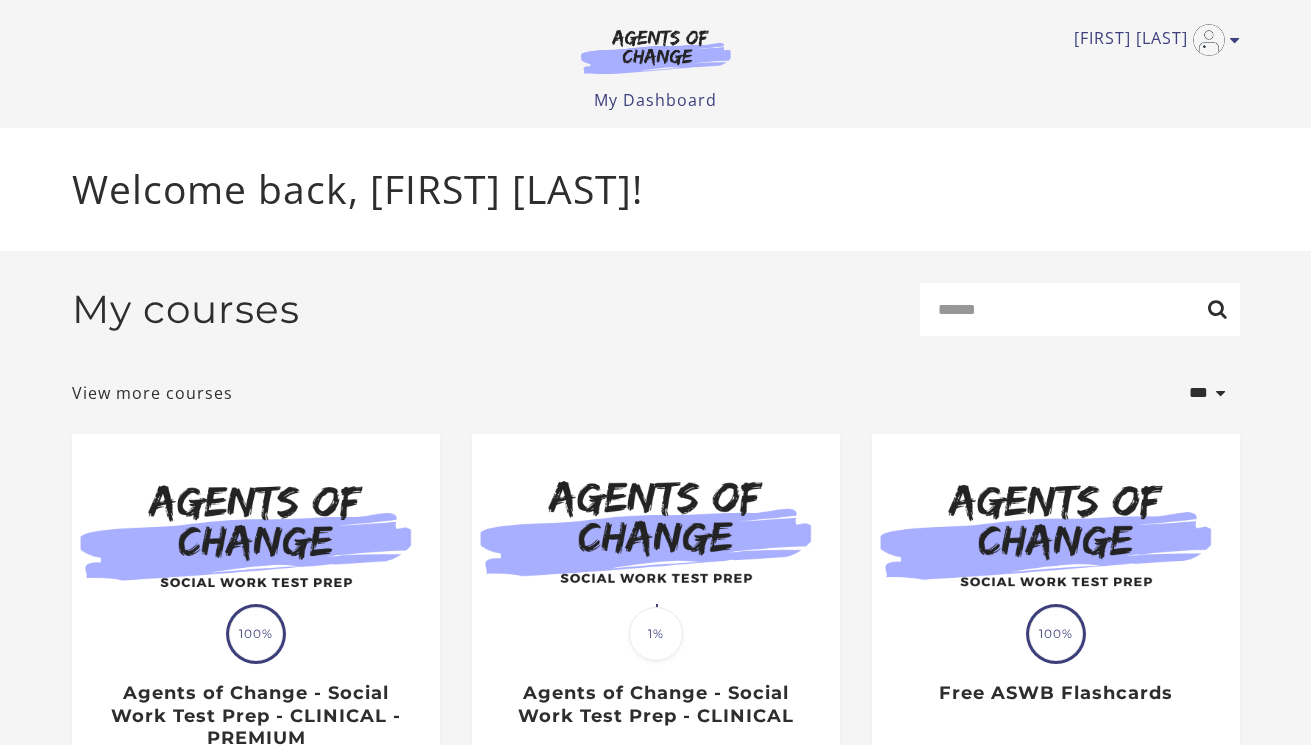 scroll, scrollTop: 0, scrollLeft: 0, axis: both 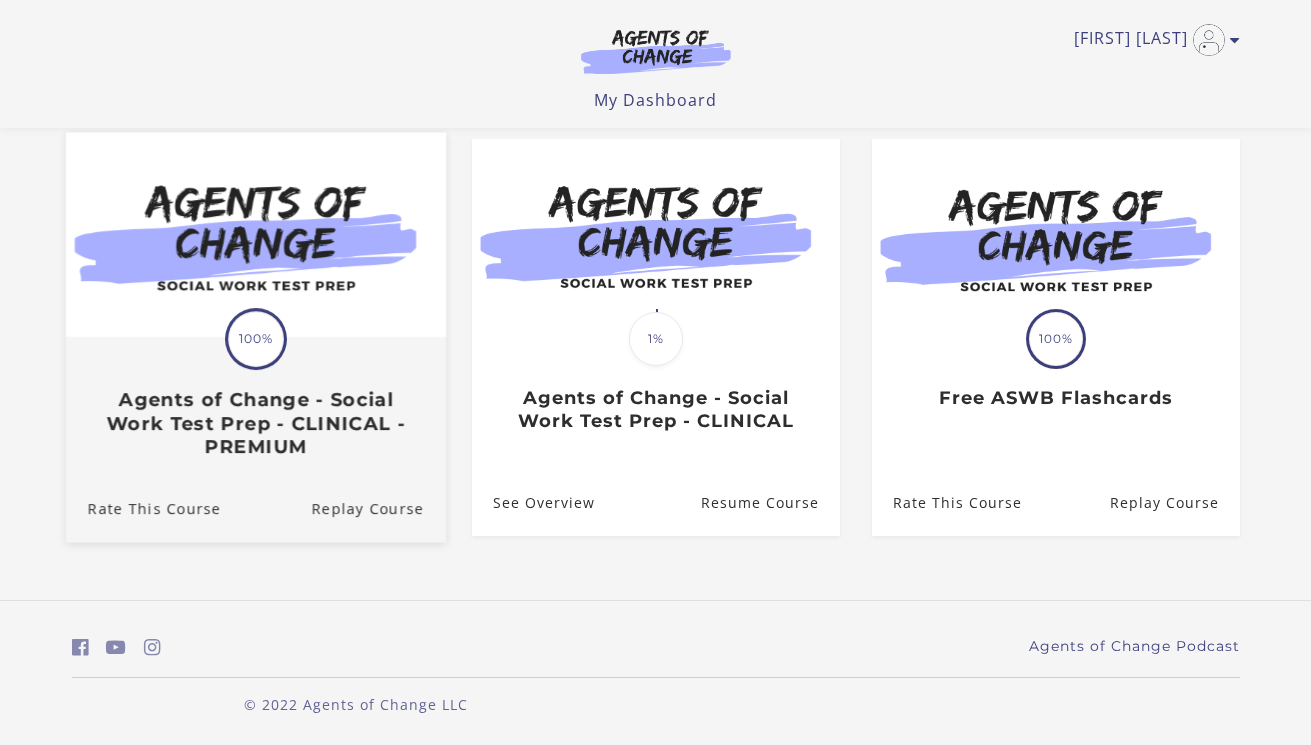 click on "Agents of Change - Social Work Test Prep - CLINICAL - PREMIUM" at bounding box center (255, 424) 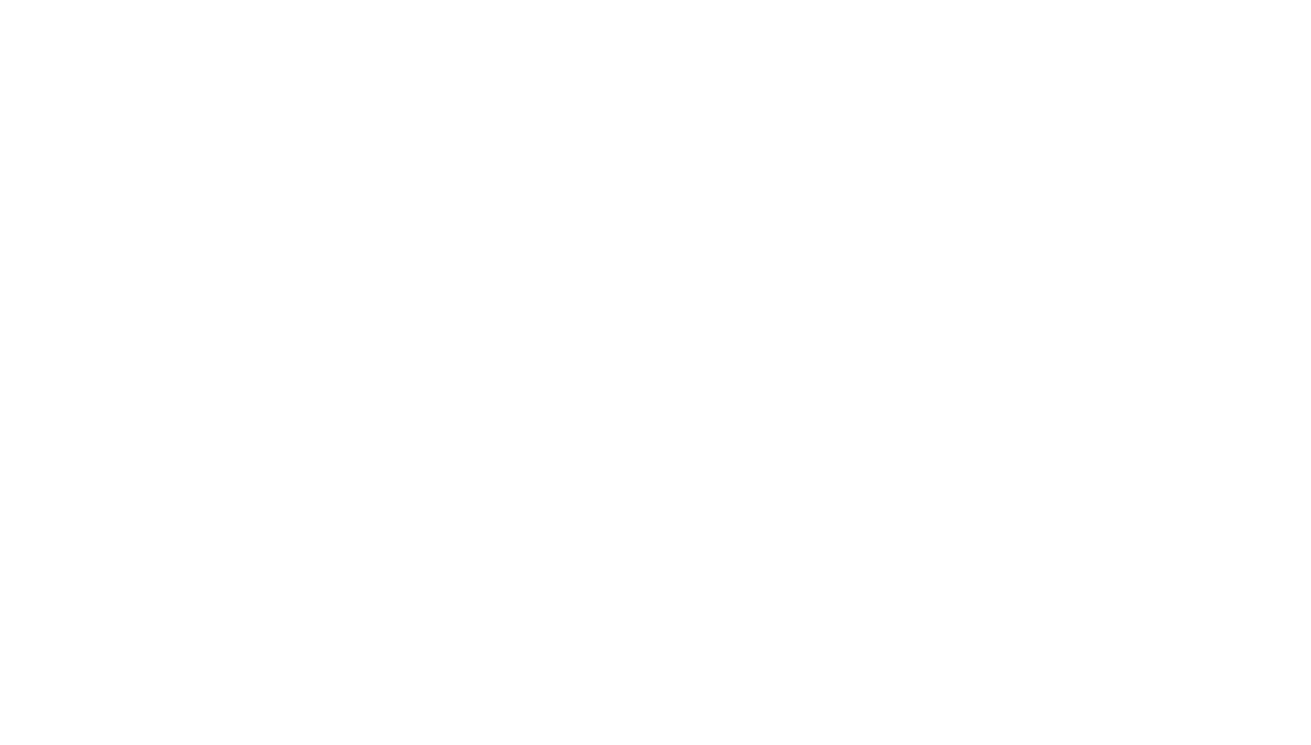 scroll, scrollTop: 0, scrollLeft: 0, axis: both 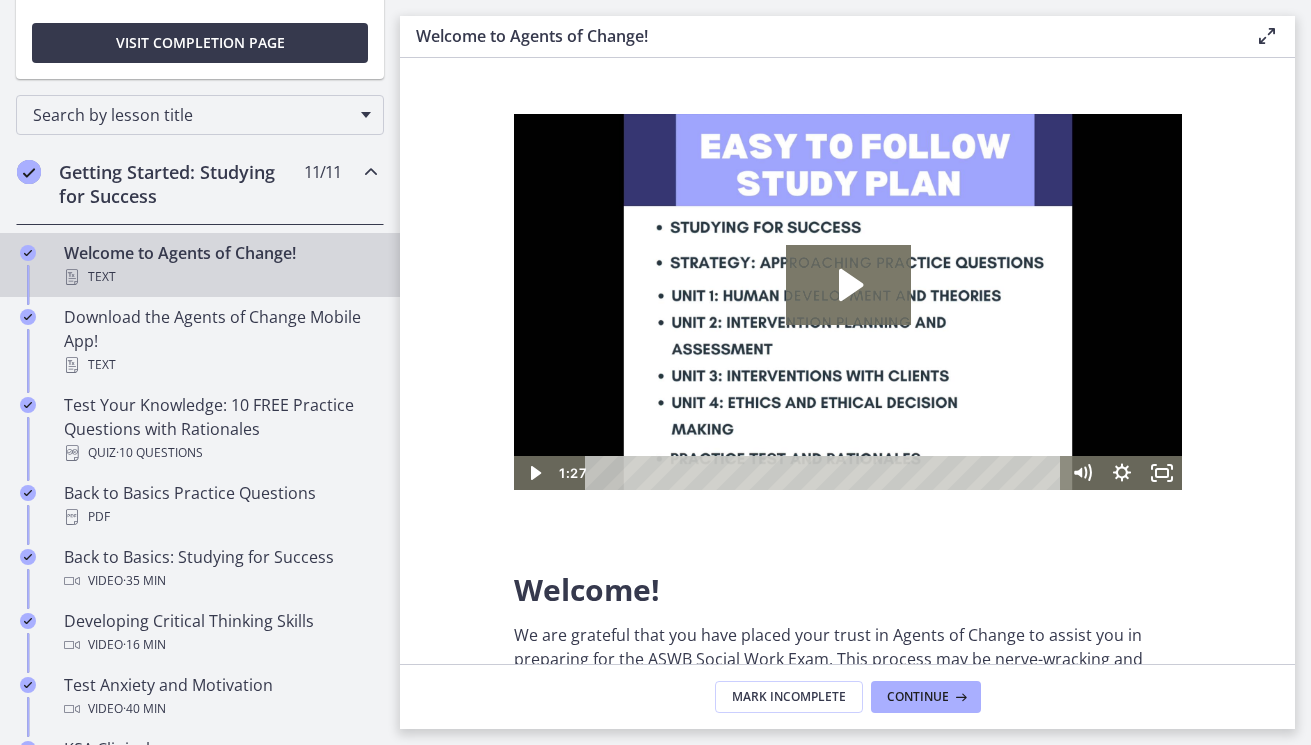 click at bounding box center [371, 172] 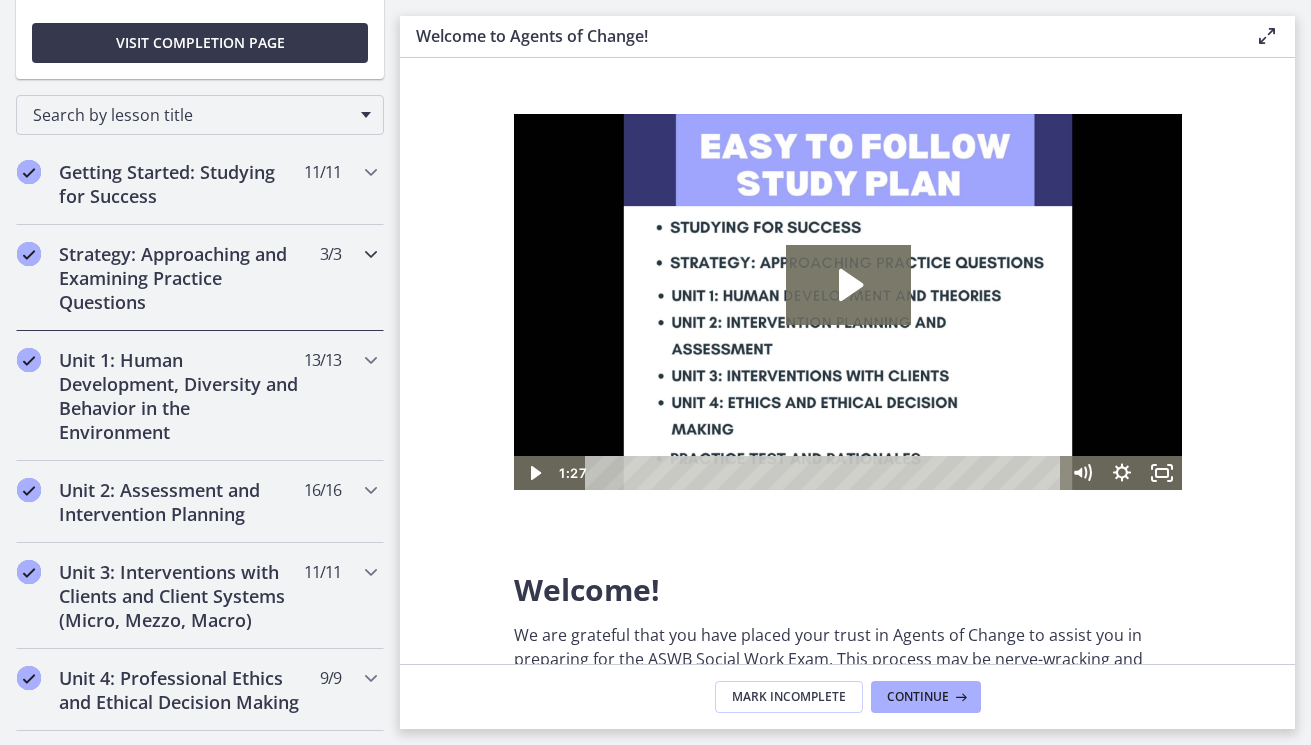 click at bounding box center [371, 254] 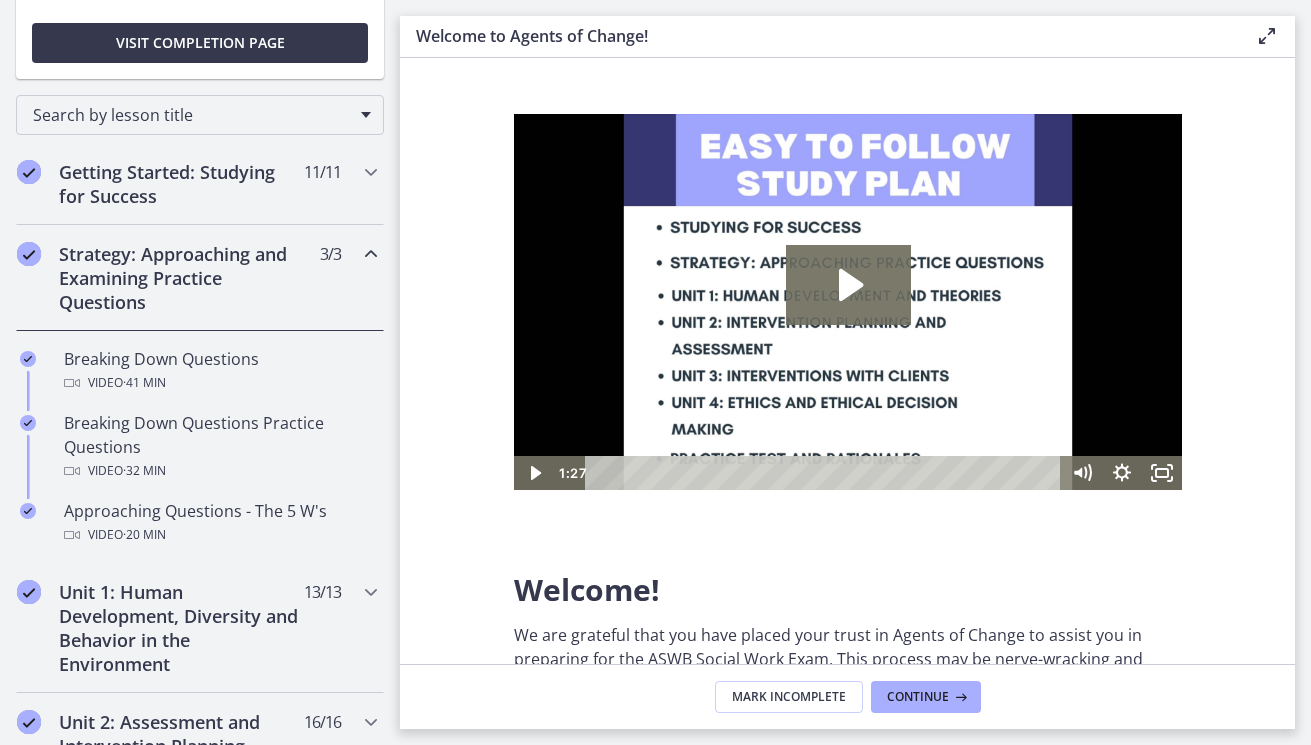 click at bounding box center (371, 254) 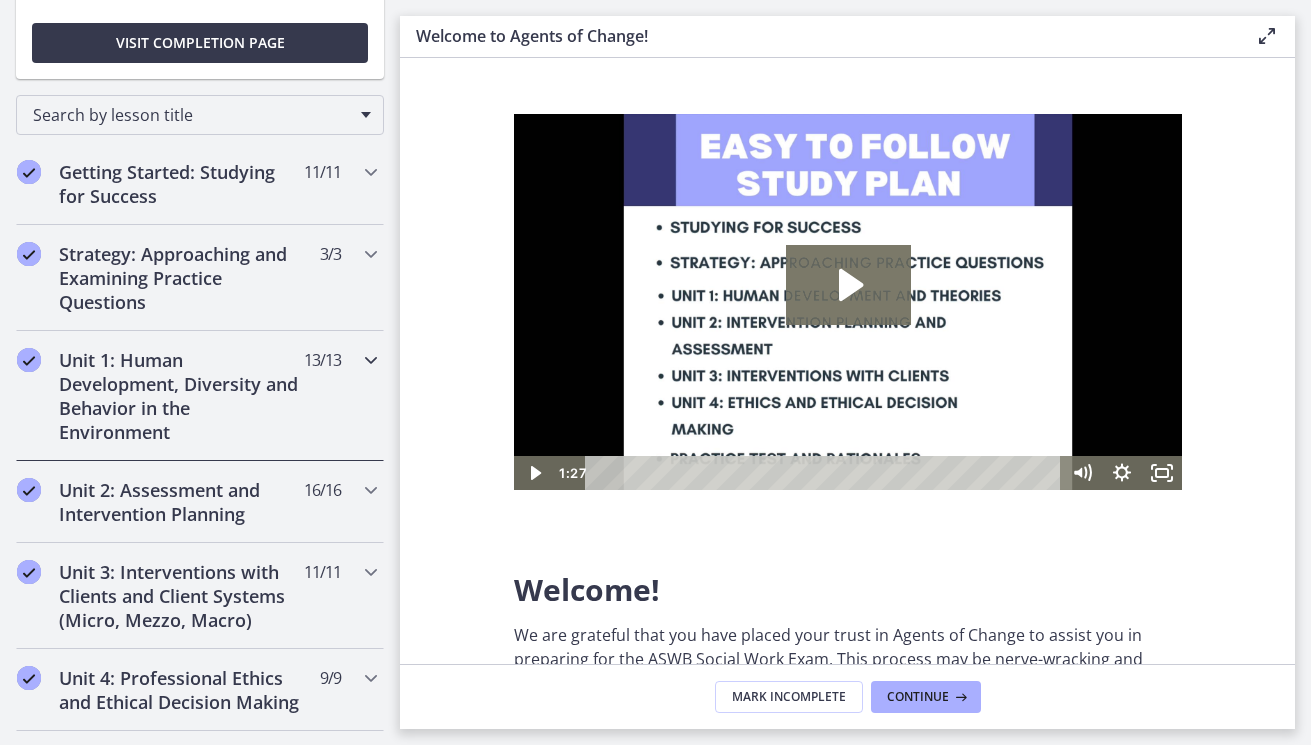 click at bounding box center [371, 360] 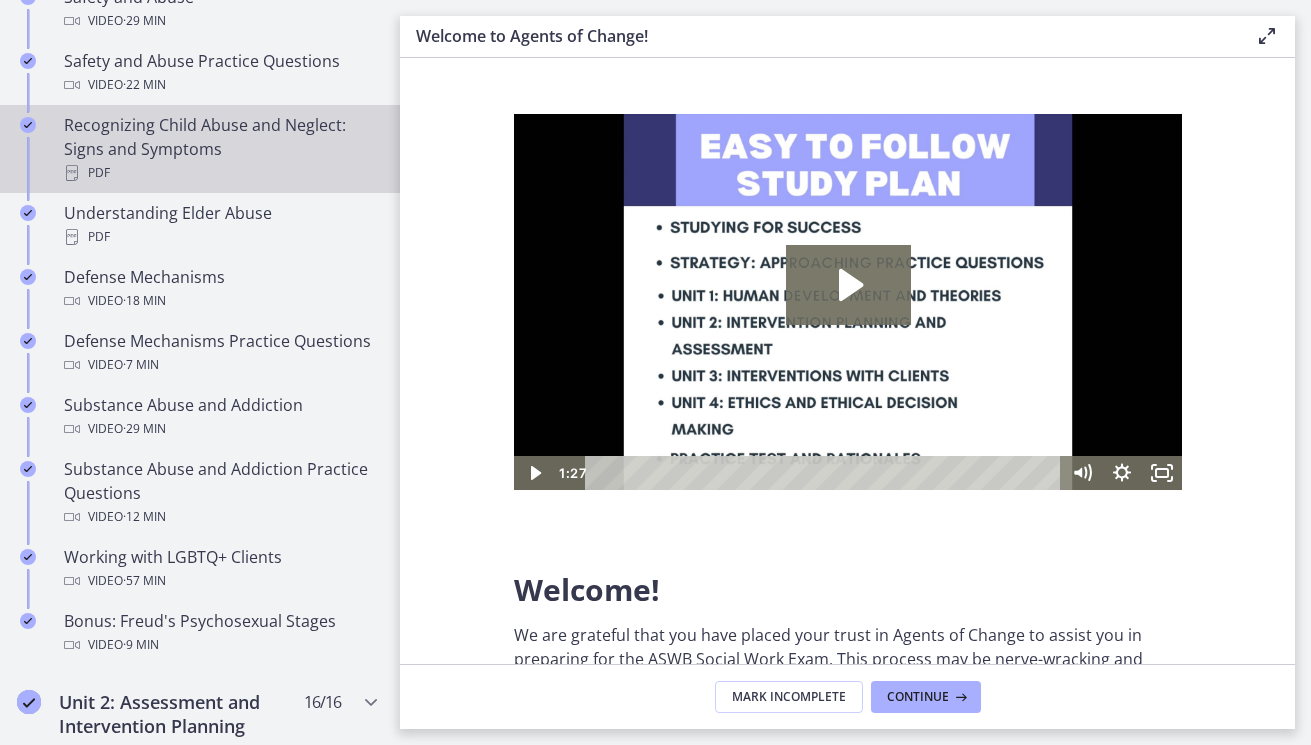 scroll, scrollTop: 1048, scrollLeft: 0, axis: vertical 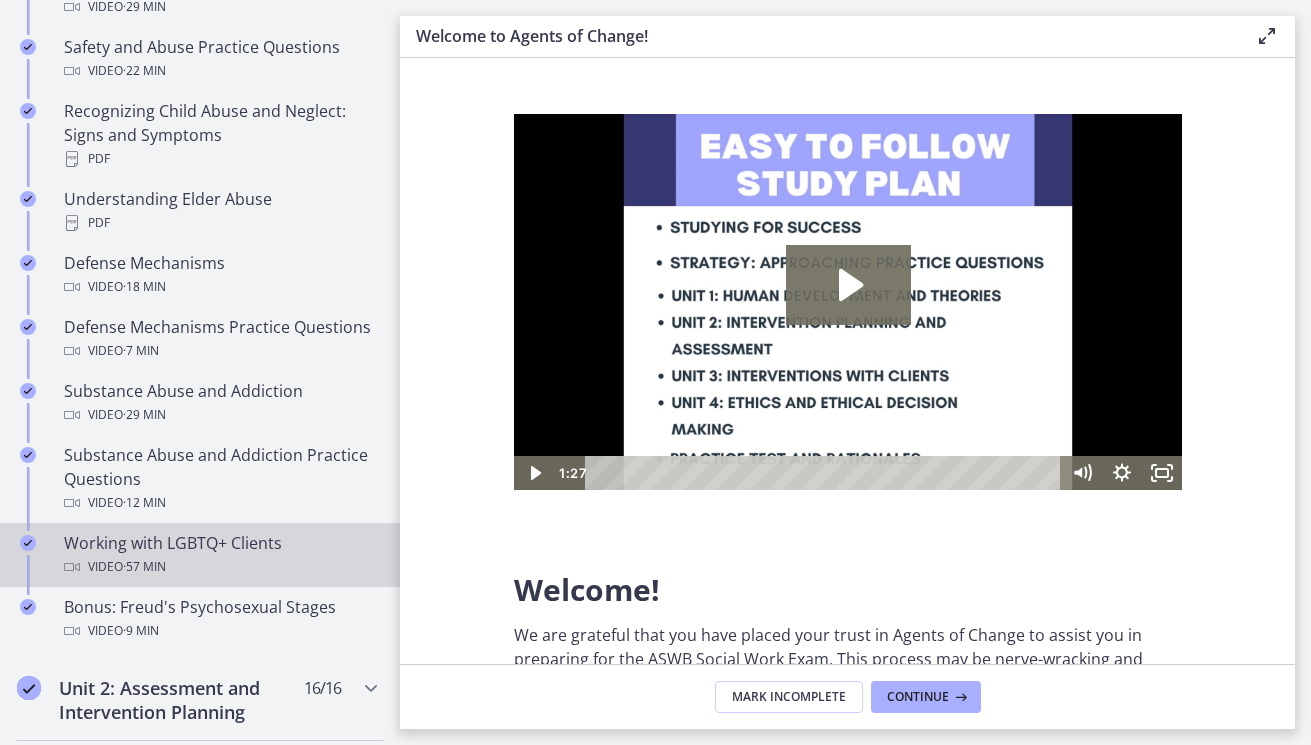 click on "Working with LGBTQ+ Clients
Video
·  57 min" at bounding box center [220, 555] 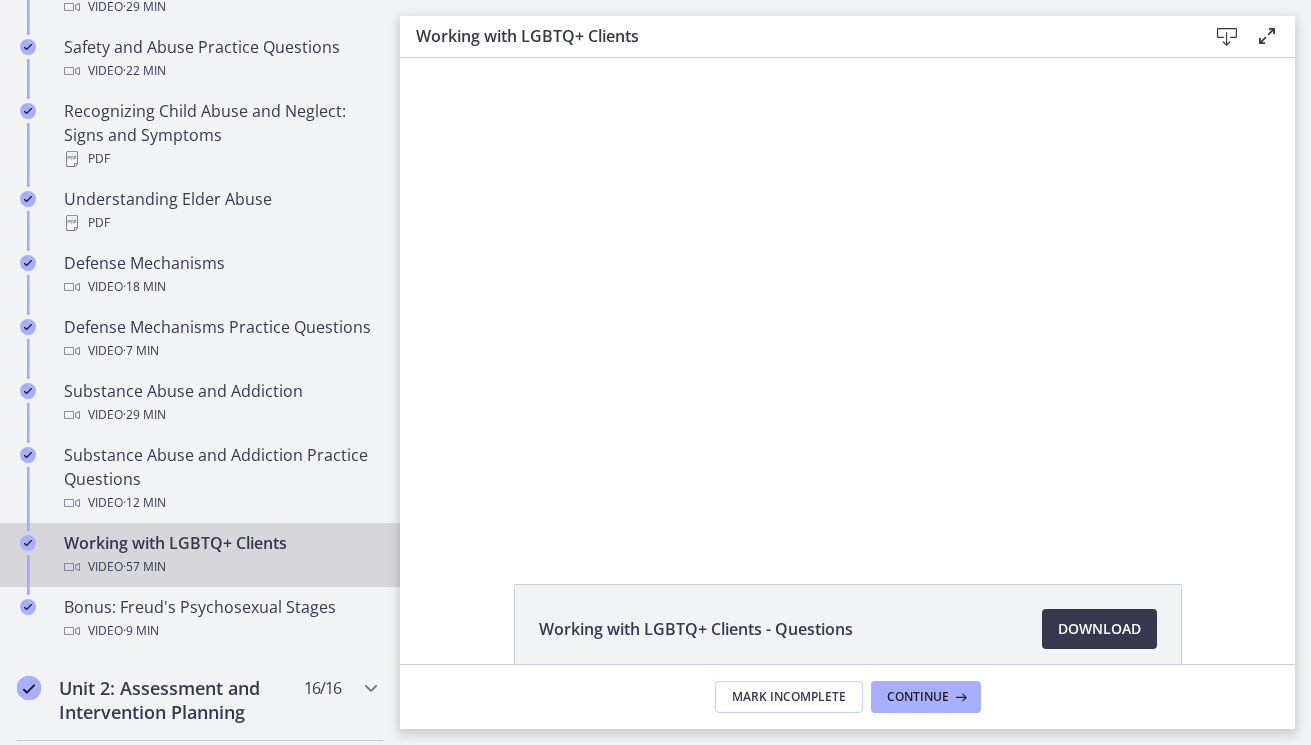 scroll, scrollTop: 0, scrollLeft: 0, axis: both 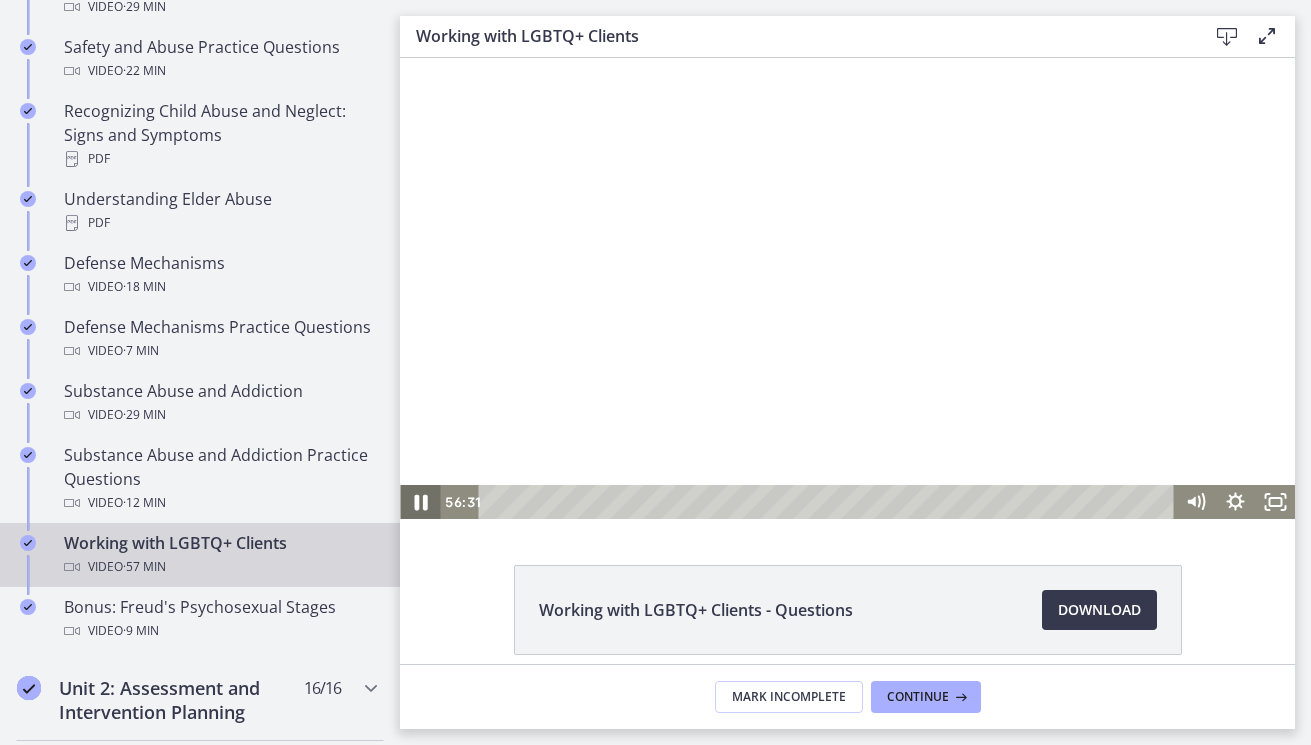 click 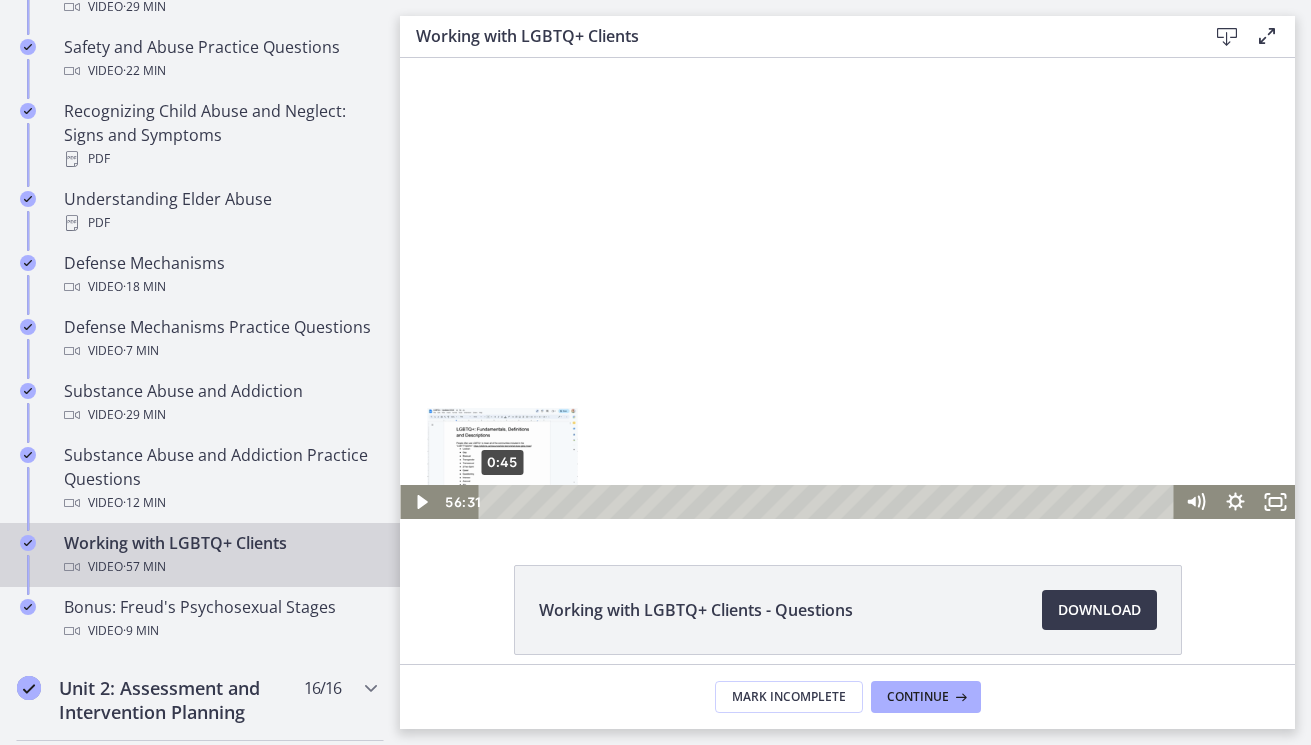 click on "0:45" at bounding box center [829, 502] 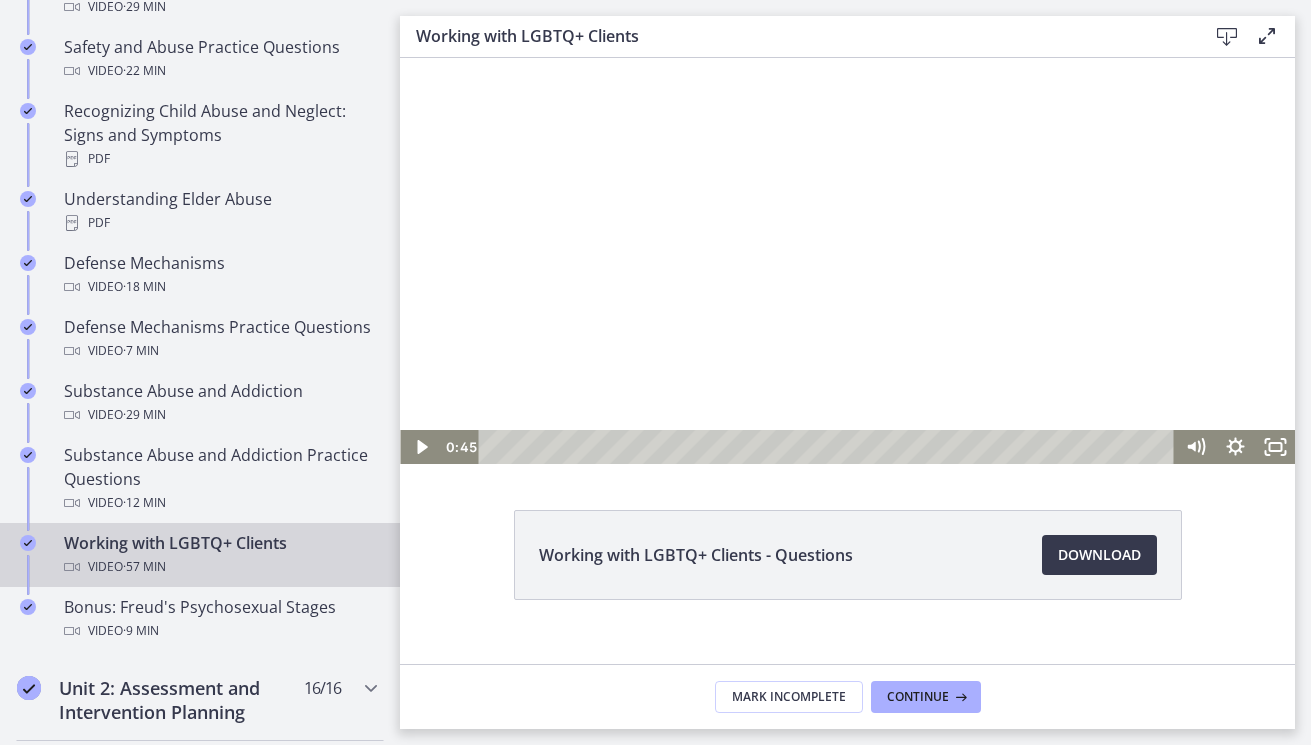 scroll, scrollTop: 87, scrollLeft: 0, axis: vertical 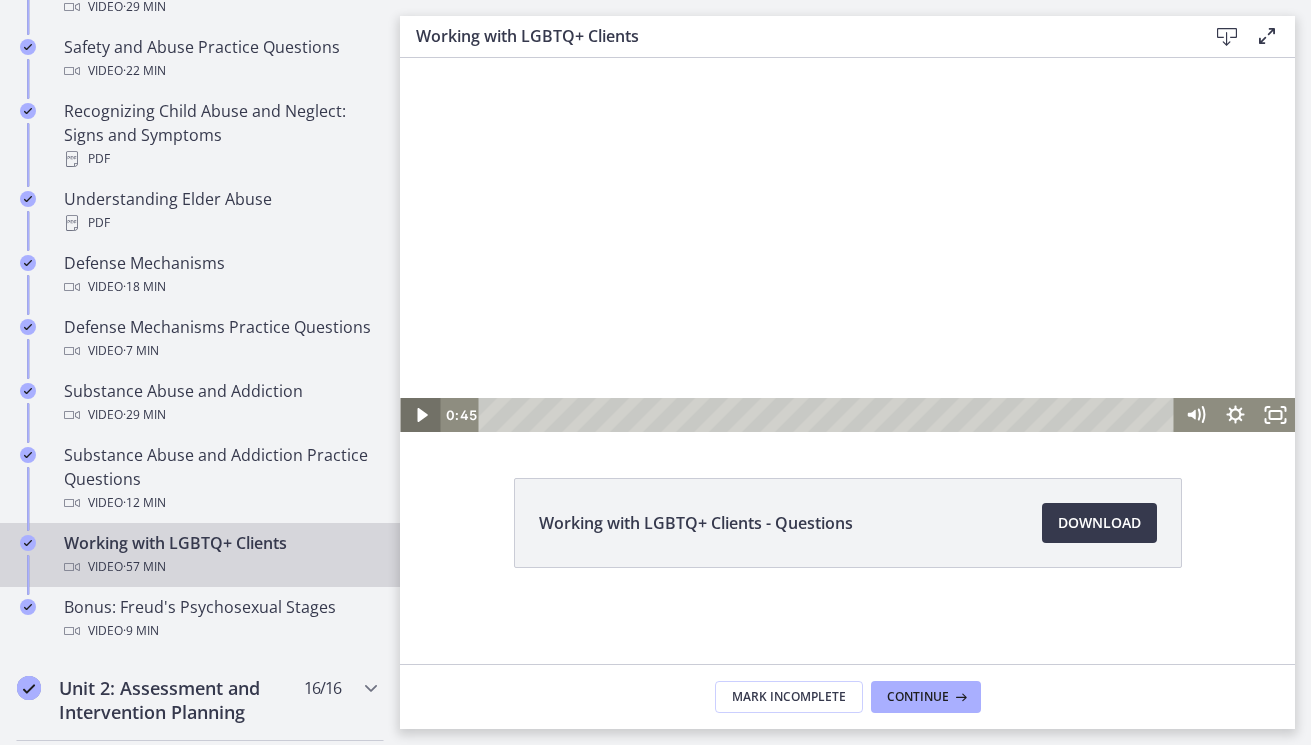 click 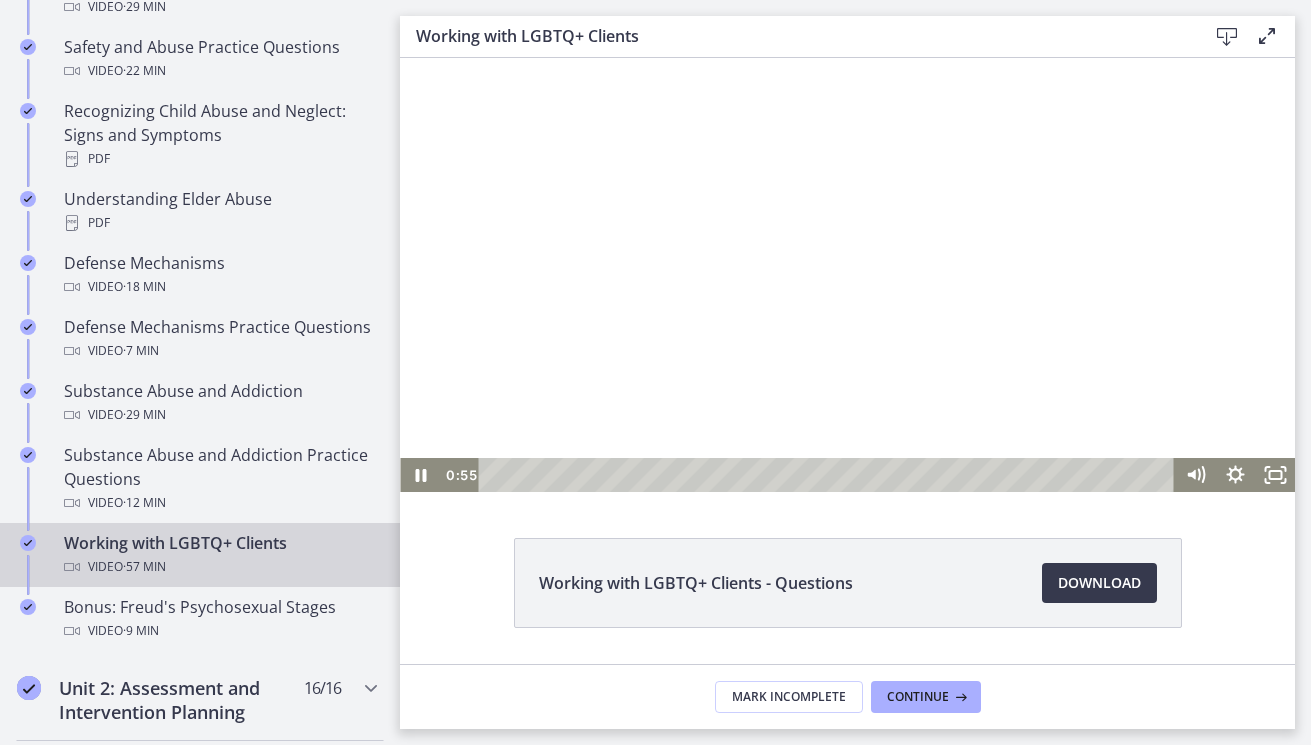 scroll, scrollTop: 0, scrollLeft: 0, axis: both 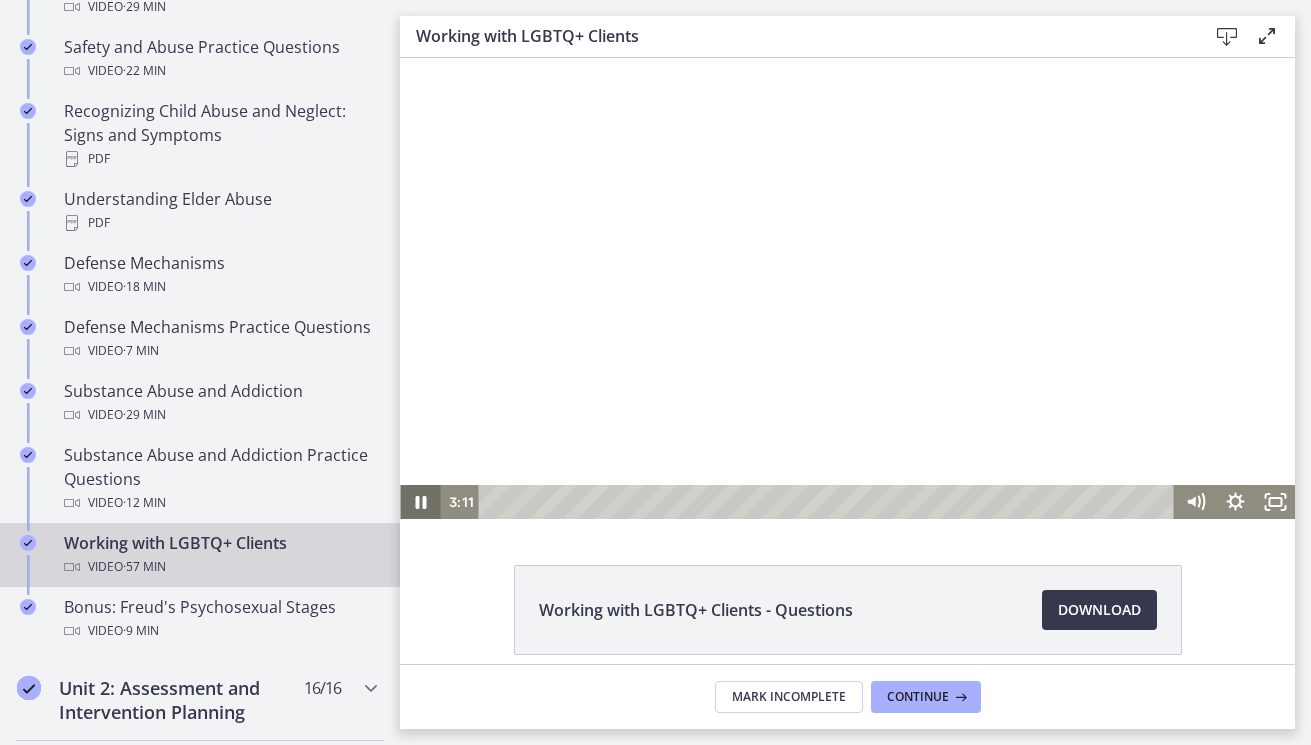 click 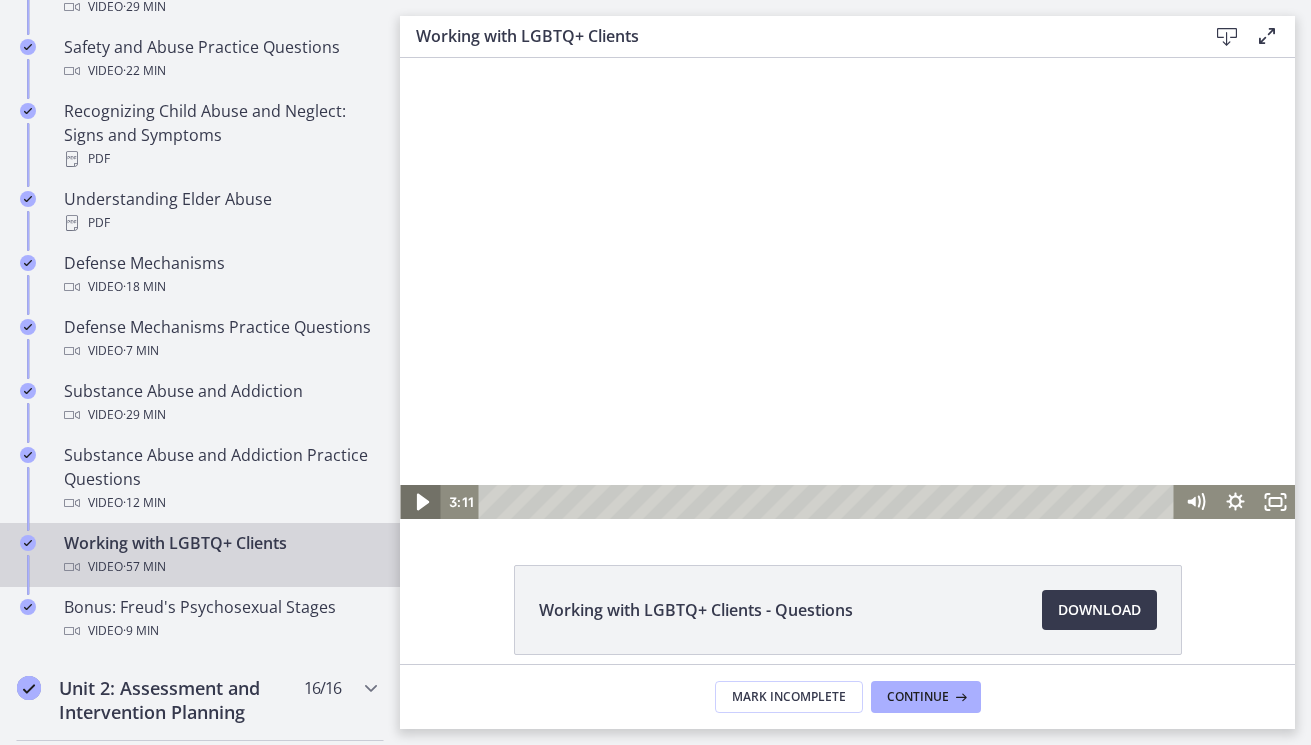 click 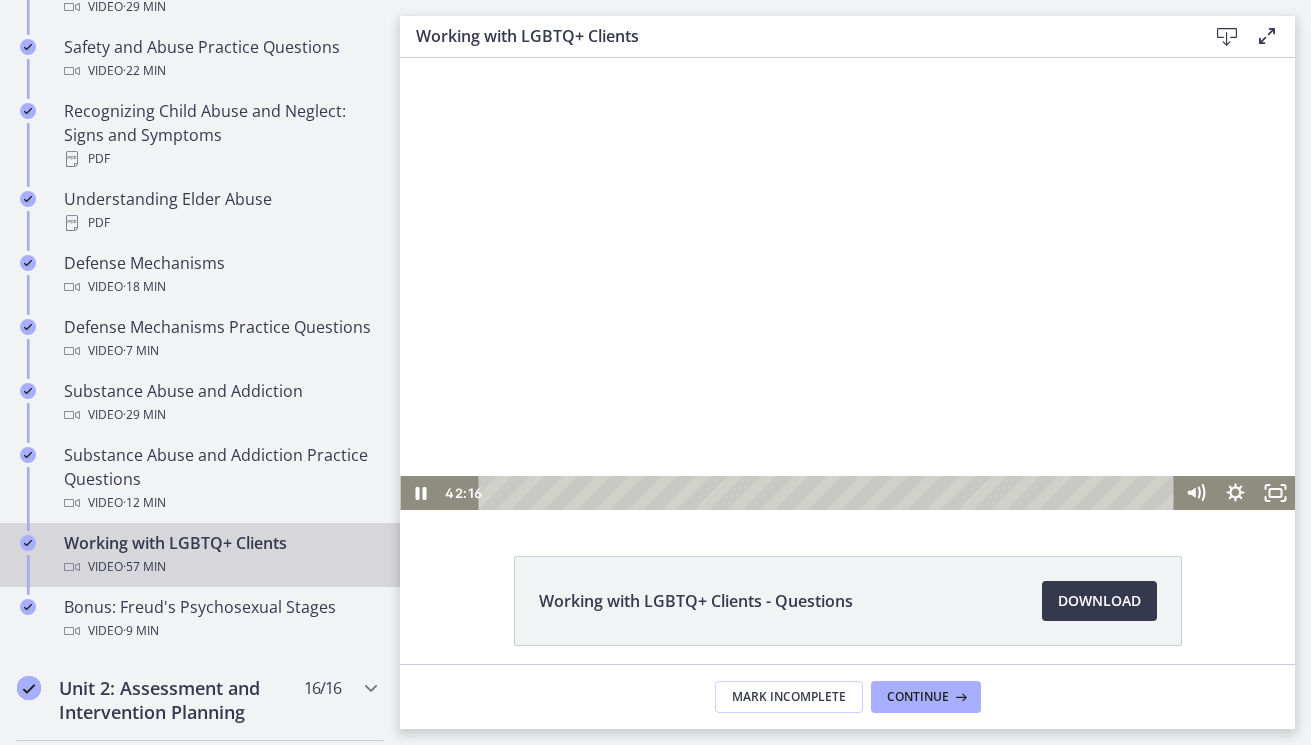 scroll, scrollTop: 0, scrollLeft: 0, axis: both 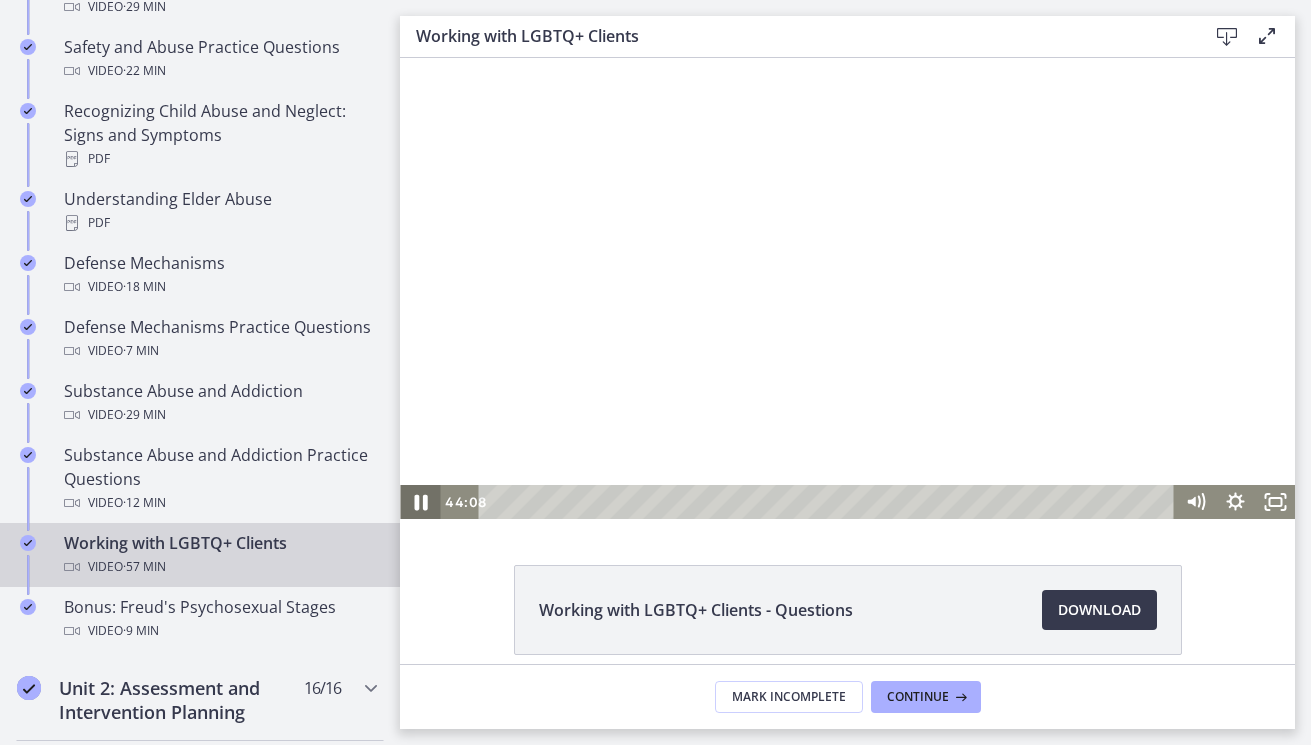 click 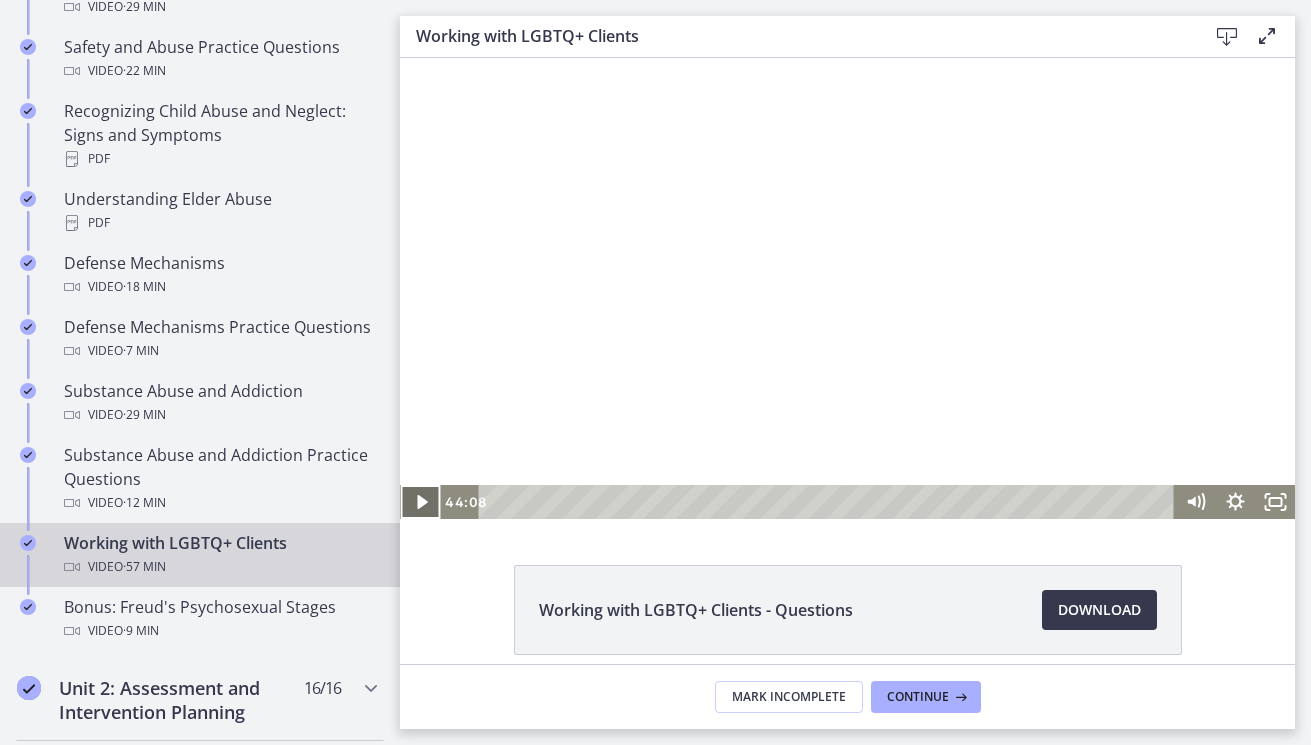 click 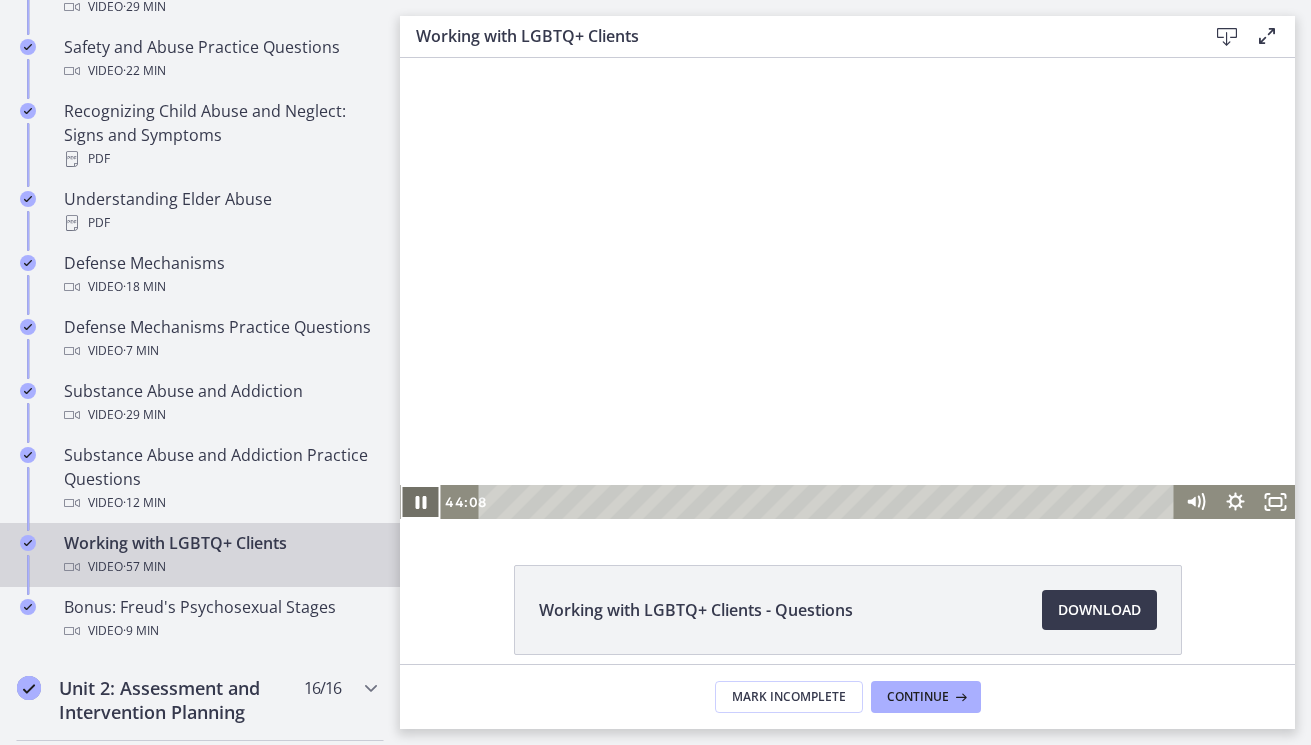 click 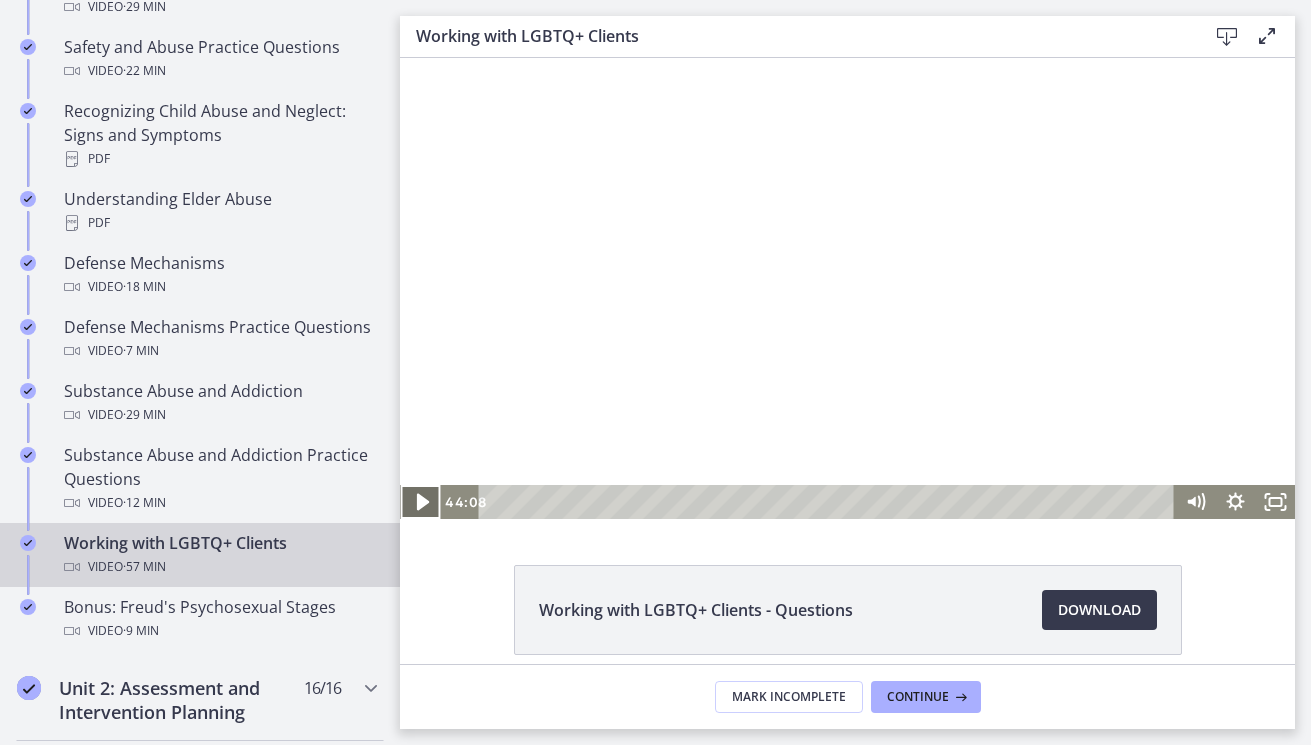click 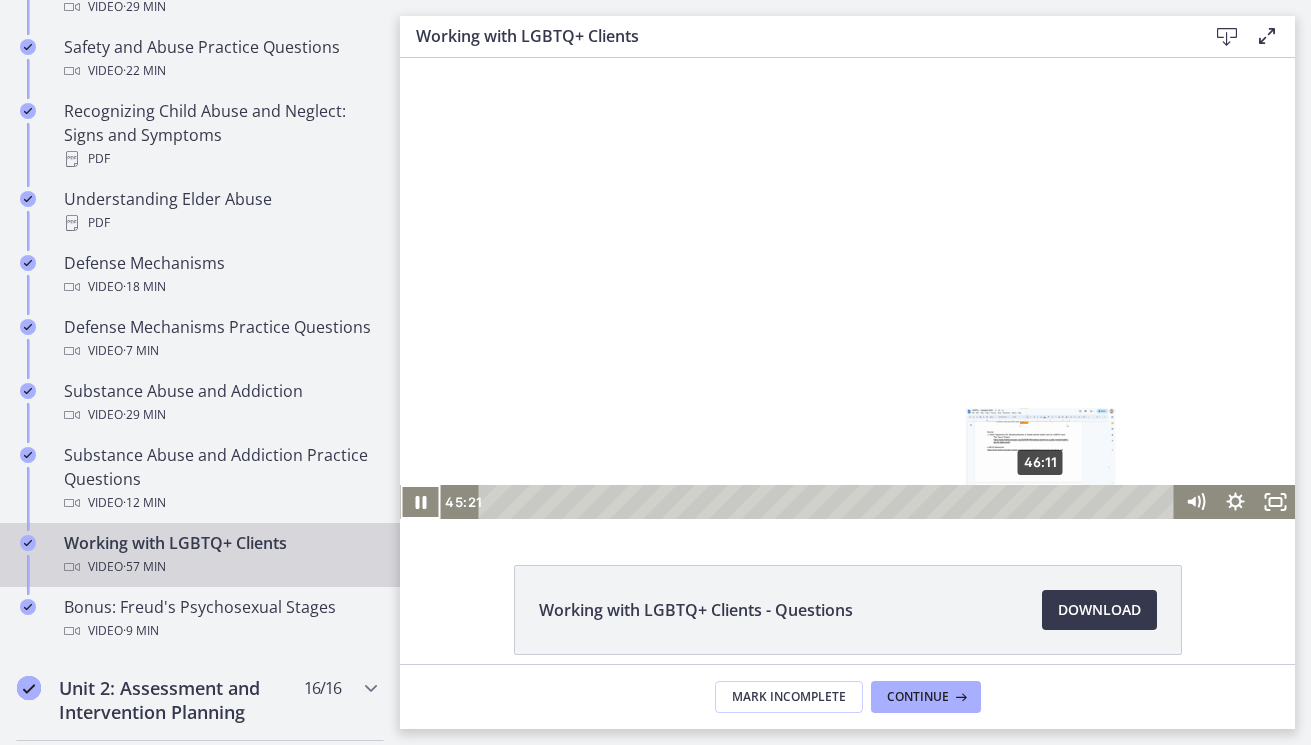 click on "46:11" at bounding box center [829, 502] 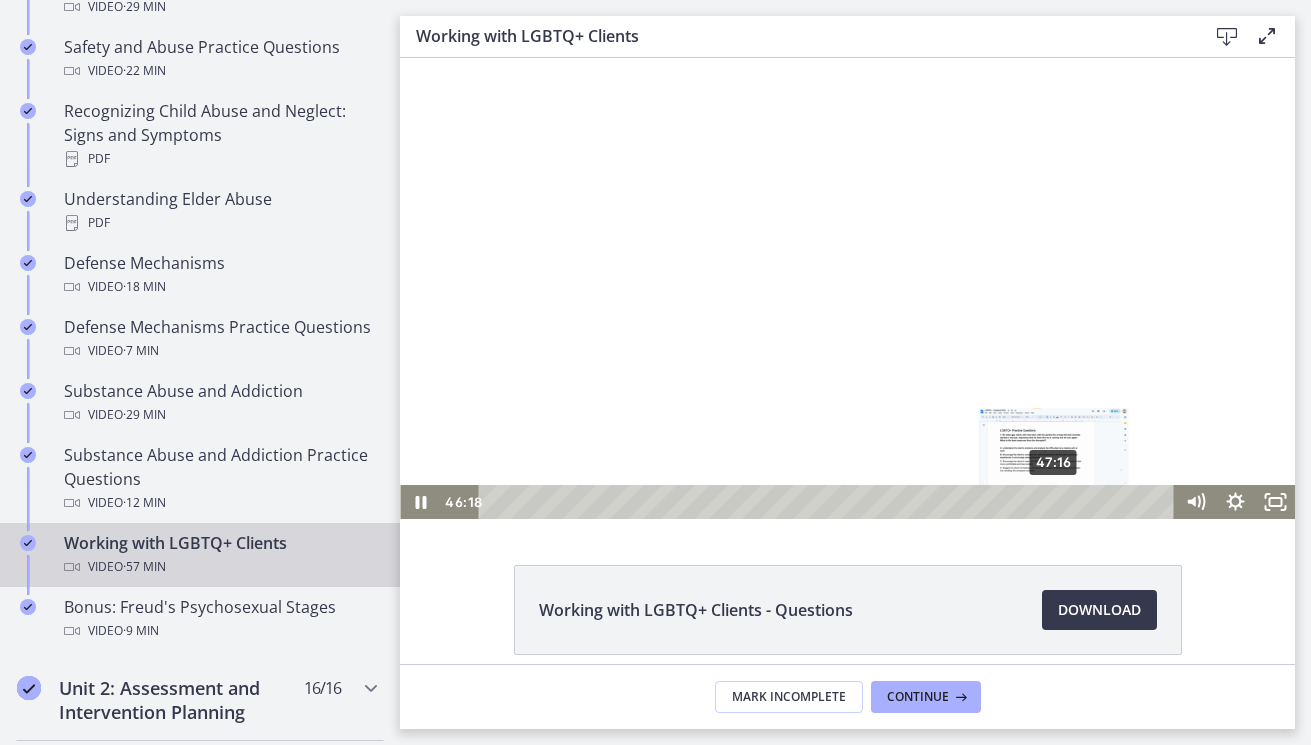 click on "47:16" at bounding box center [829, 502] 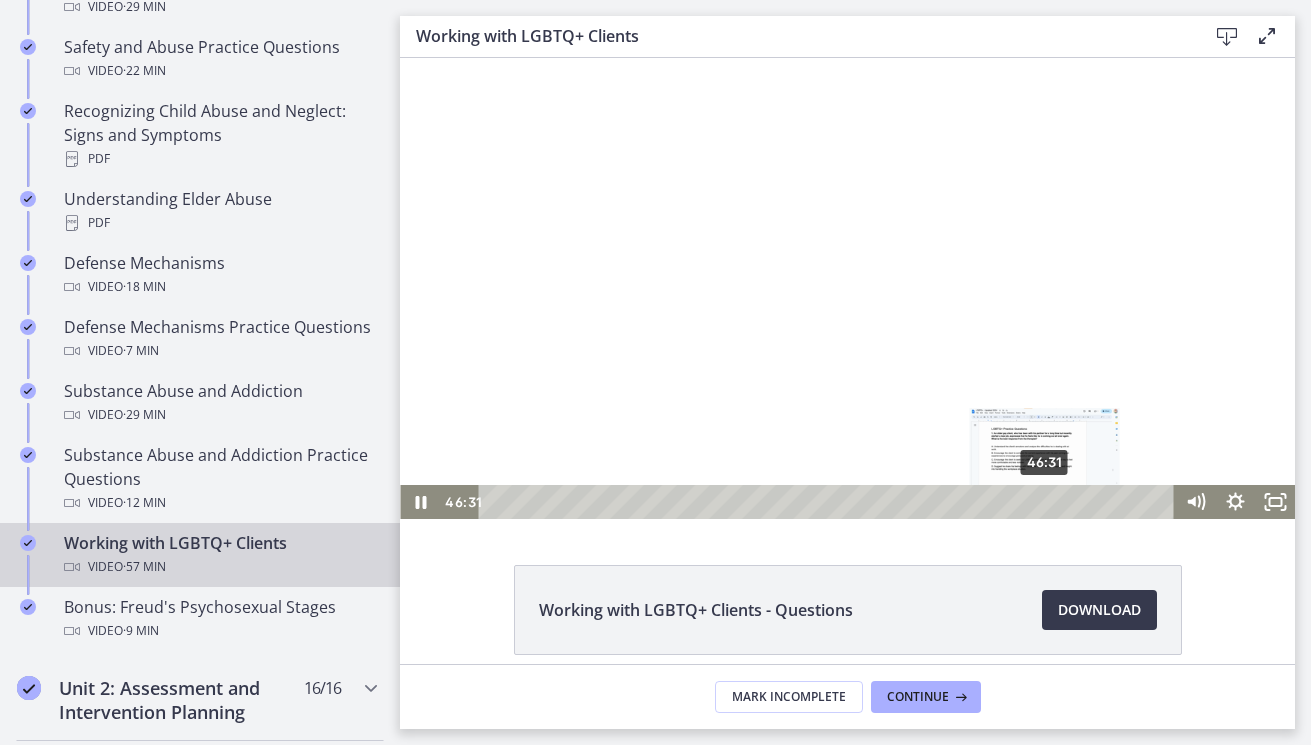 click on "46:31" at bounding box center [829, 502] 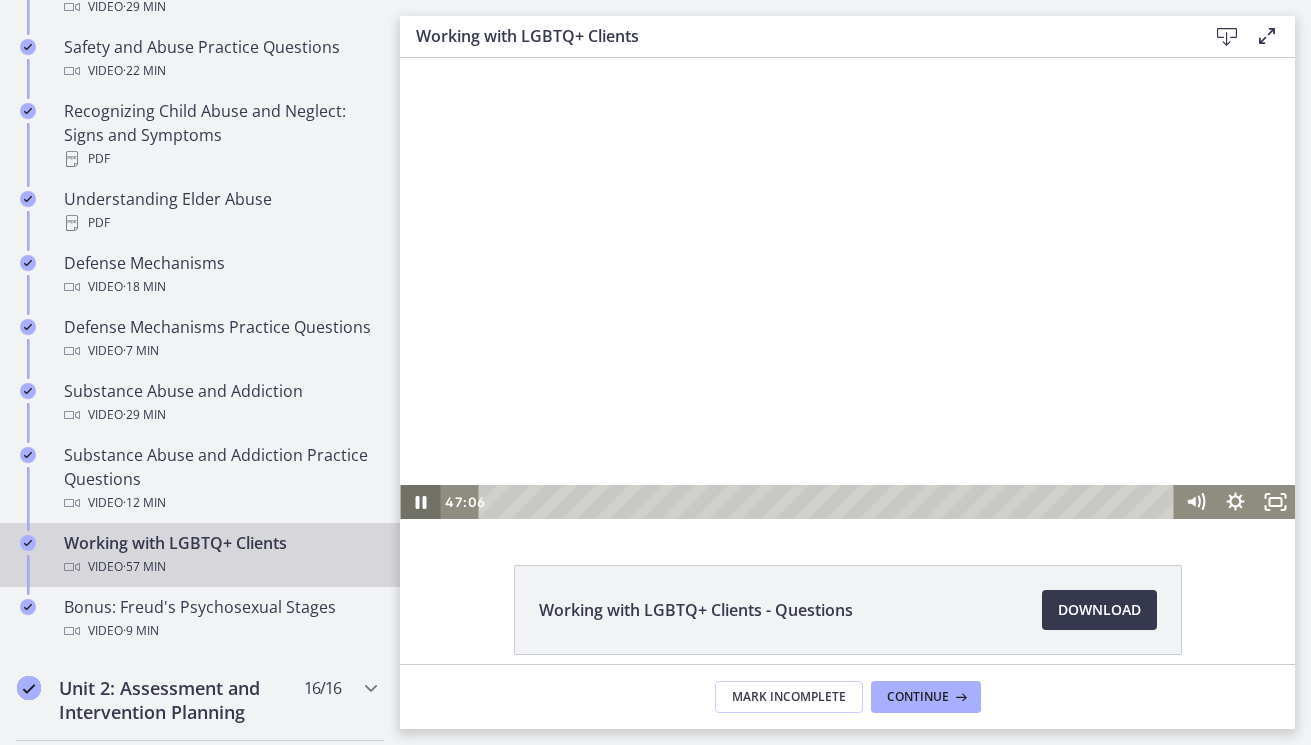 click 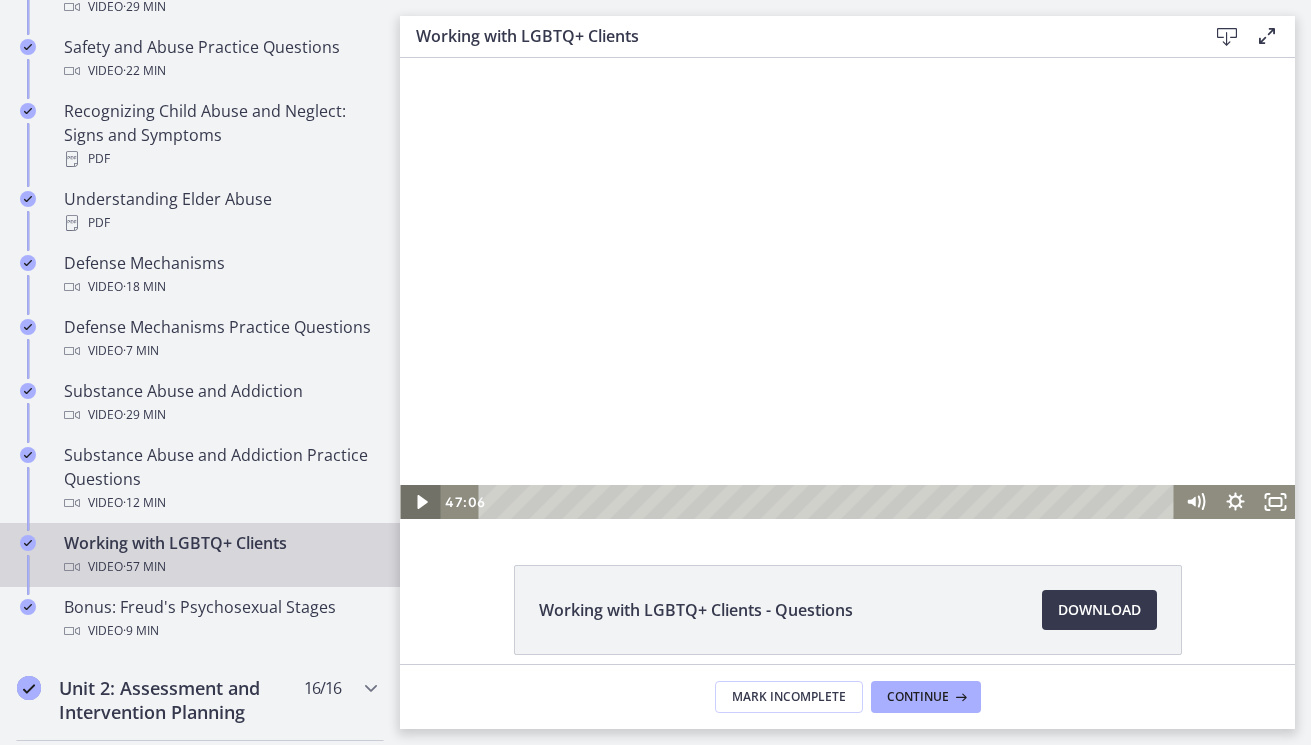 click 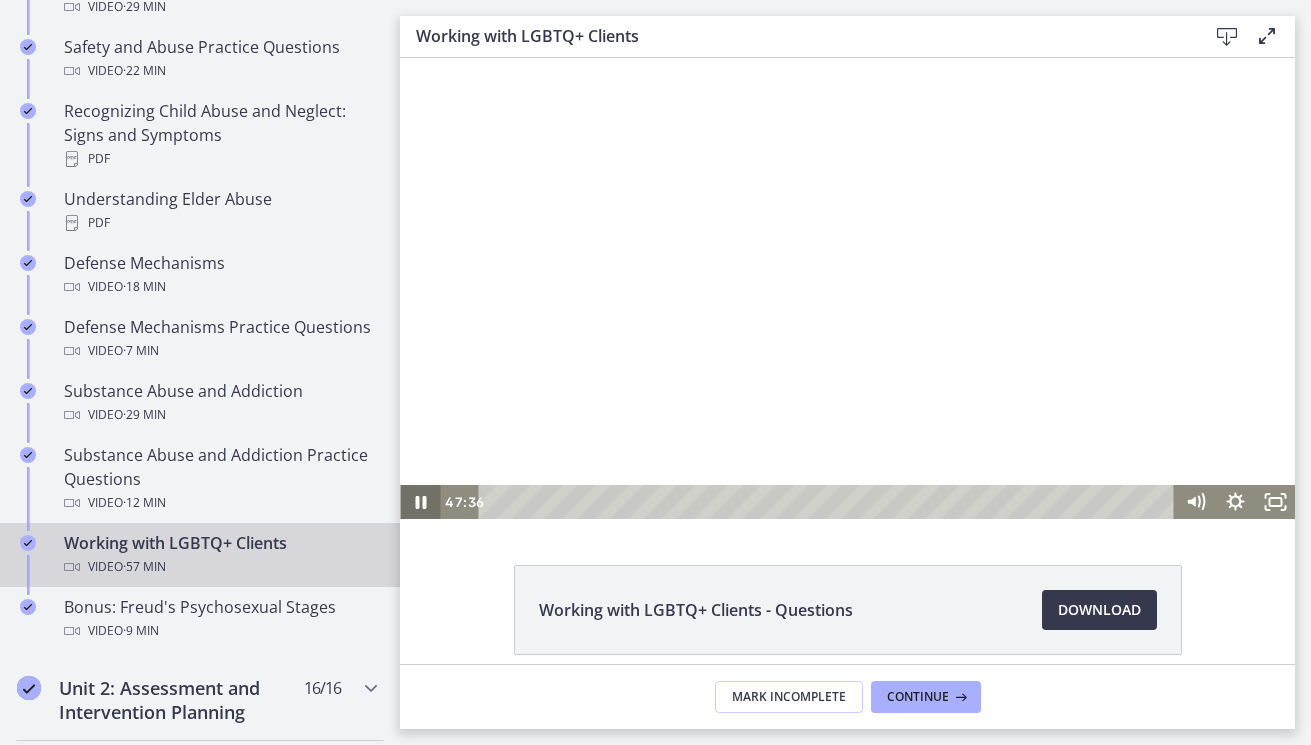 click 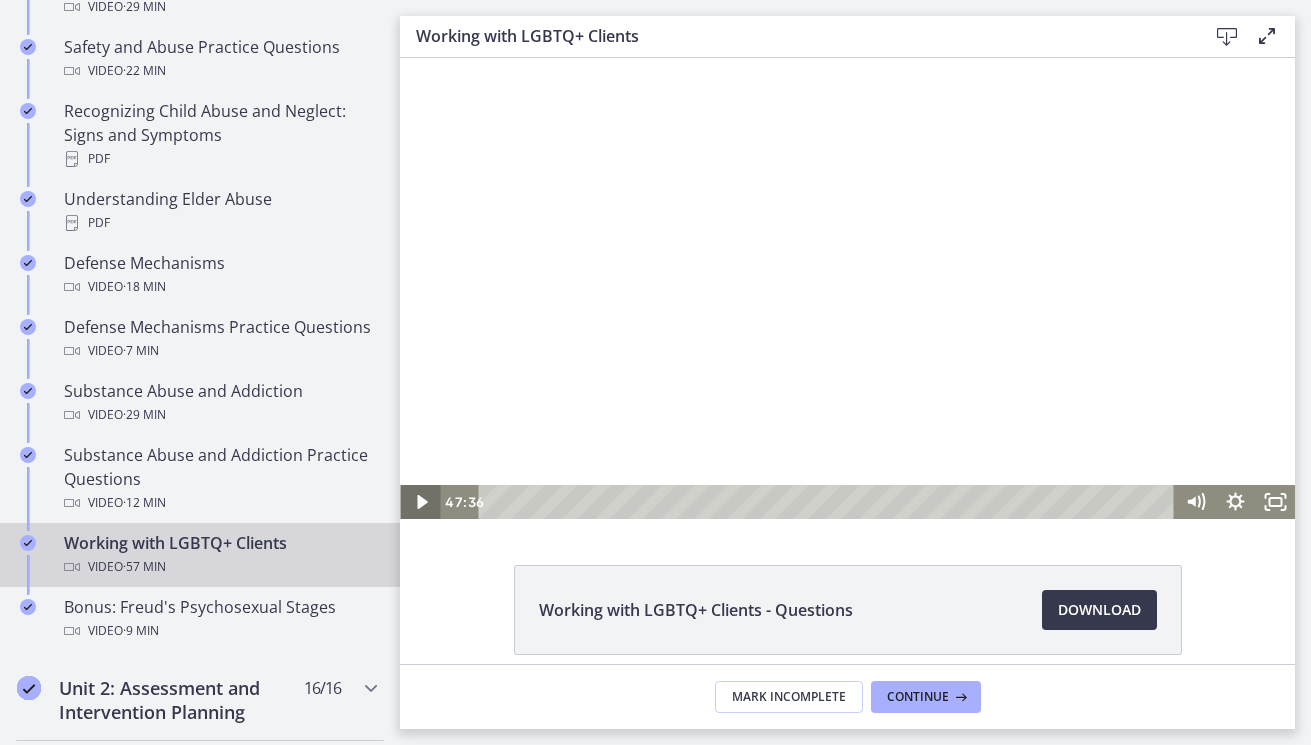 click 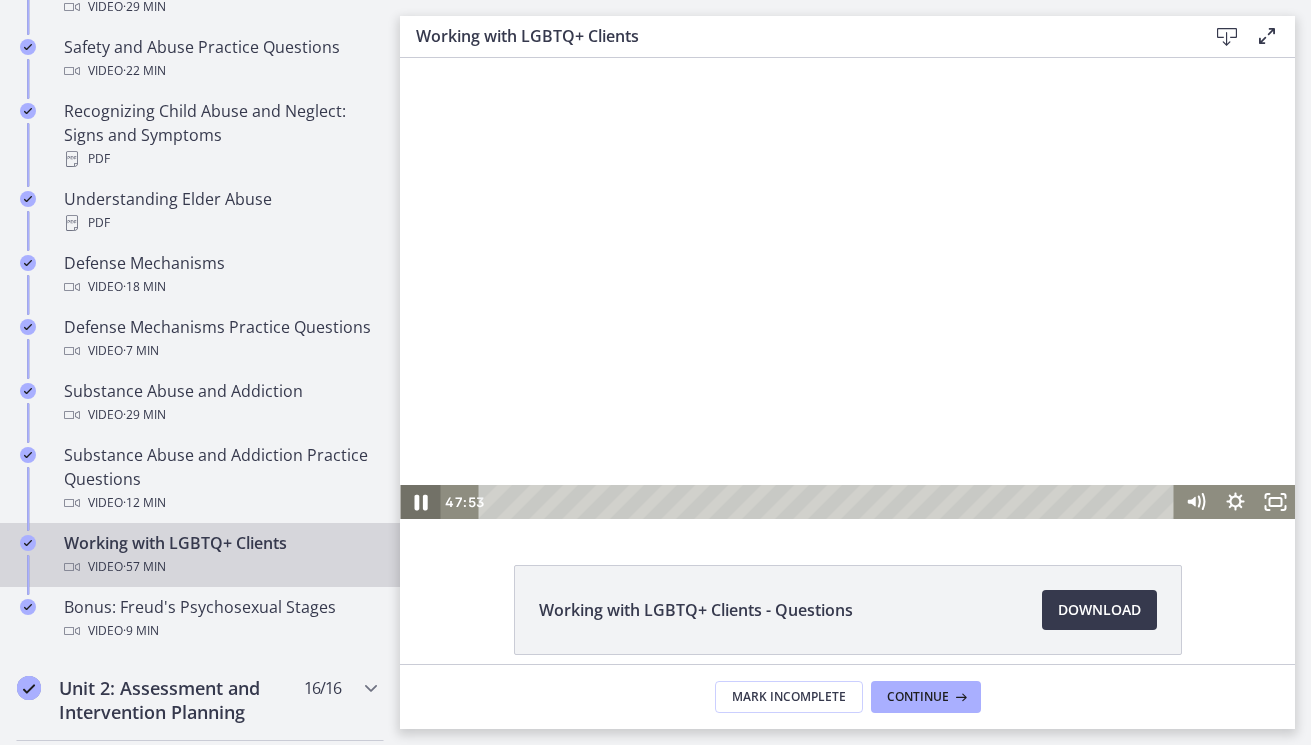 click 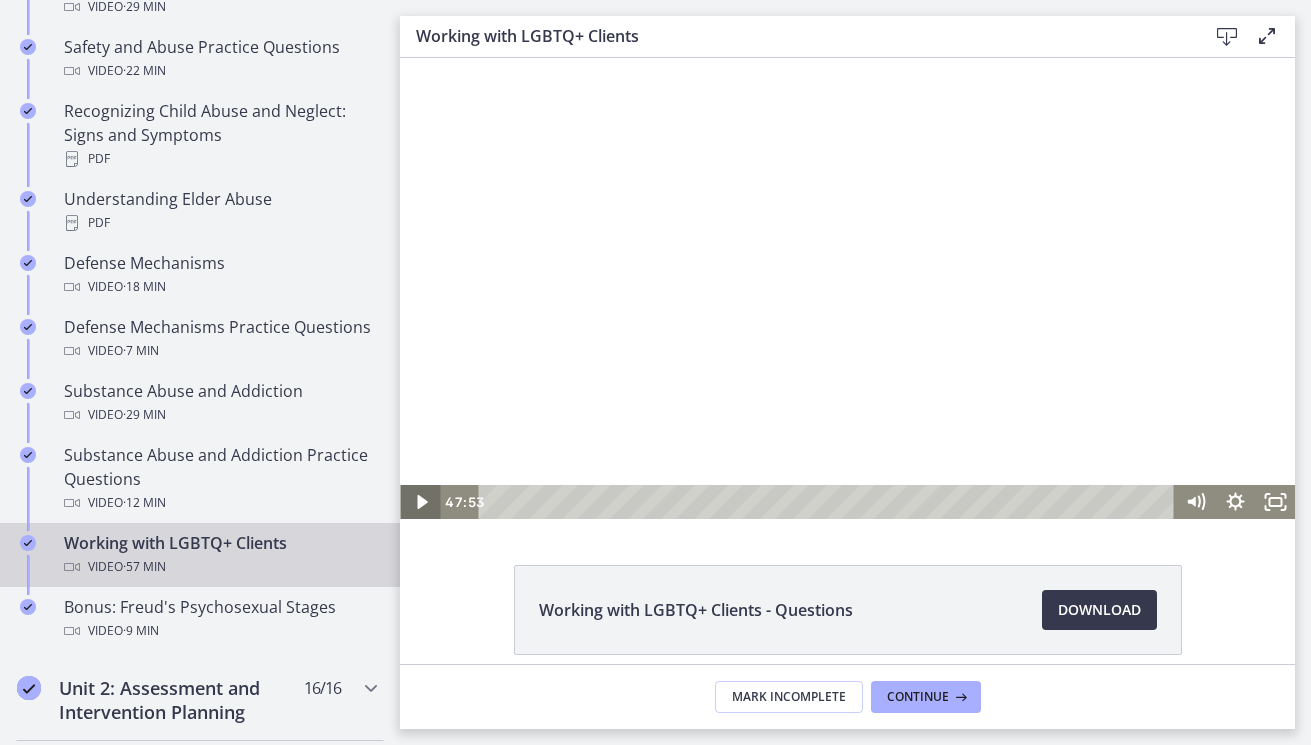 click 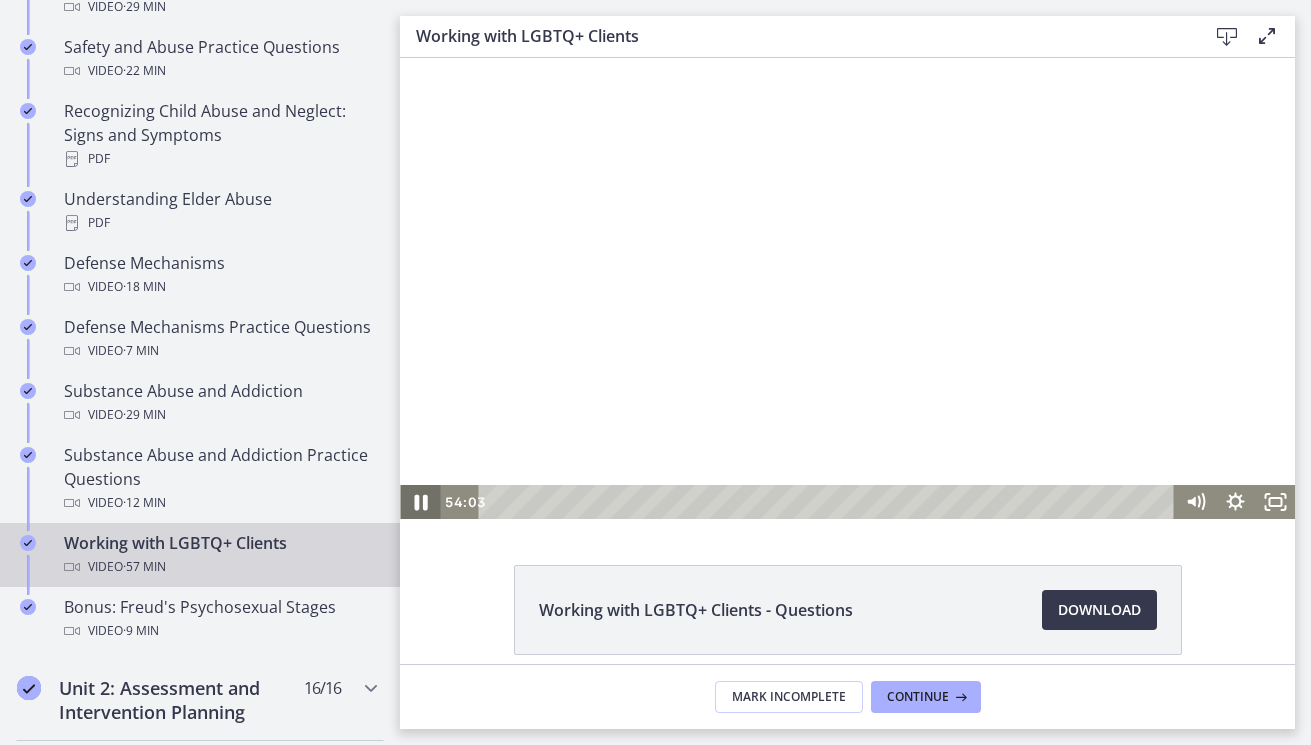 click 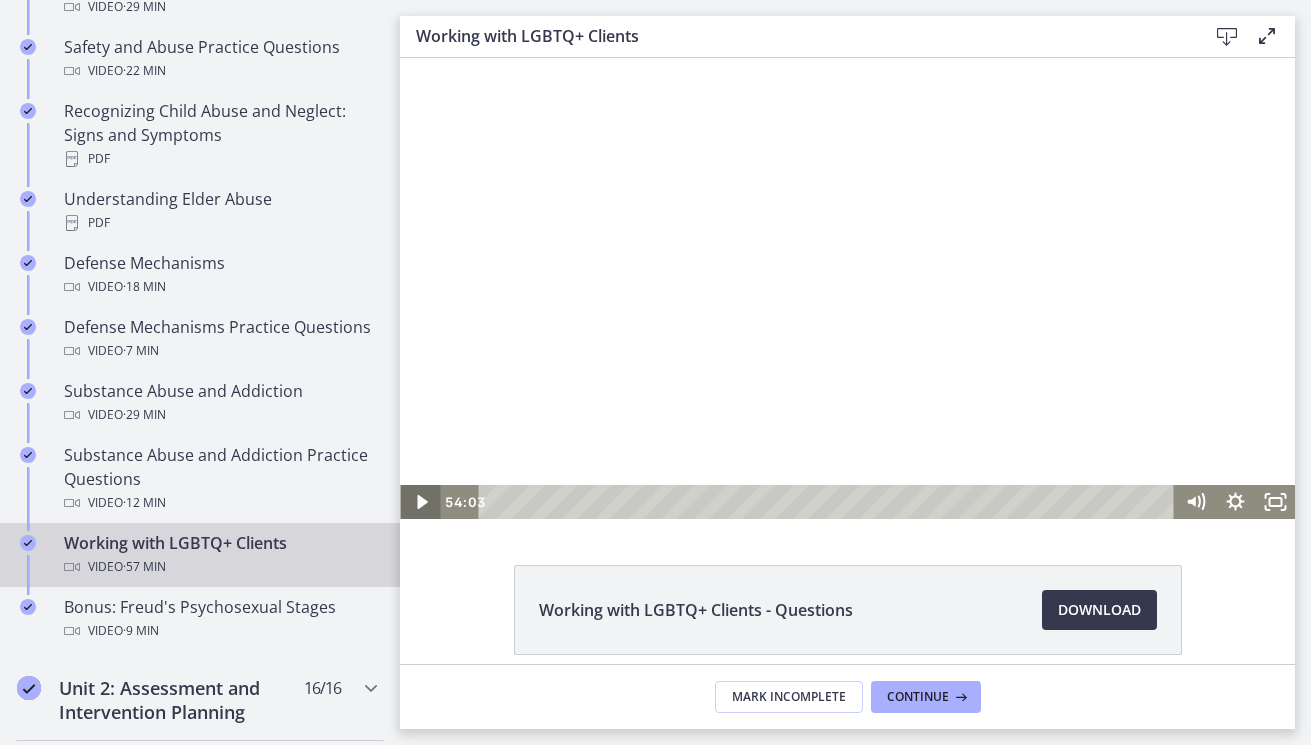 click 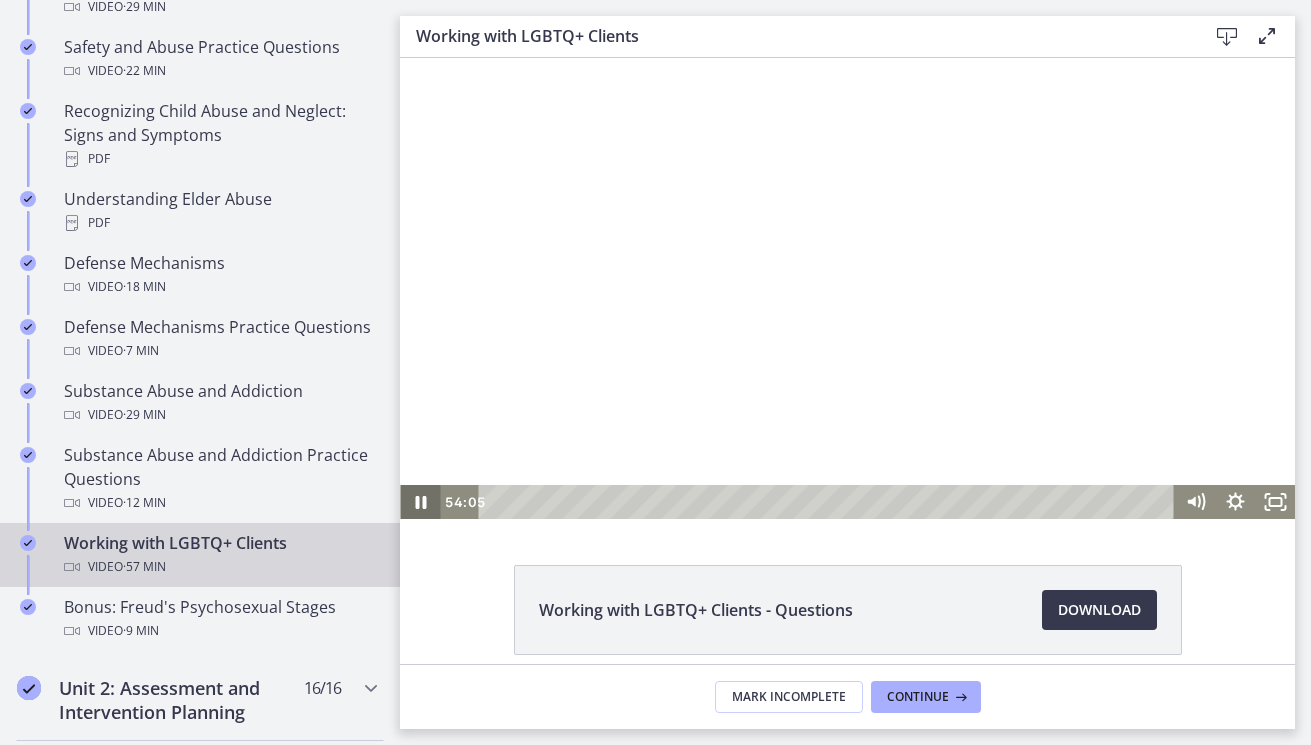 click 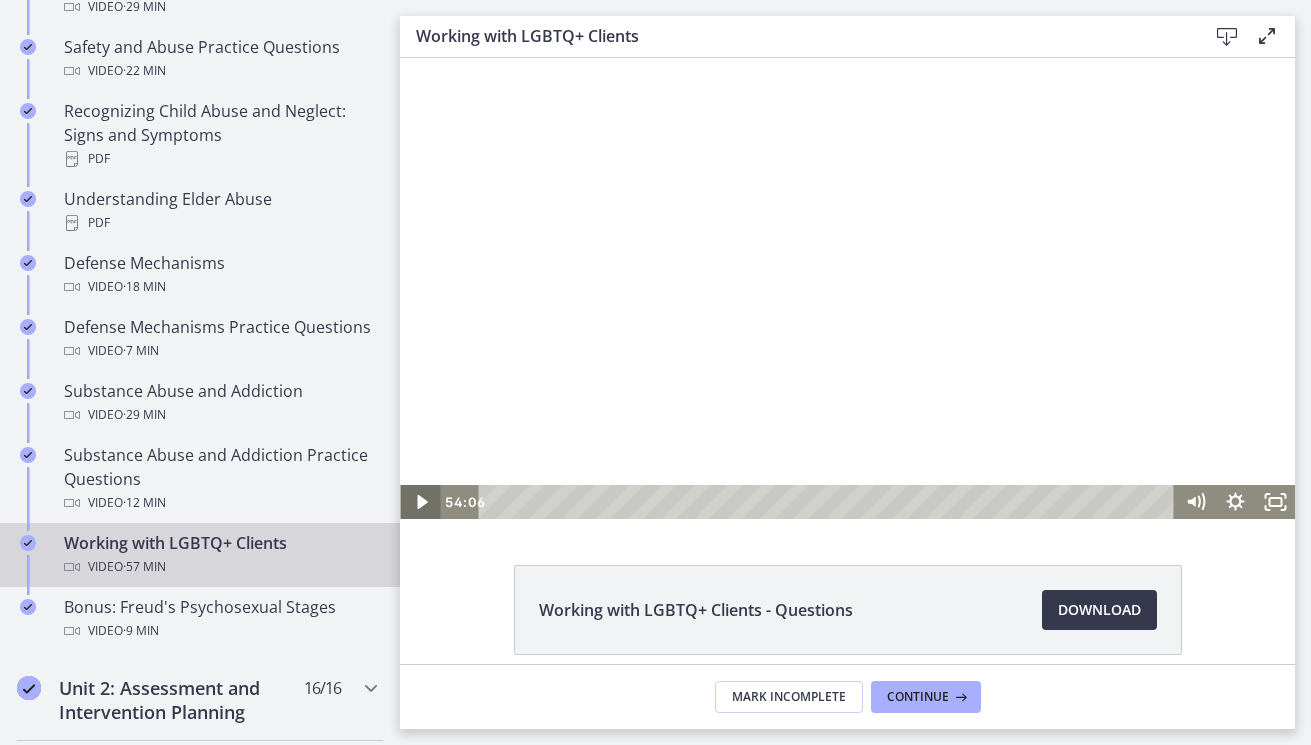 click 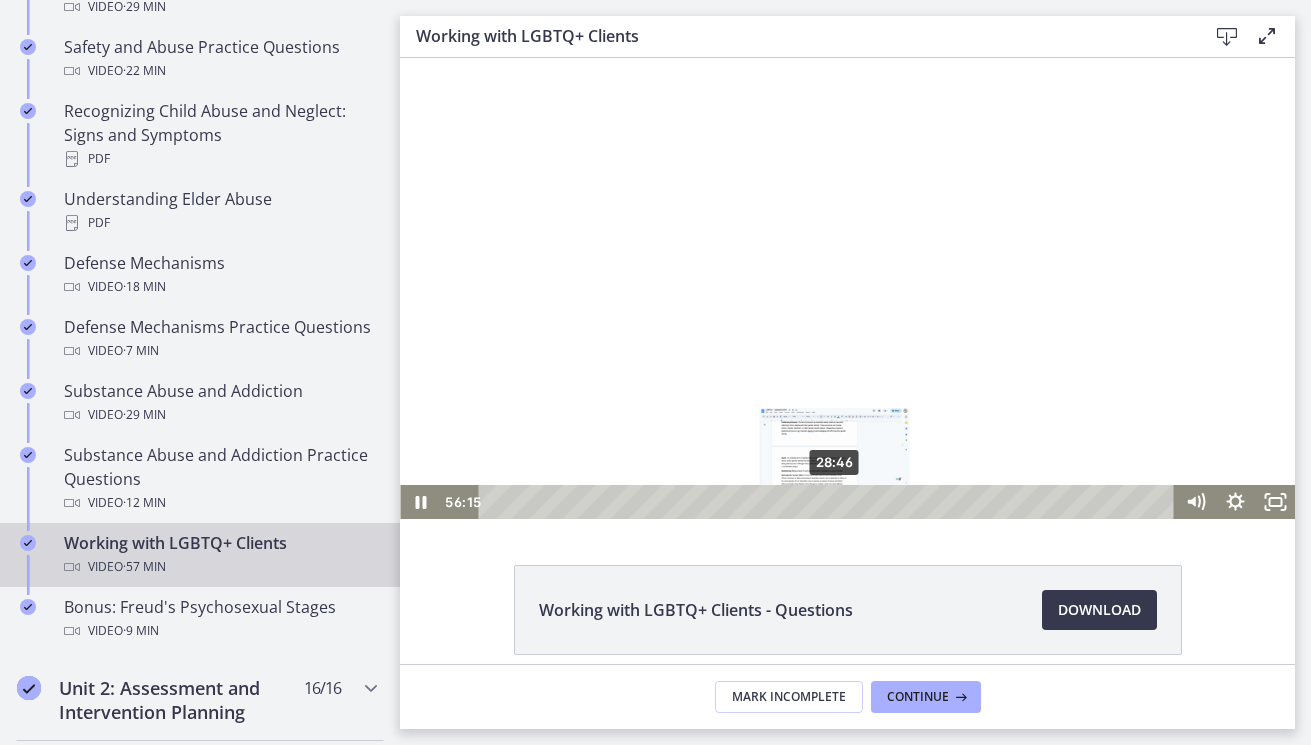 scroll, scrollTop: 87, scrollLeft: 0, axis: vertical 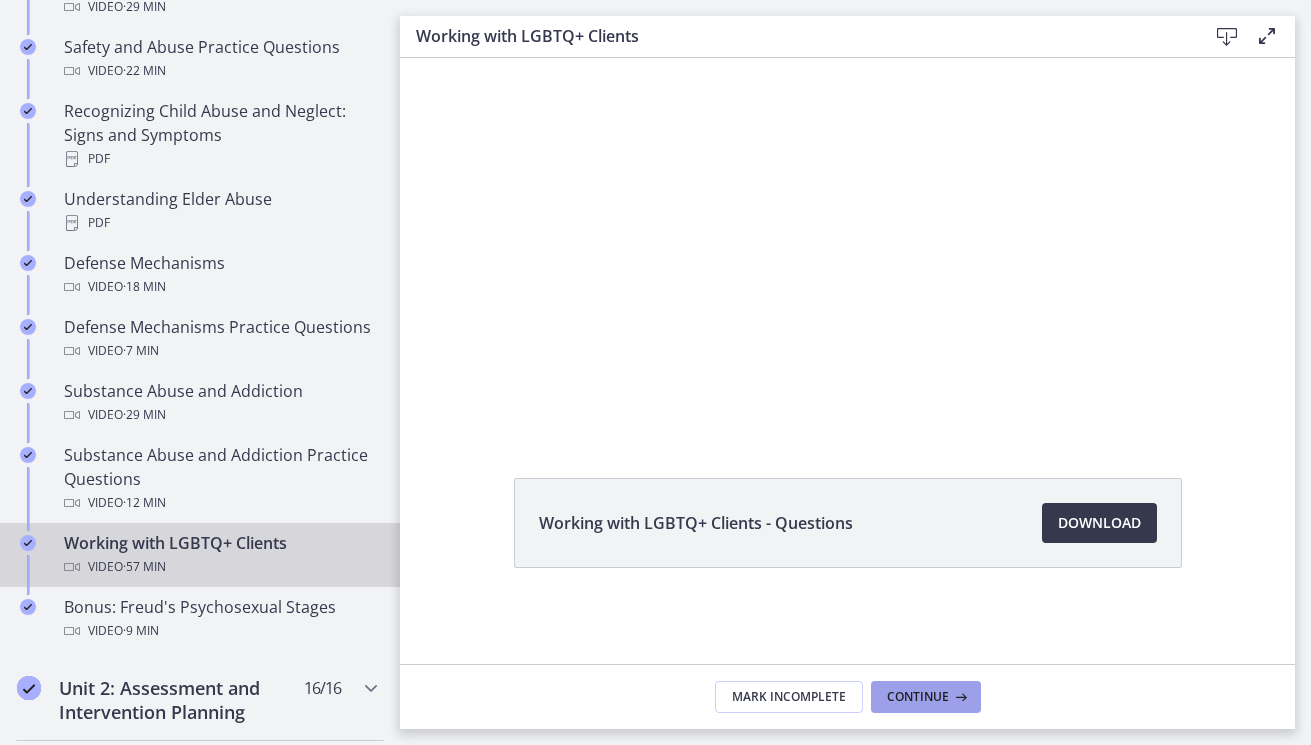 click on "Continue" at bounding box center (918, 697) 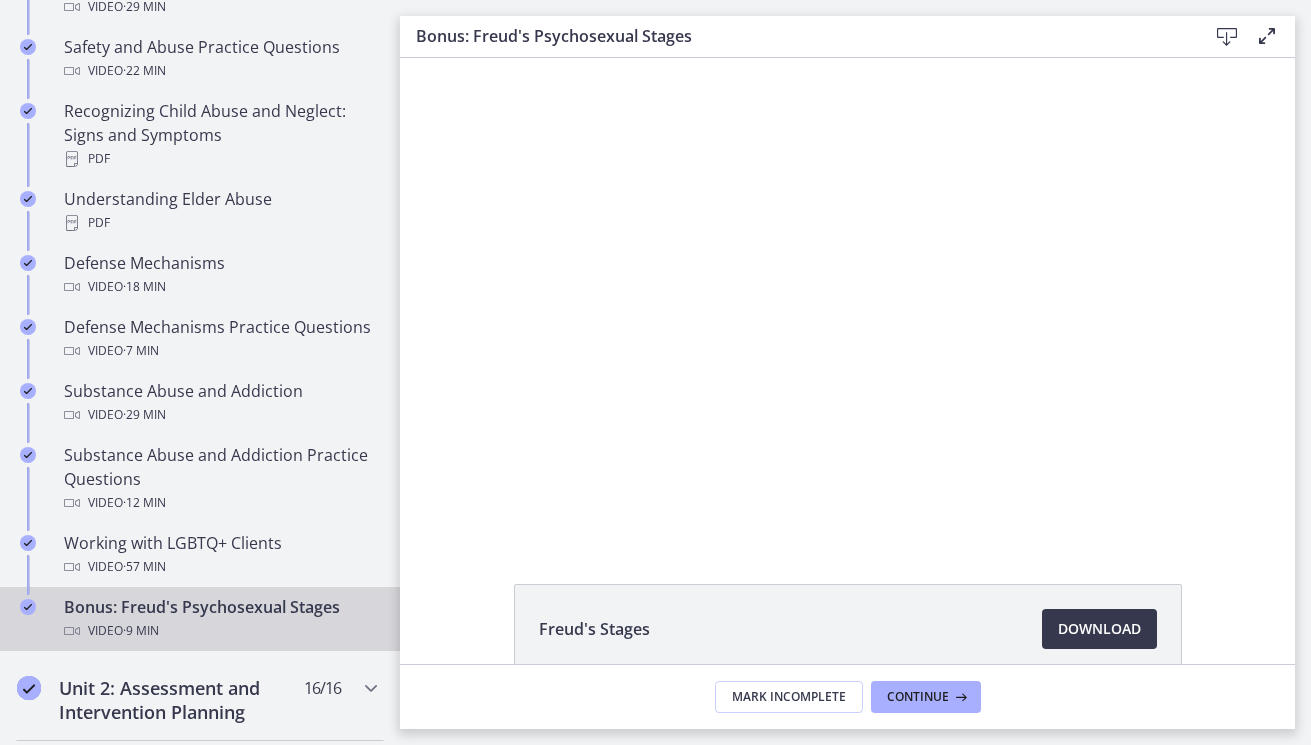 scroll, scrollTop: 0, scrollLeft: 0, axis: both 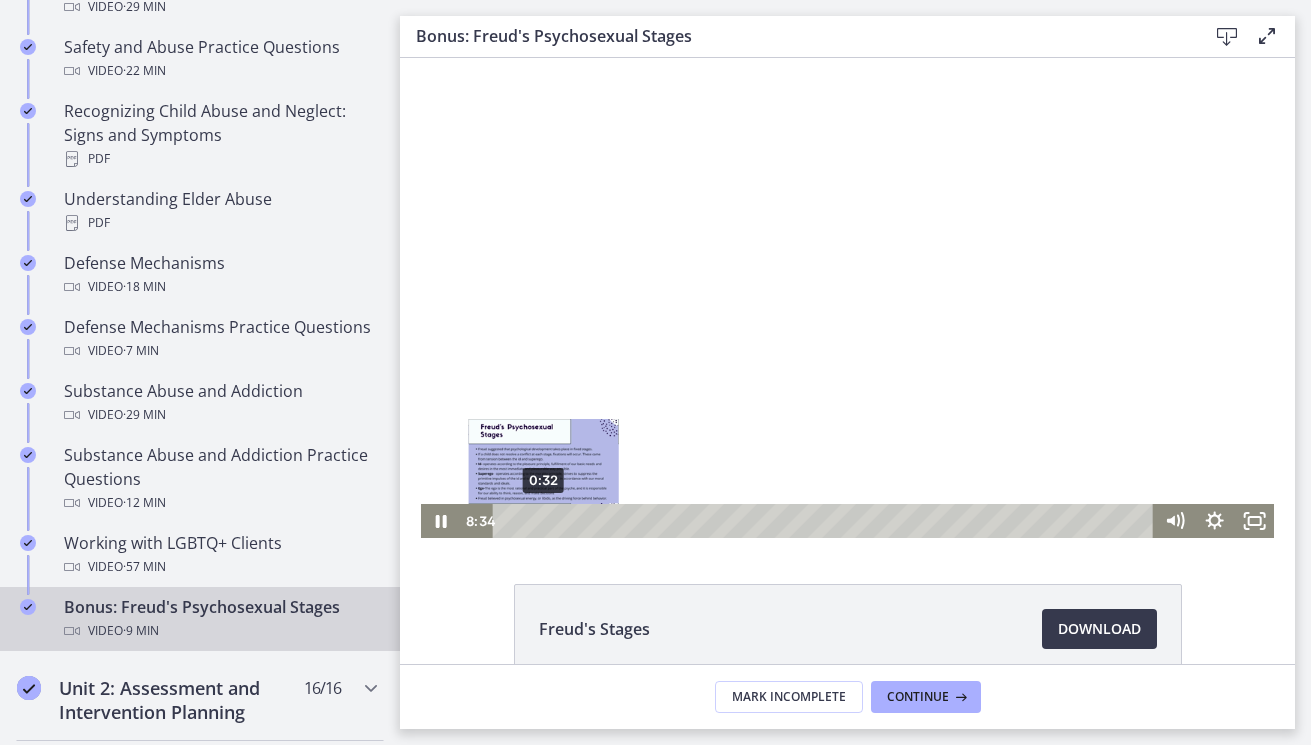 click on "0:32" at bounding box center [826, 521] 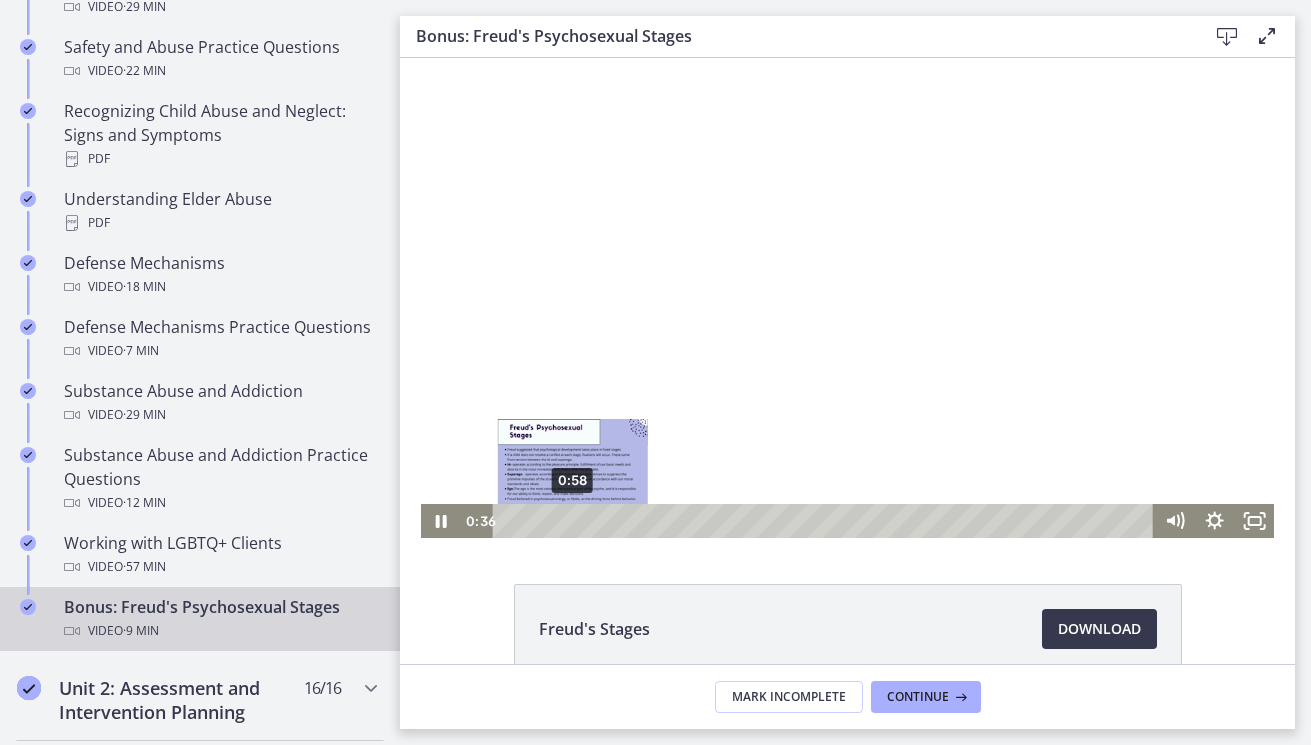 click on "0:58" at bounding box center [826, 521] 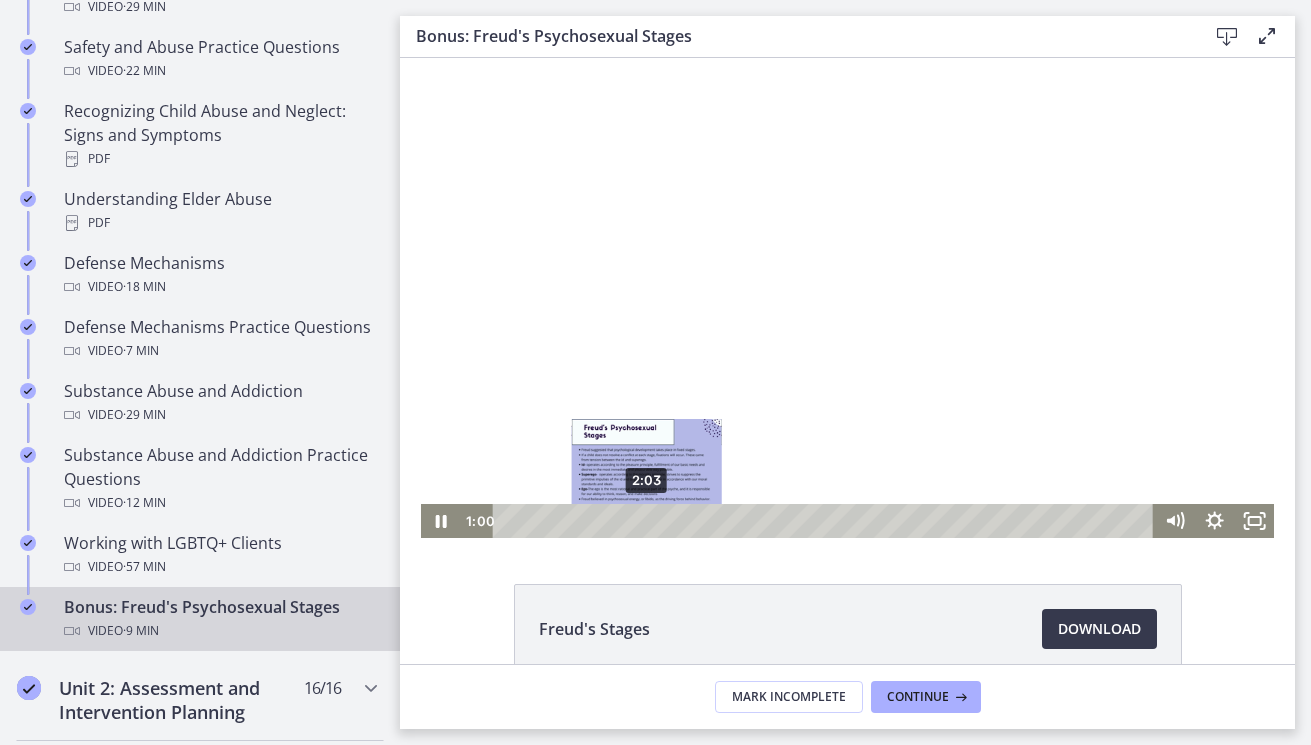 click on "2:03" at bounding box center (826, 521) 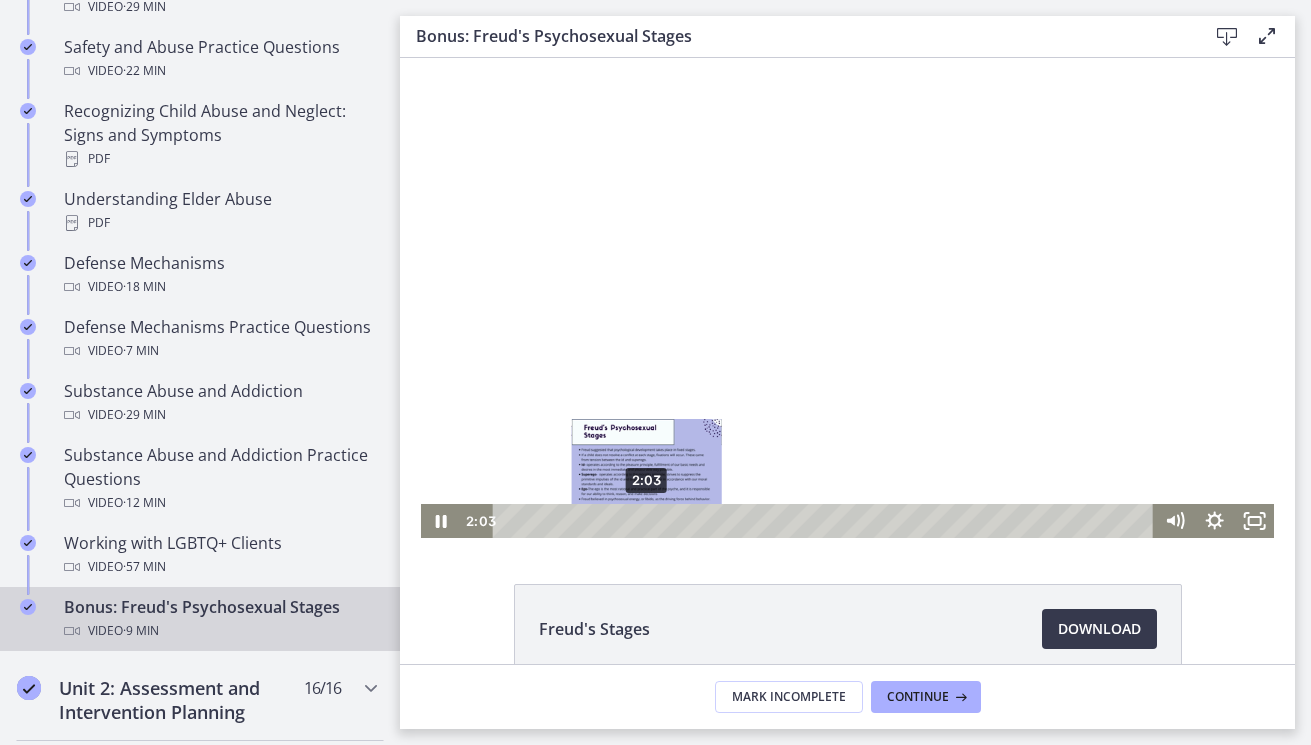 click at bounding box center (646, 520) 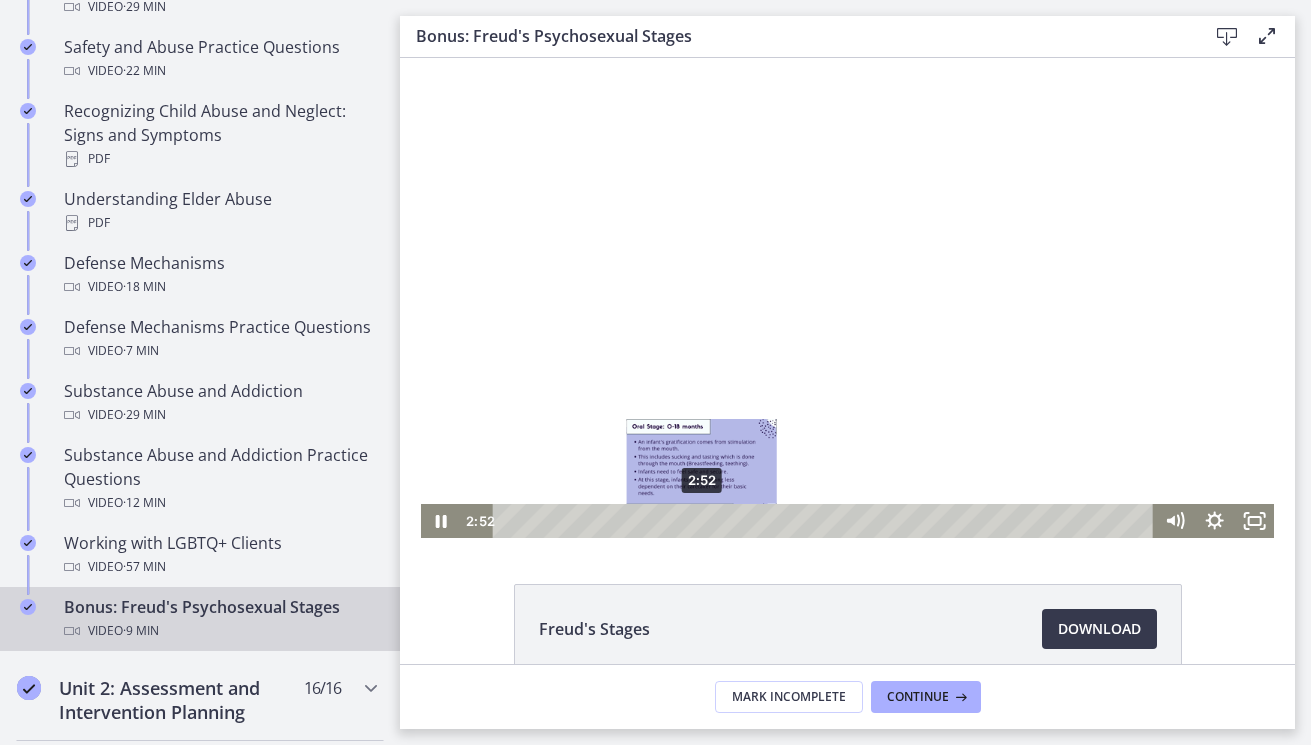 click on "2:52" at bounding box center [826, 521] 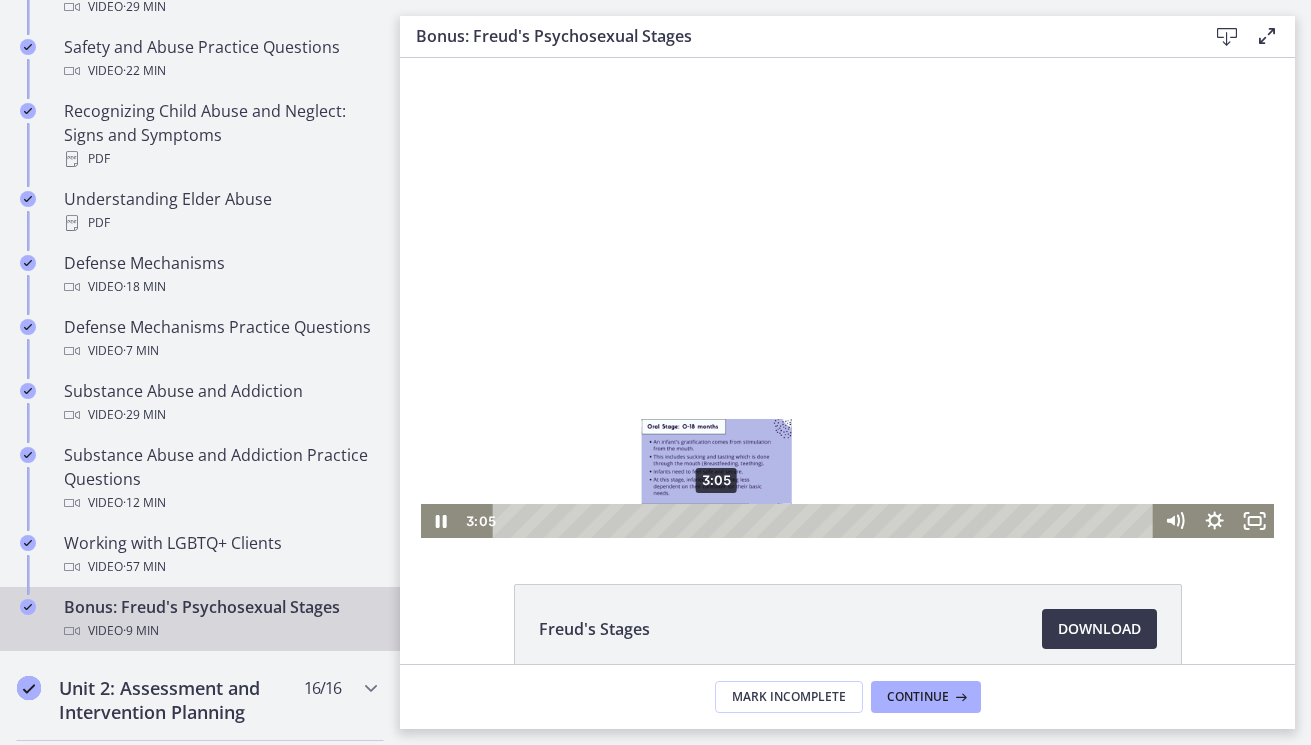 click on "3:05" at bounding box center (826, 521) 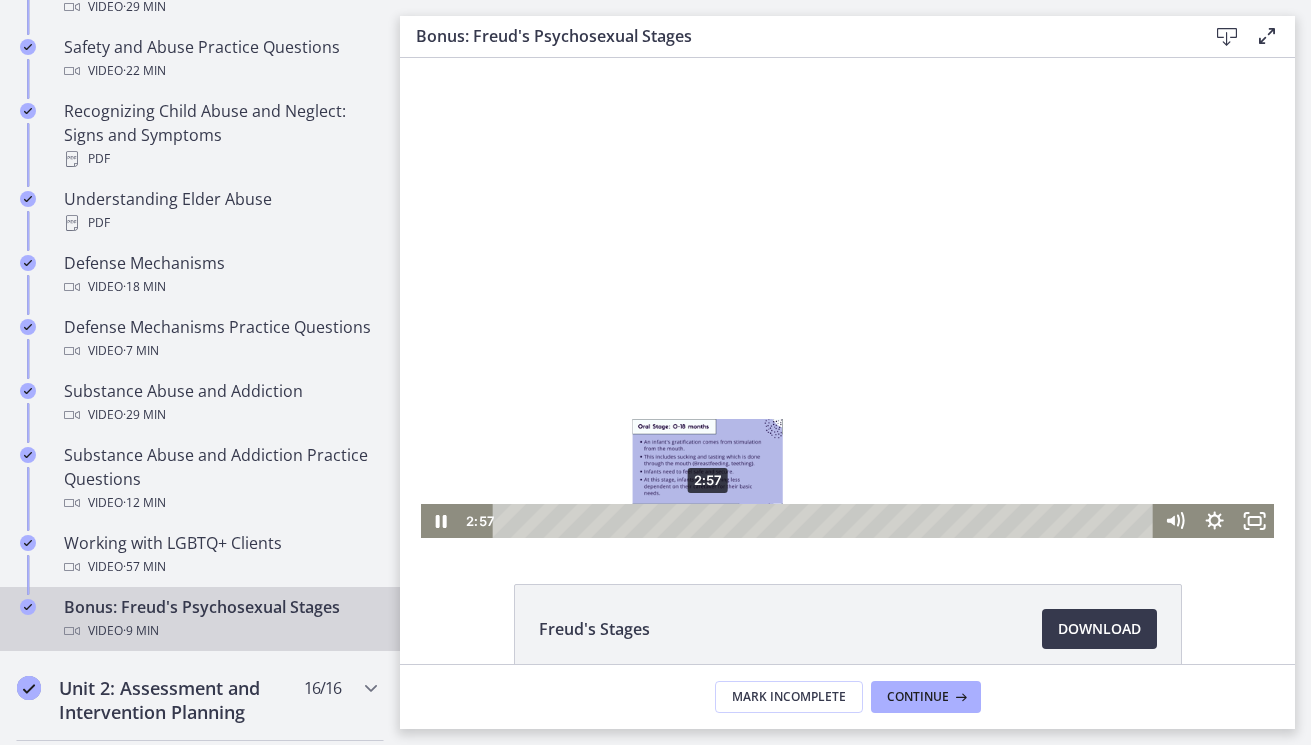 click on "2:57" at bounding box center (826, 521) 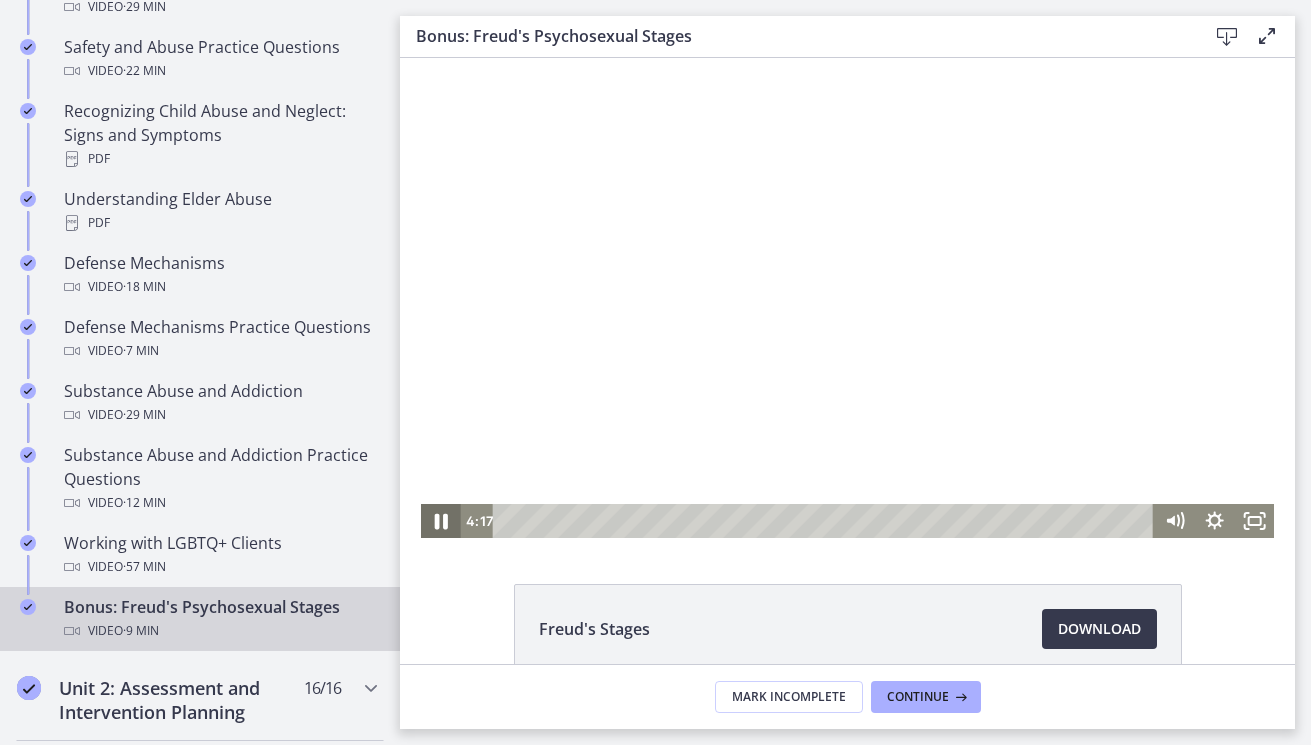 click 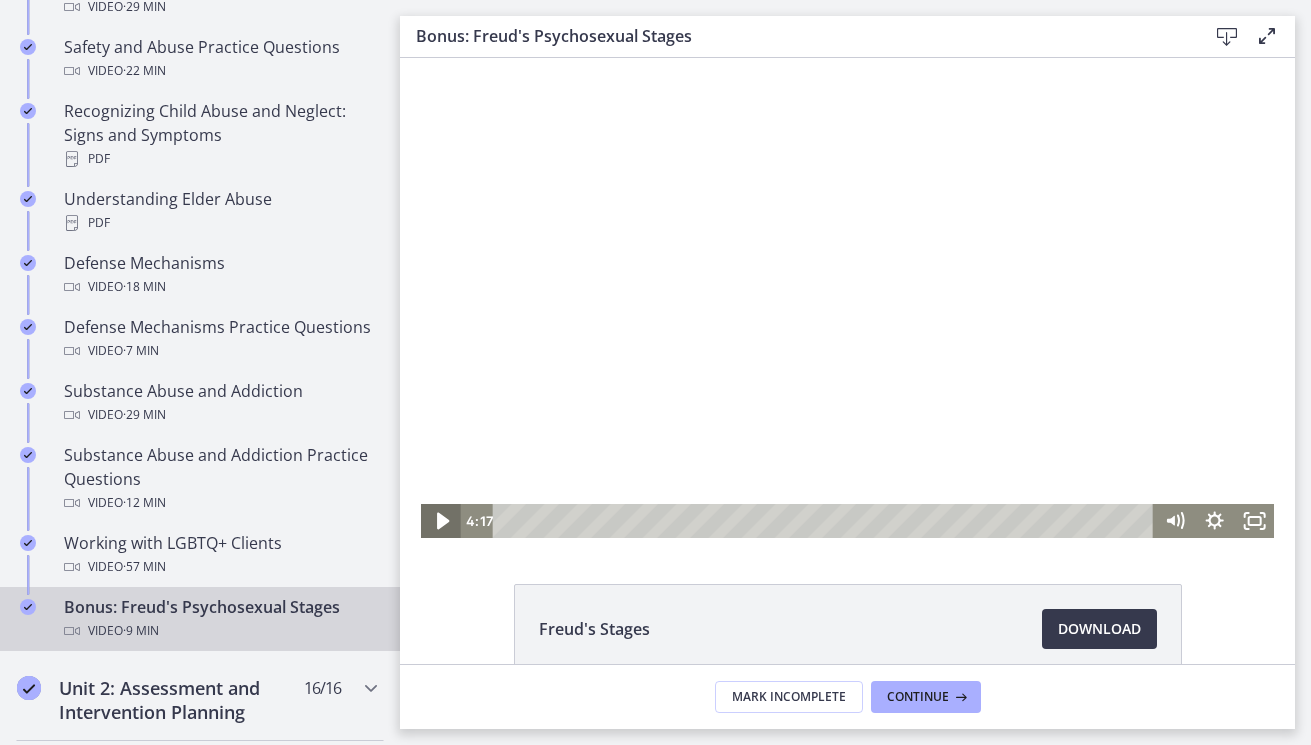 click 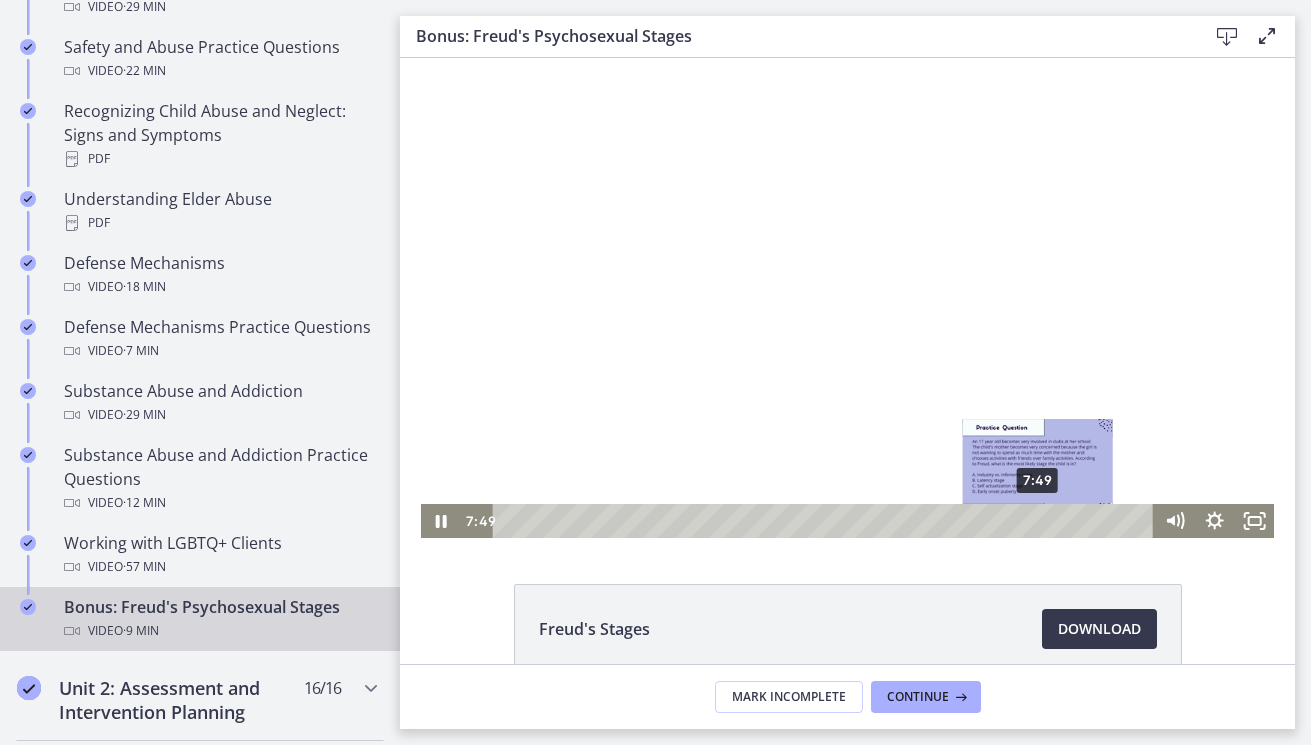 click on "7:49" at bounding box center (826, 521) 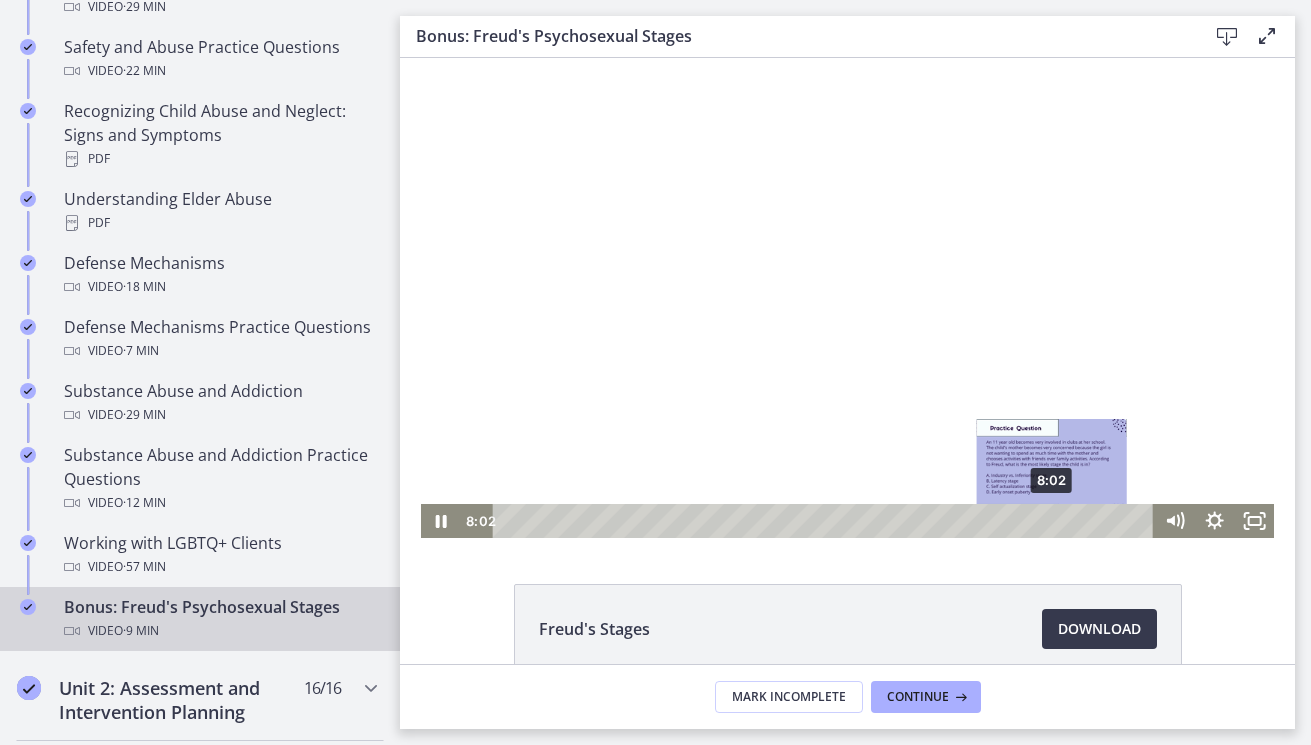 click on "8:02" at bounding box center (826, 521) 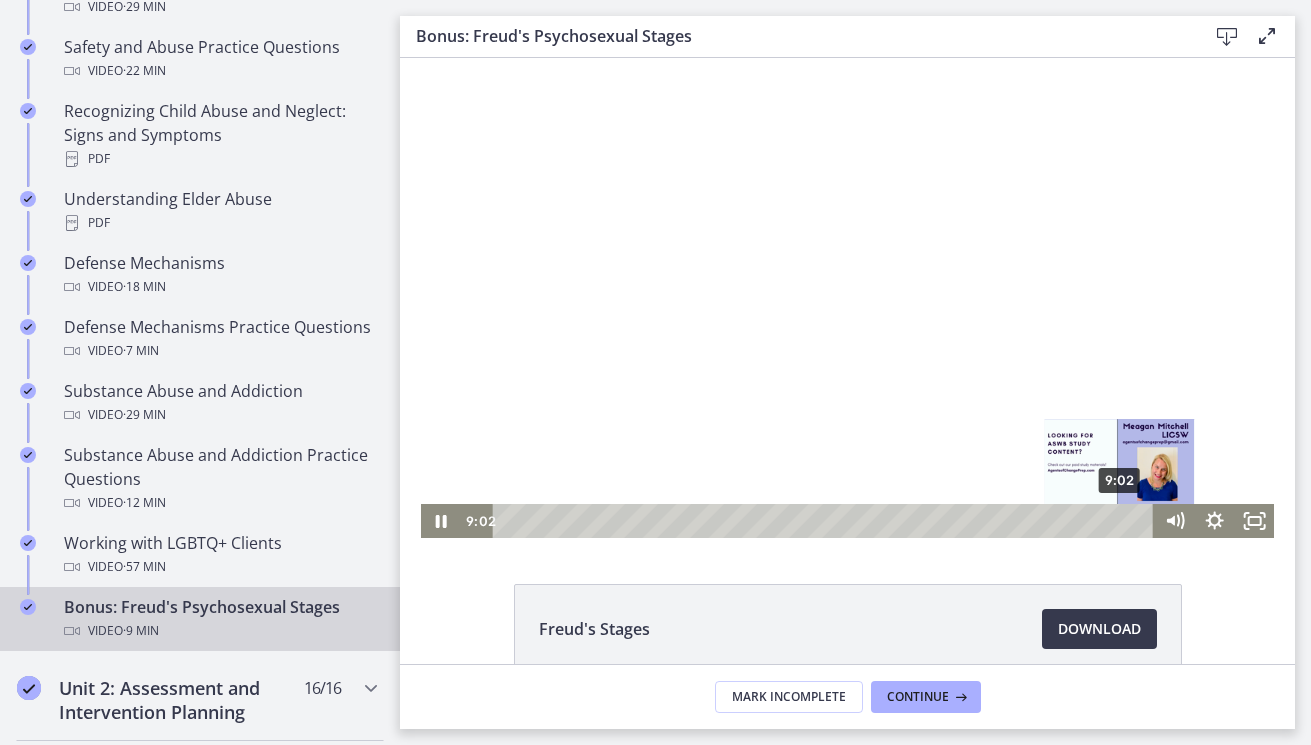 click on "9:02" at bounding box center [826, 521] 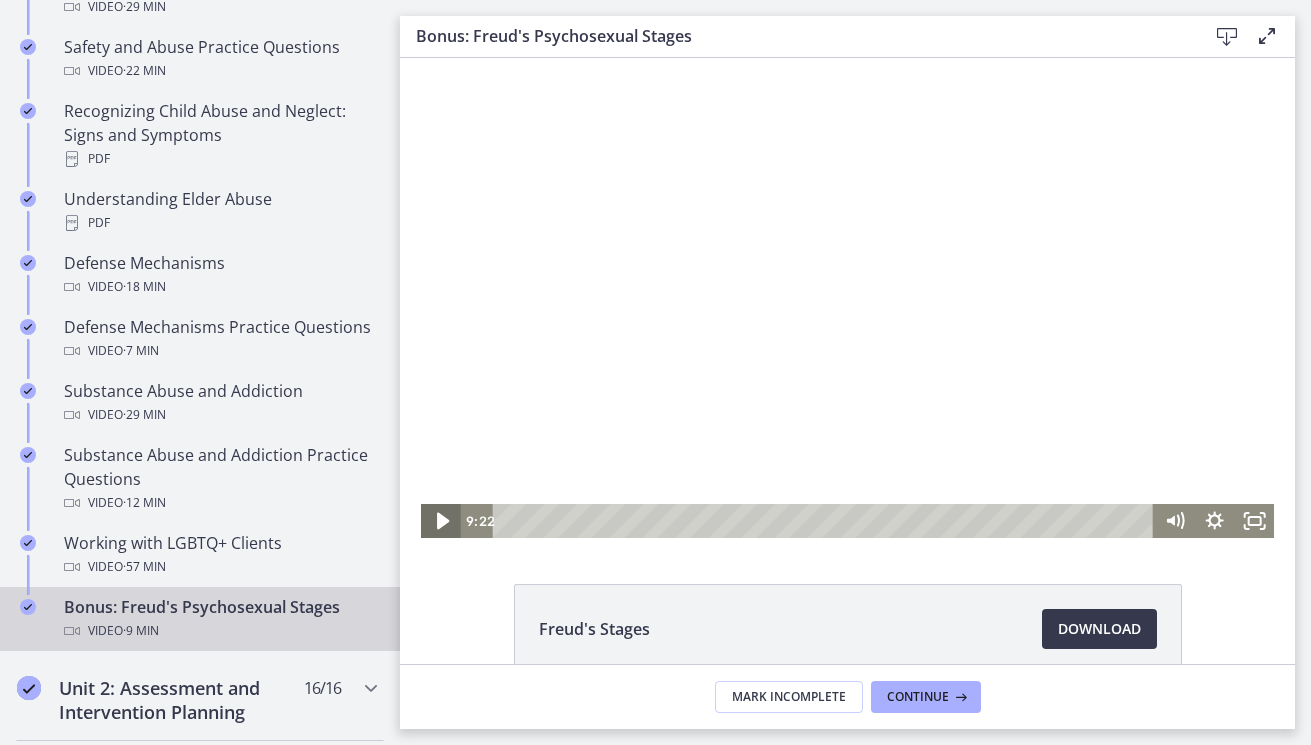 click 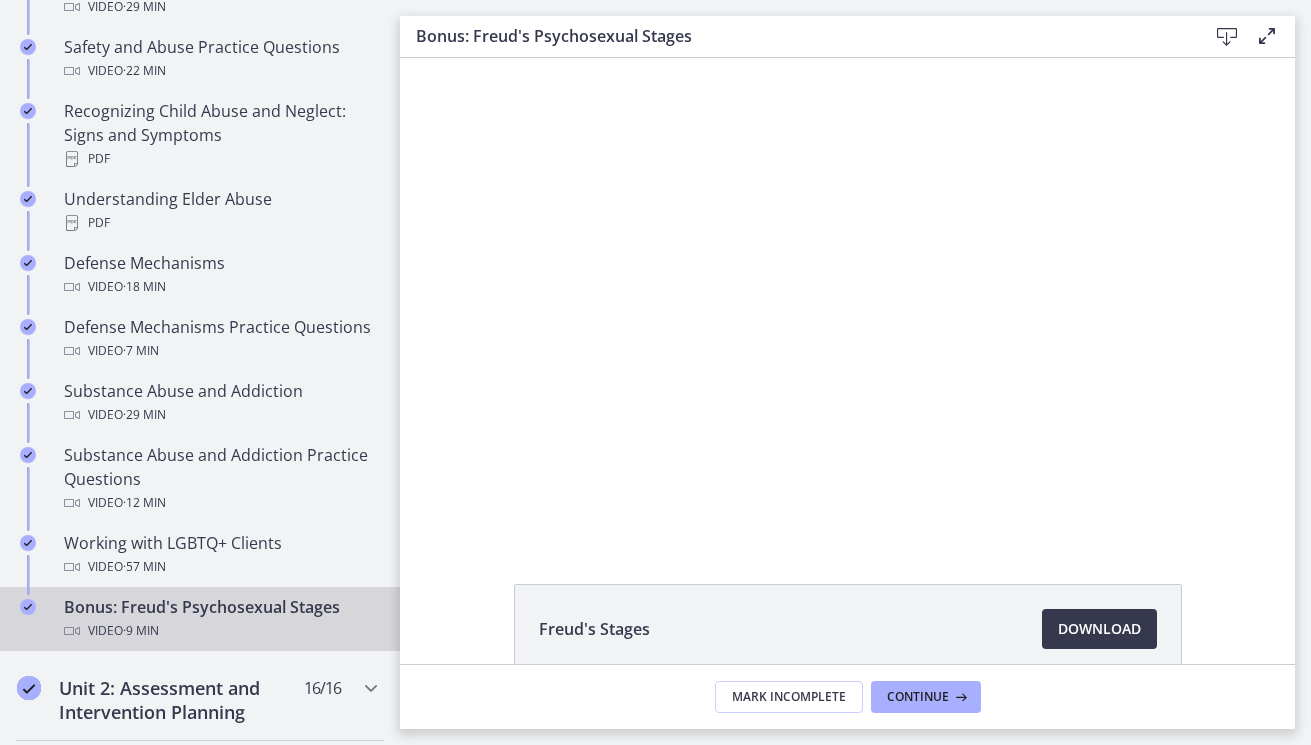 scroll, scrollTop: 0, scrollLeft: 0, axis: both 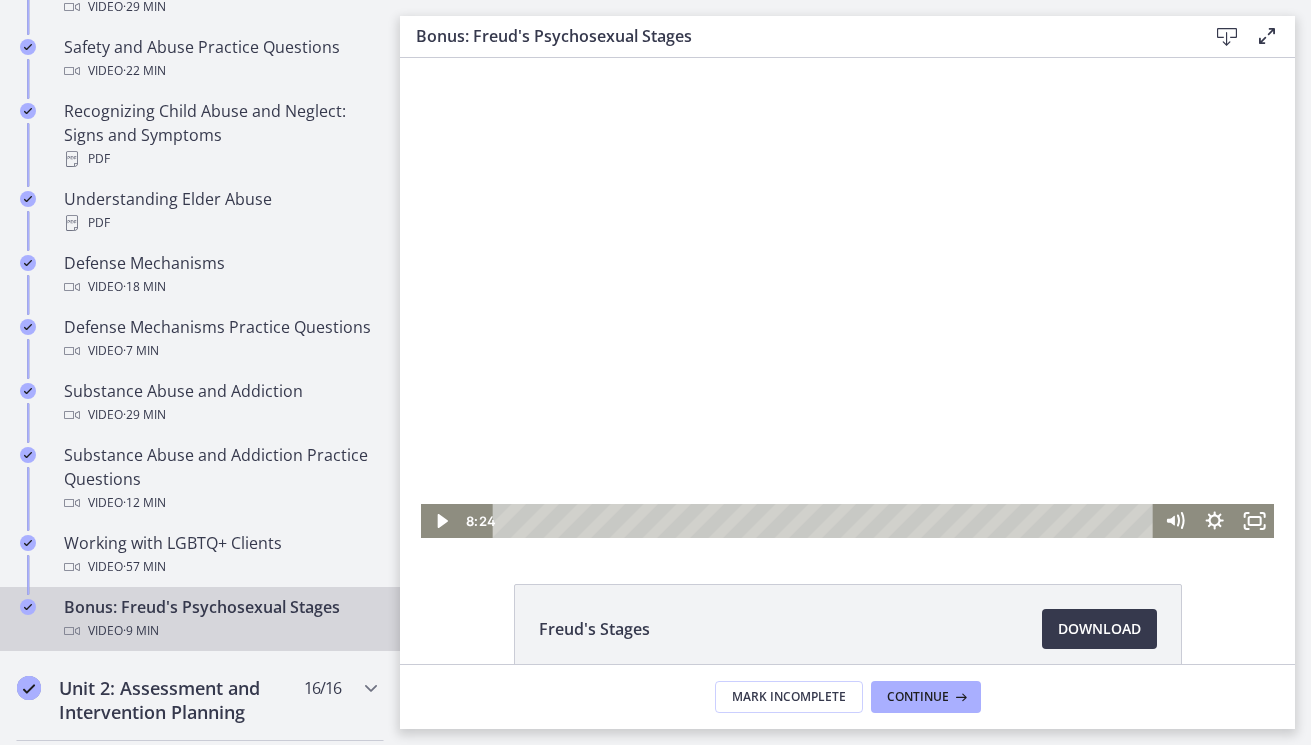click at bounding box center [826, 521] 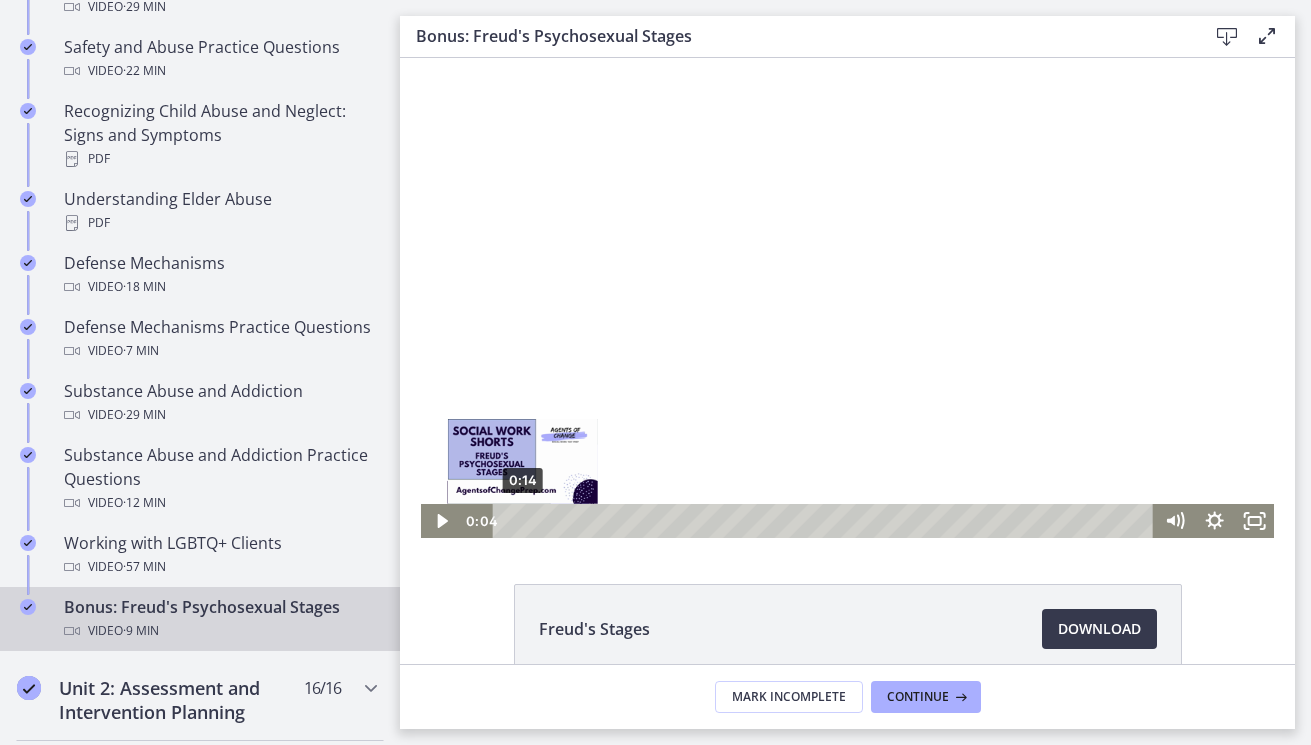 click on "0:14" at bounding box center (826, 521) 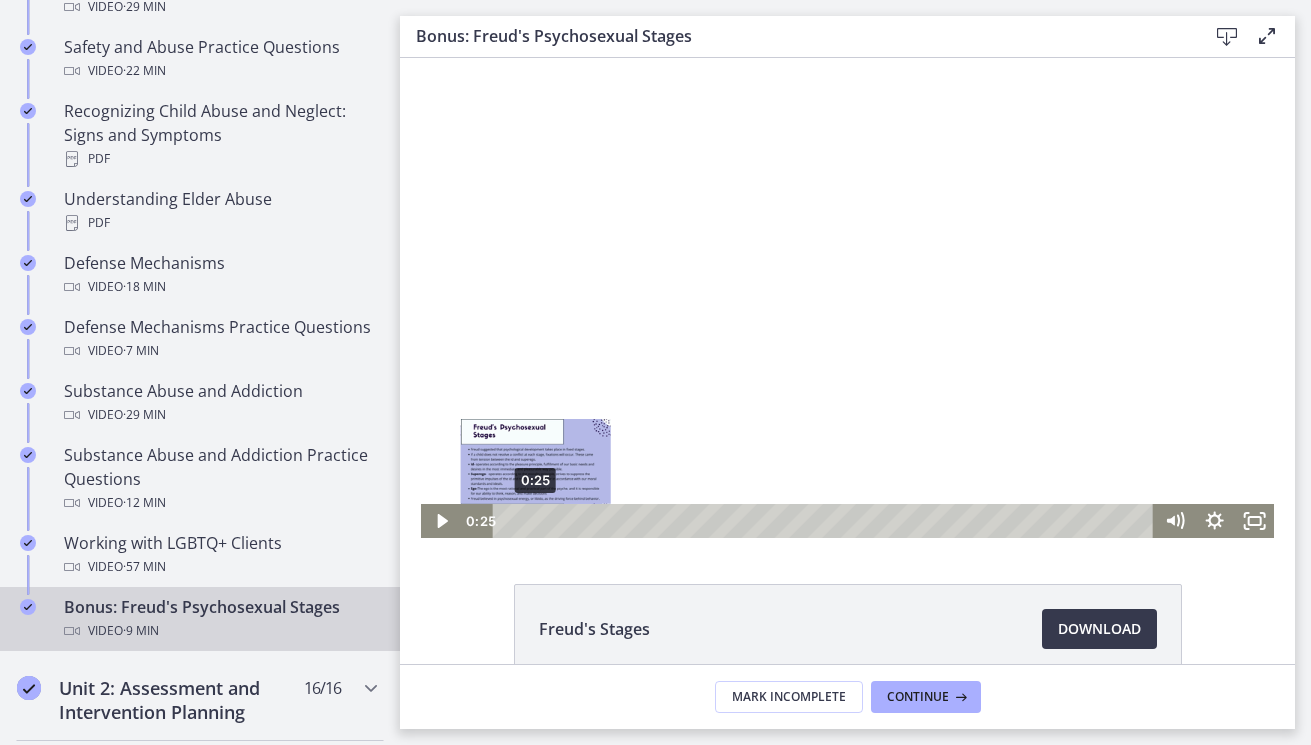 click on "0:25" at bounding box center [826, 521] 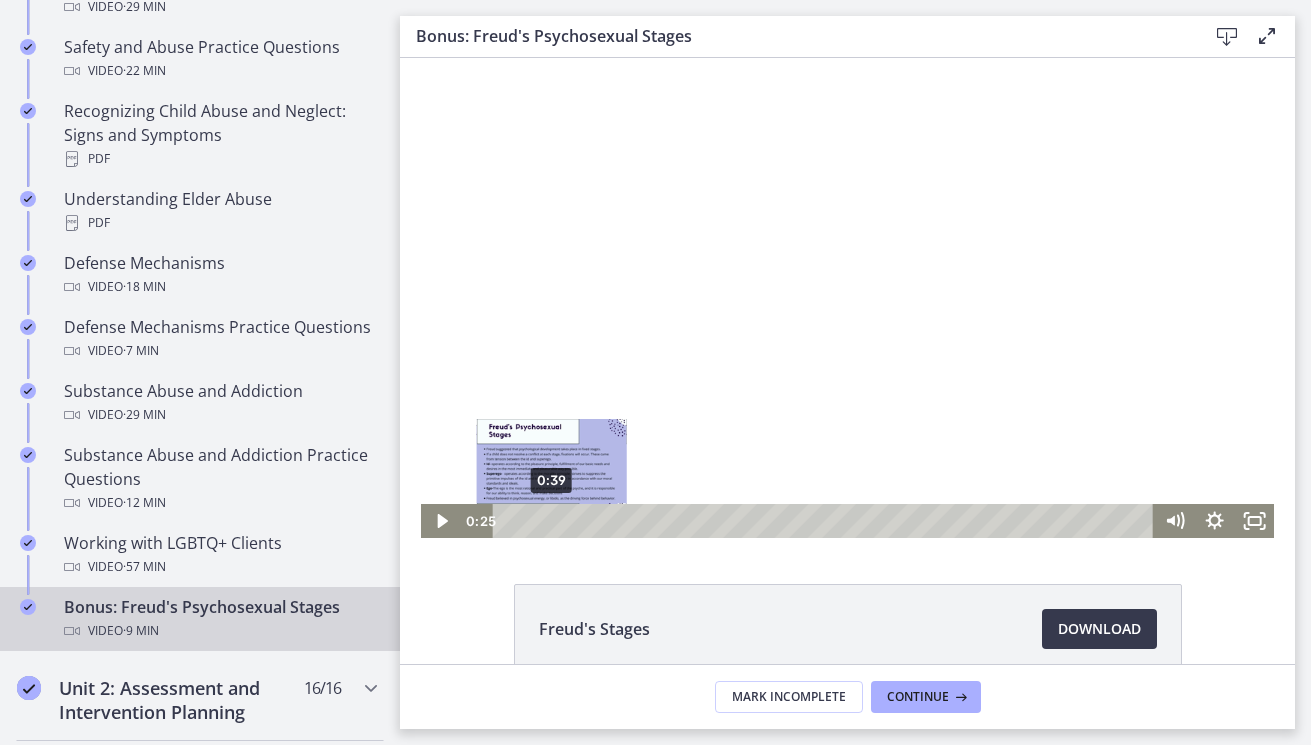 click on "0:39" at bounding box center [826, 521] 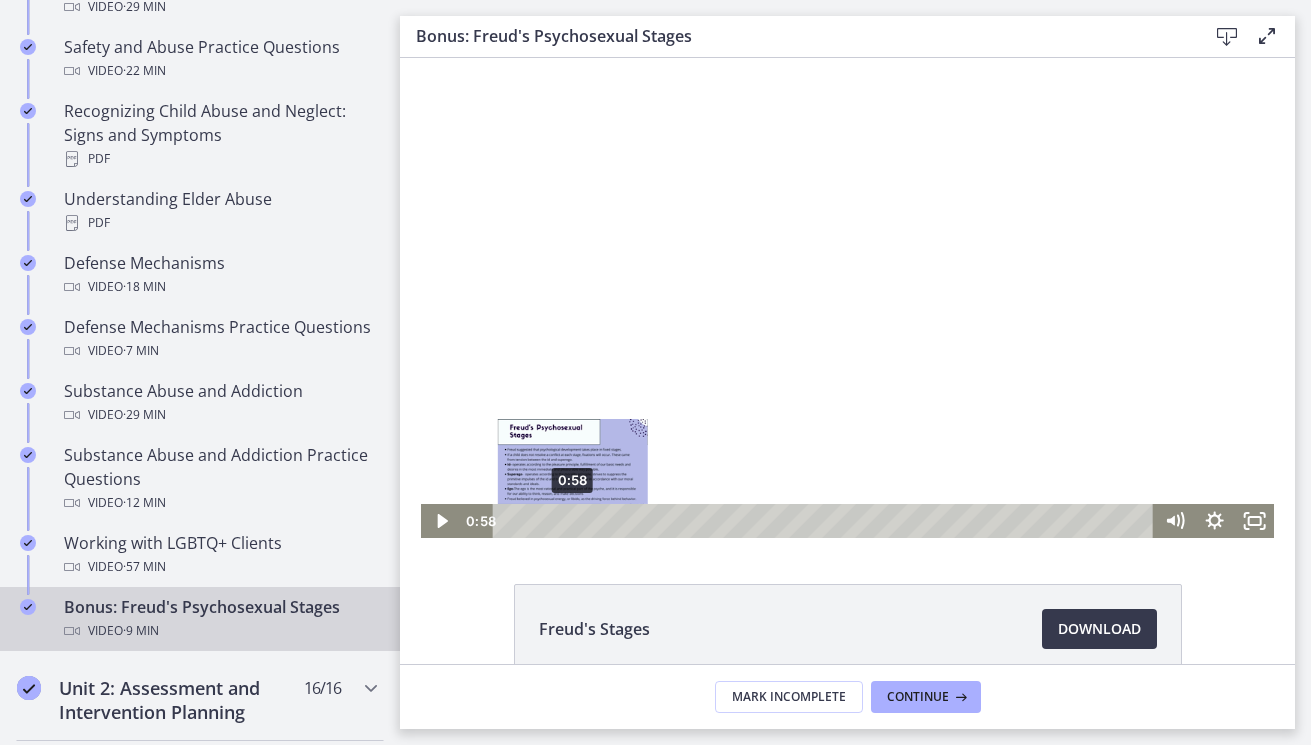 click on "0:58" at bounding box center (826, 521) 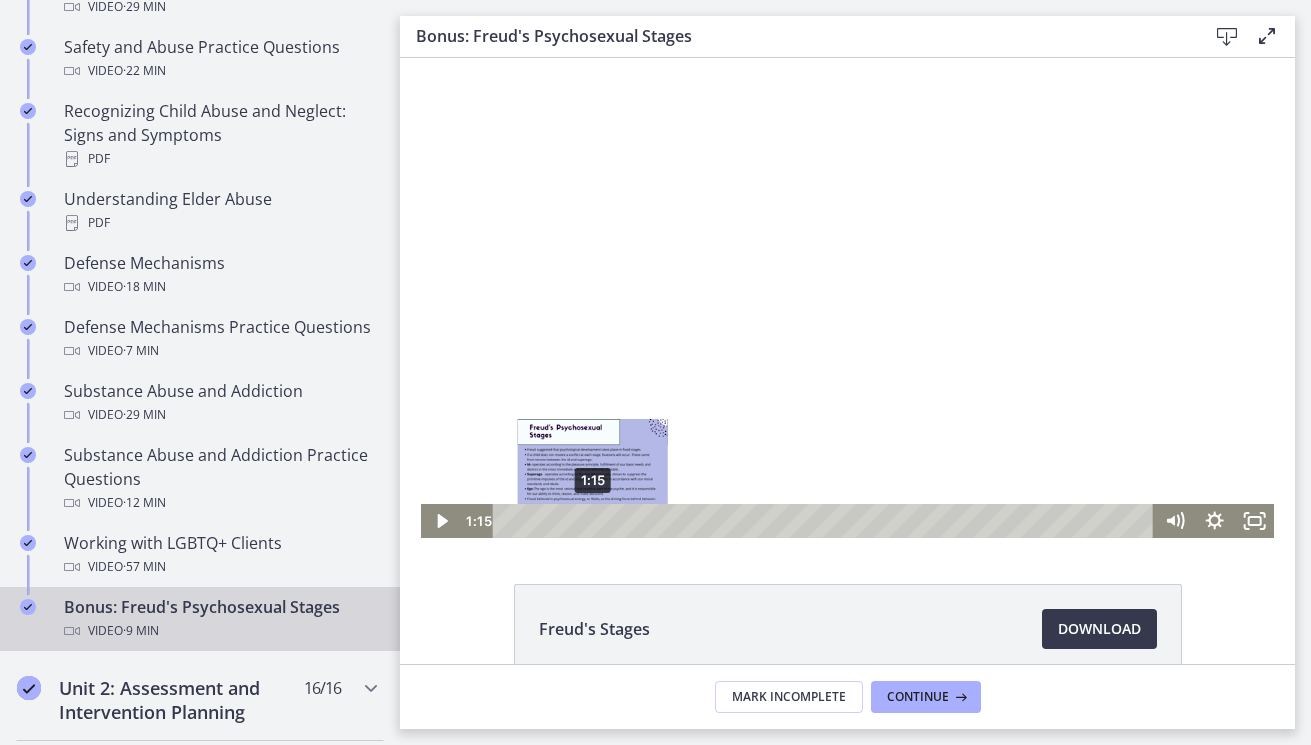 click on "1:15" at bounding box center (826, 521) 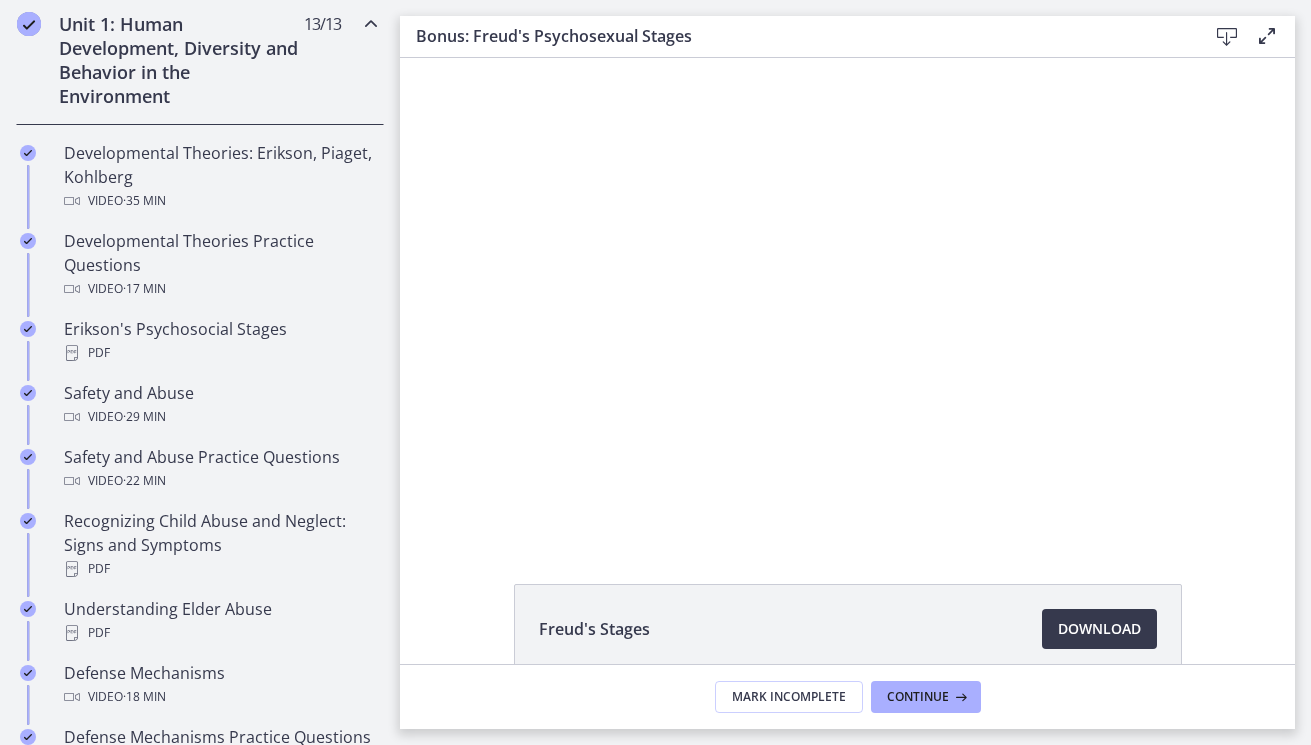 scroll, scrollTop: 605, scrollLeft: 0, axis: vertical 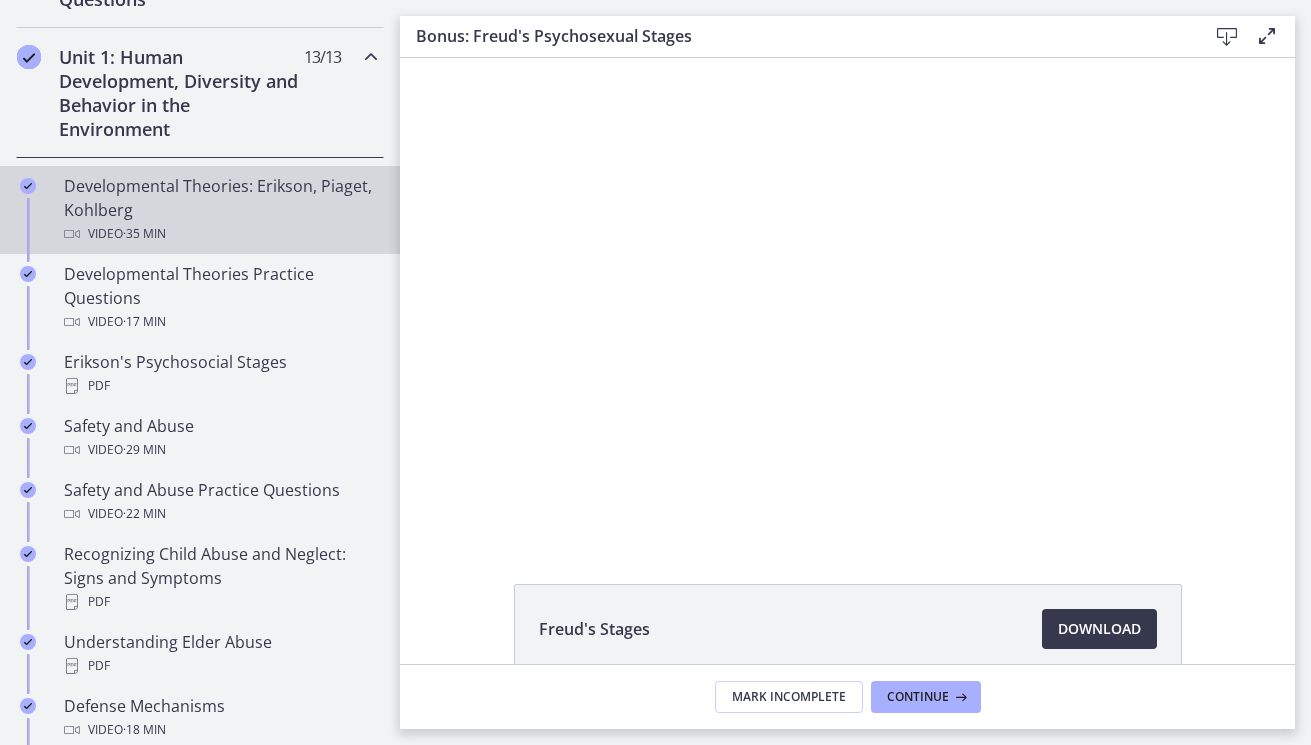 click on "Developmental Theories: Erikson, Piaget, Kohlberg
Video
·  35 min" at bounding box center (220, 210) 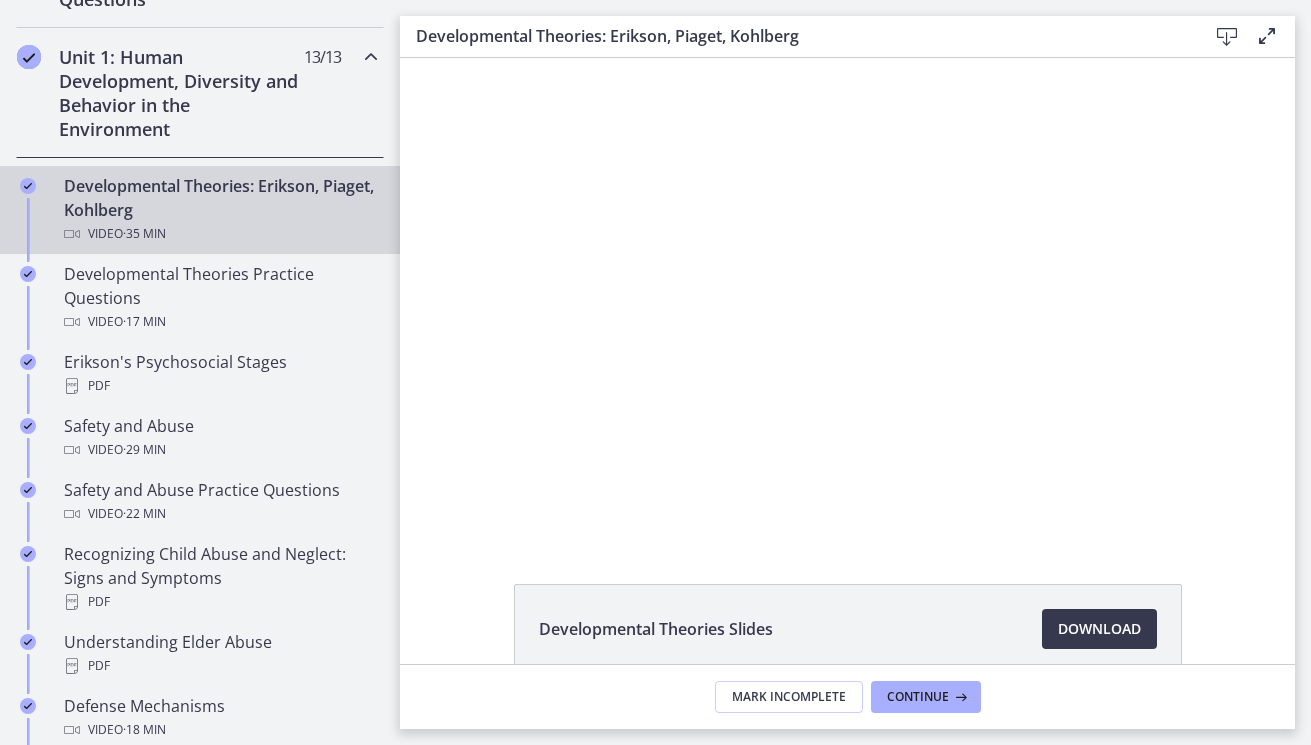 scroll, scrollTop: 0, scrollLeft: 0, axis: both 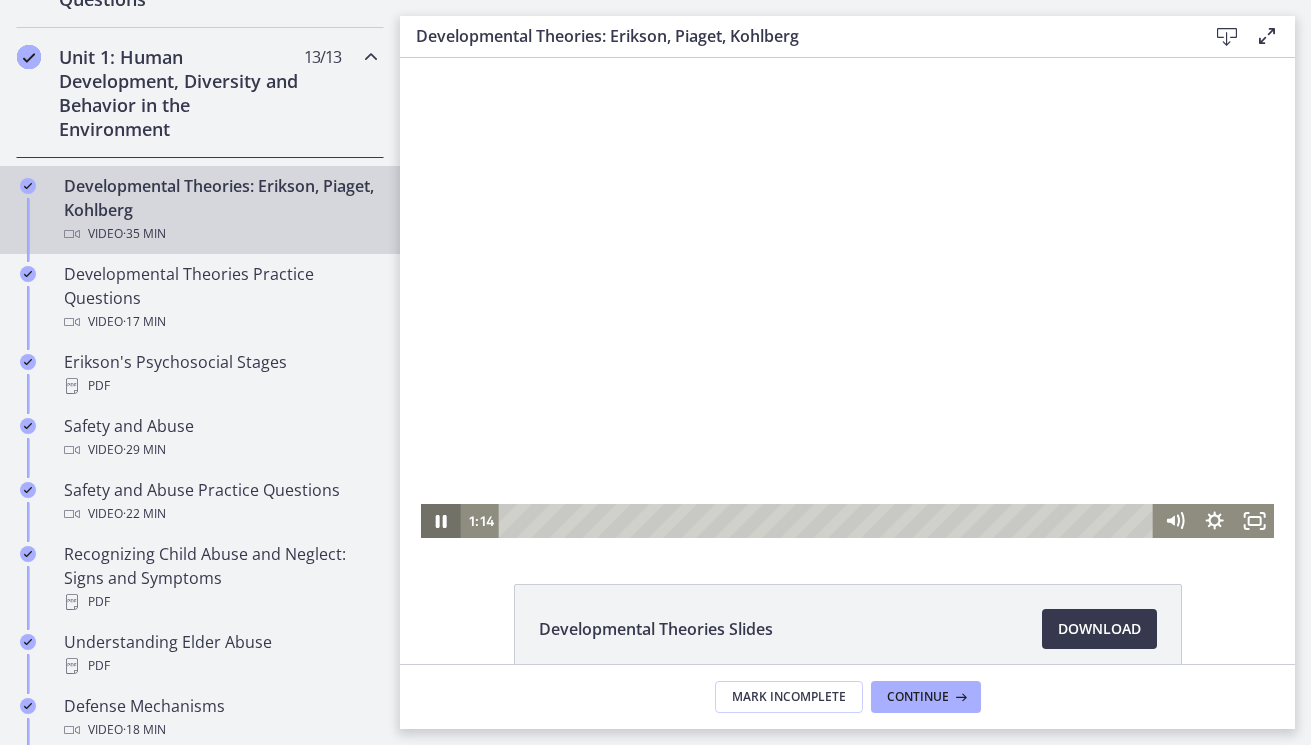 click 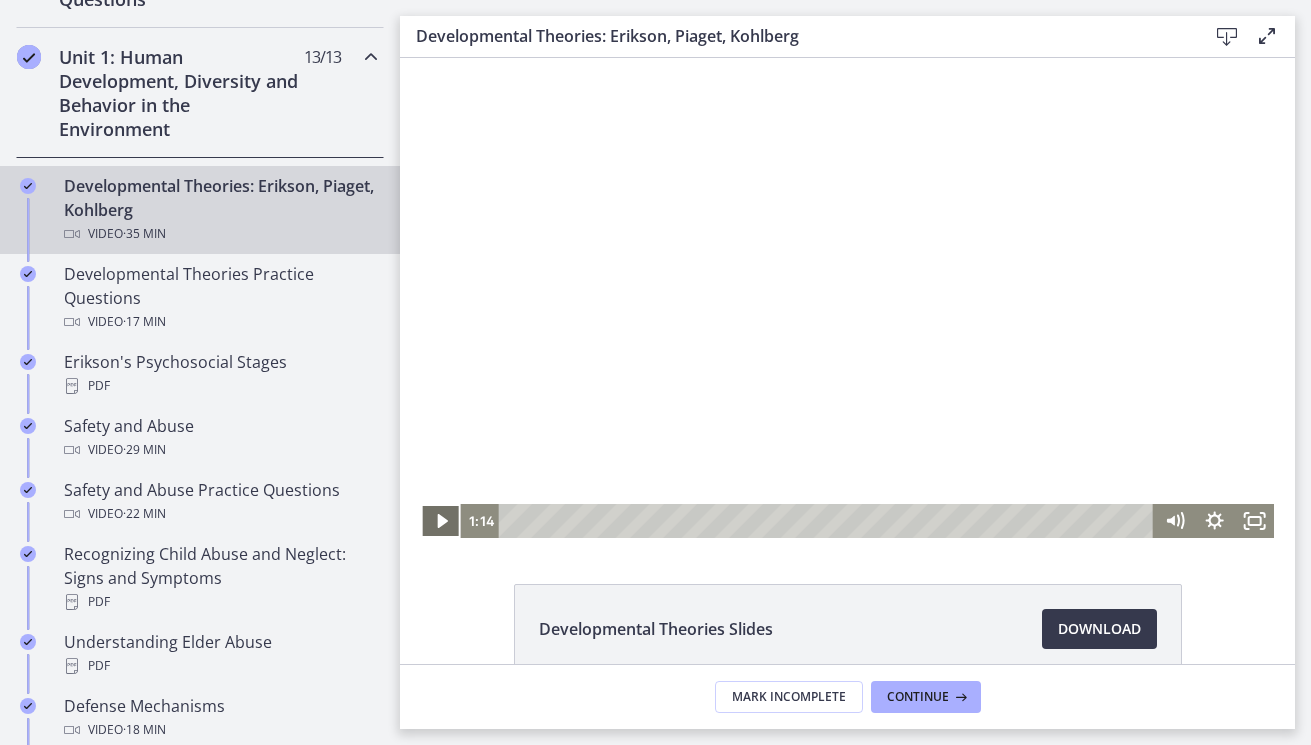 click 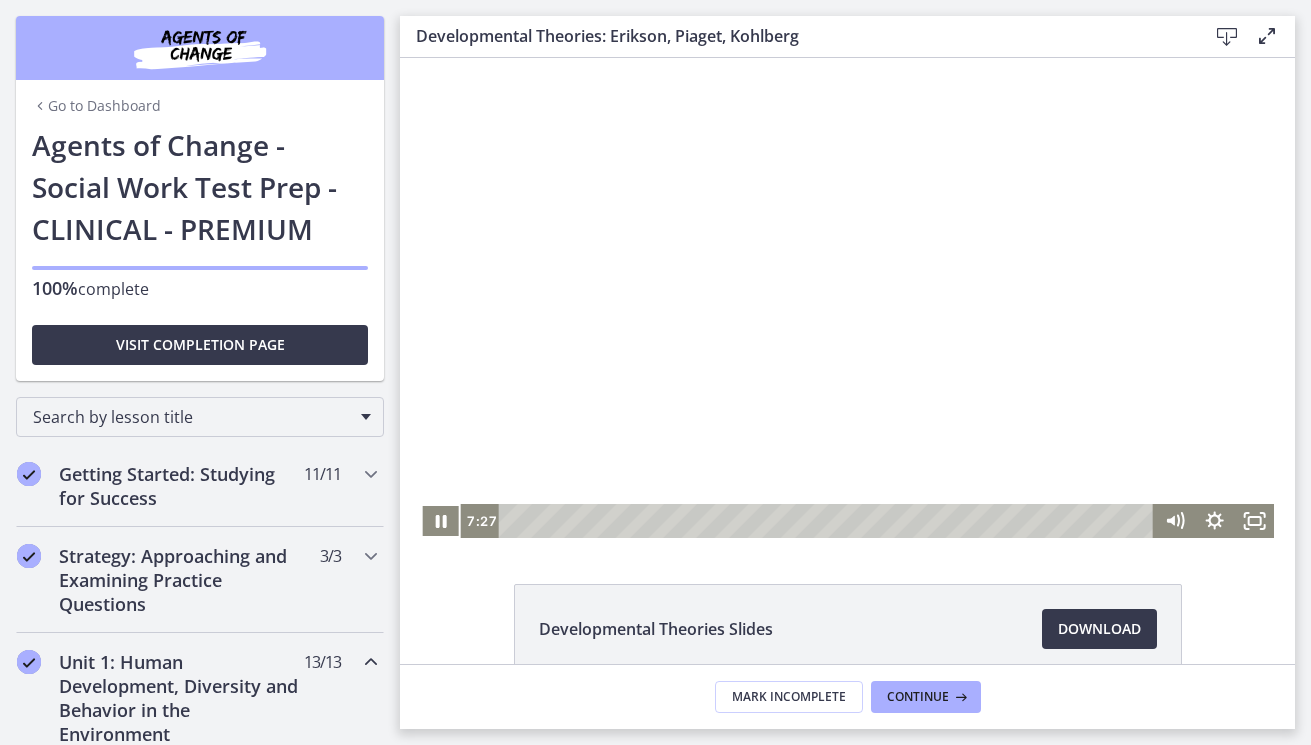 scroll, scrollTop: 0, scrollLeft: 0, axis: both 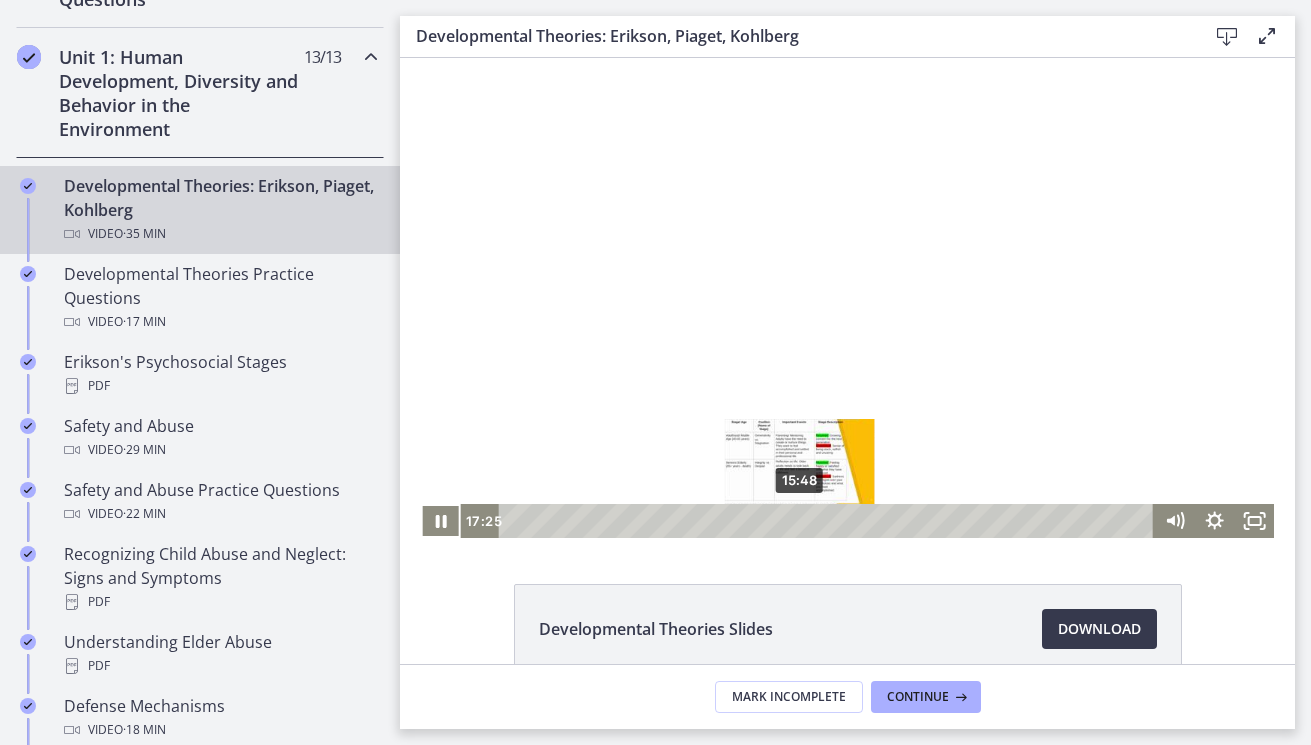 click on "15:48" at bounding box center (829, 521) 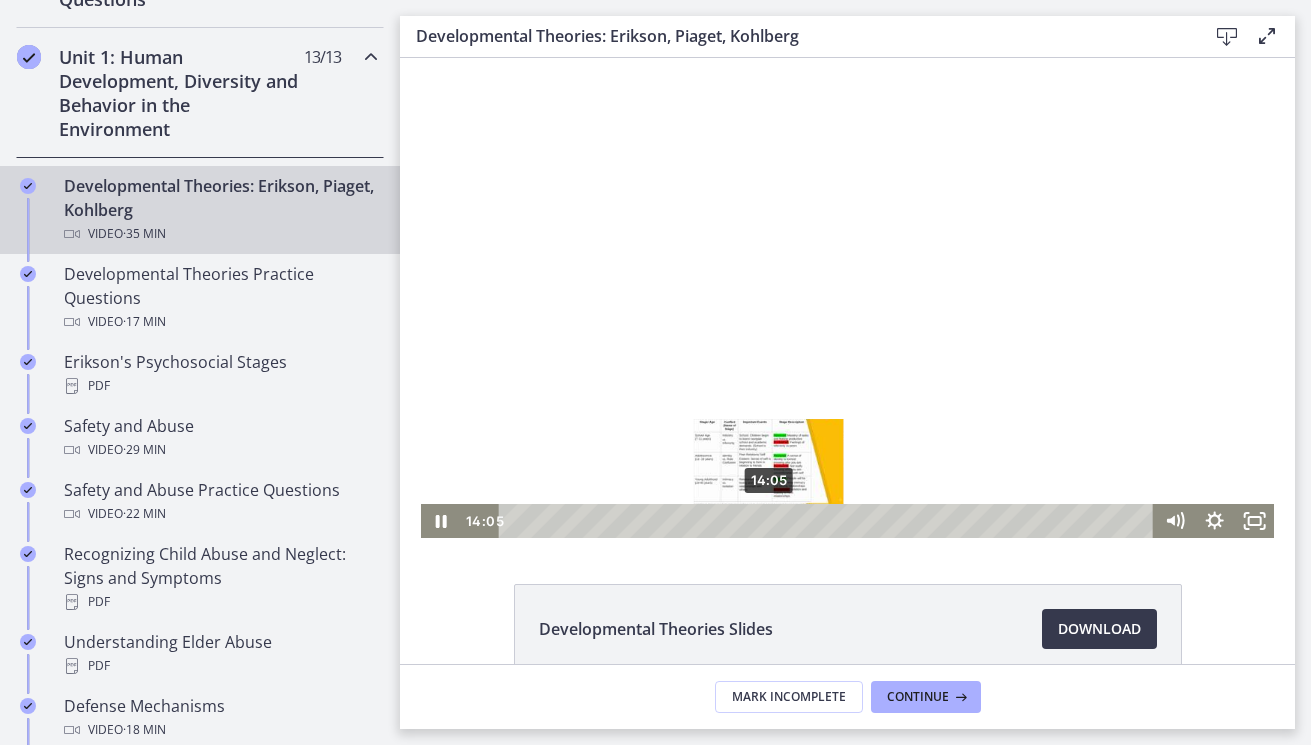 click on "14:05" at bounding box center (829, 521) 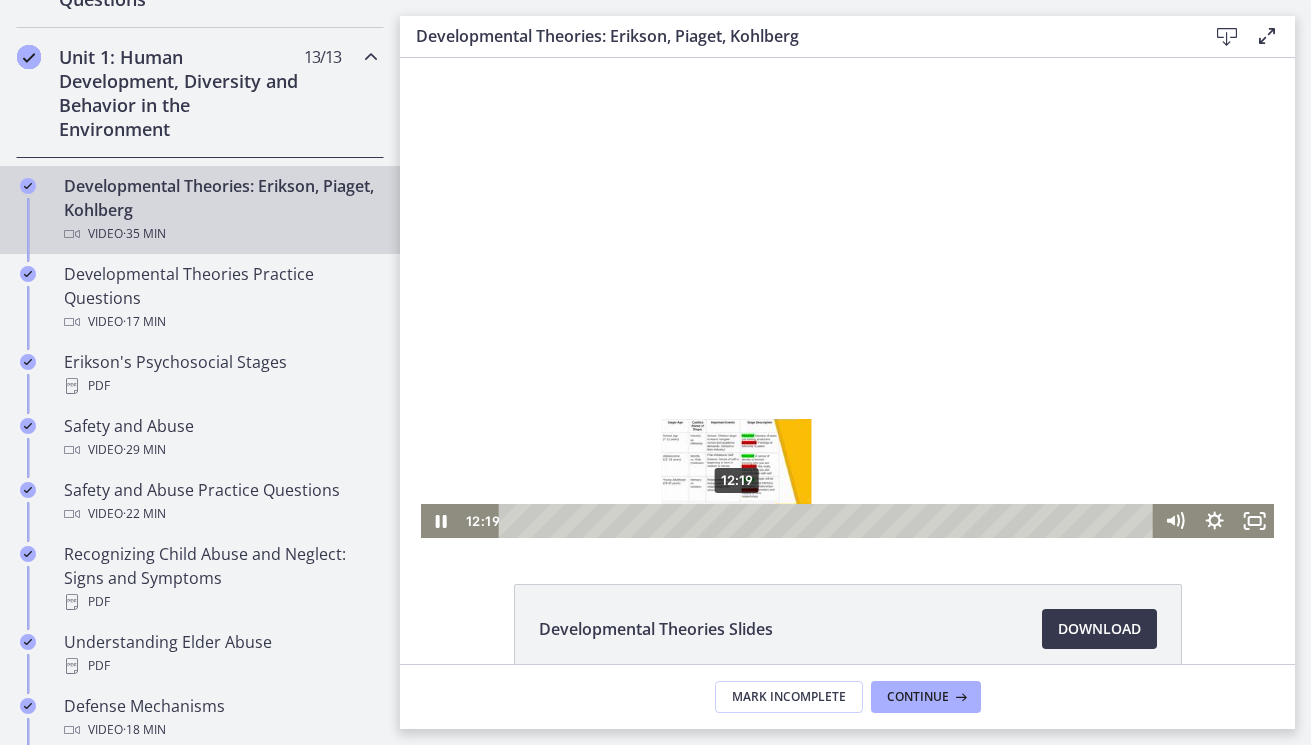 click on "12:19" at bounding box center [829, 521] 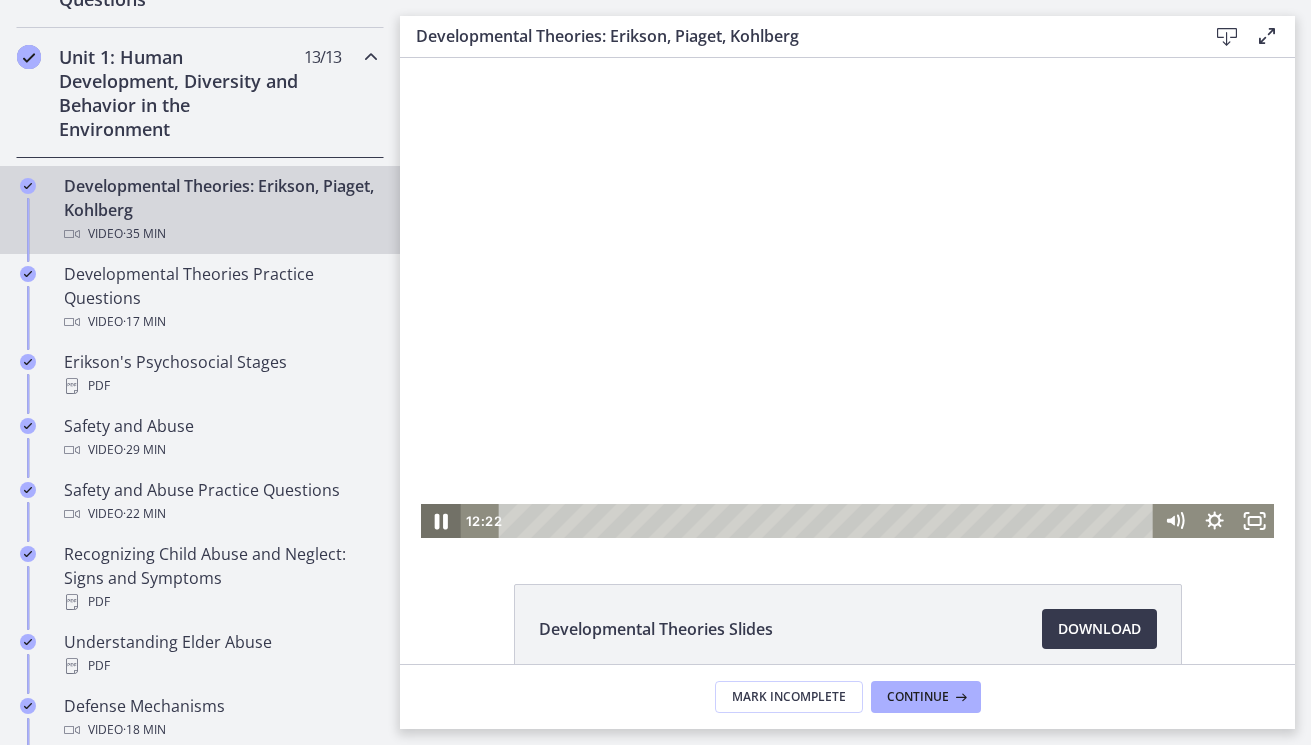 click 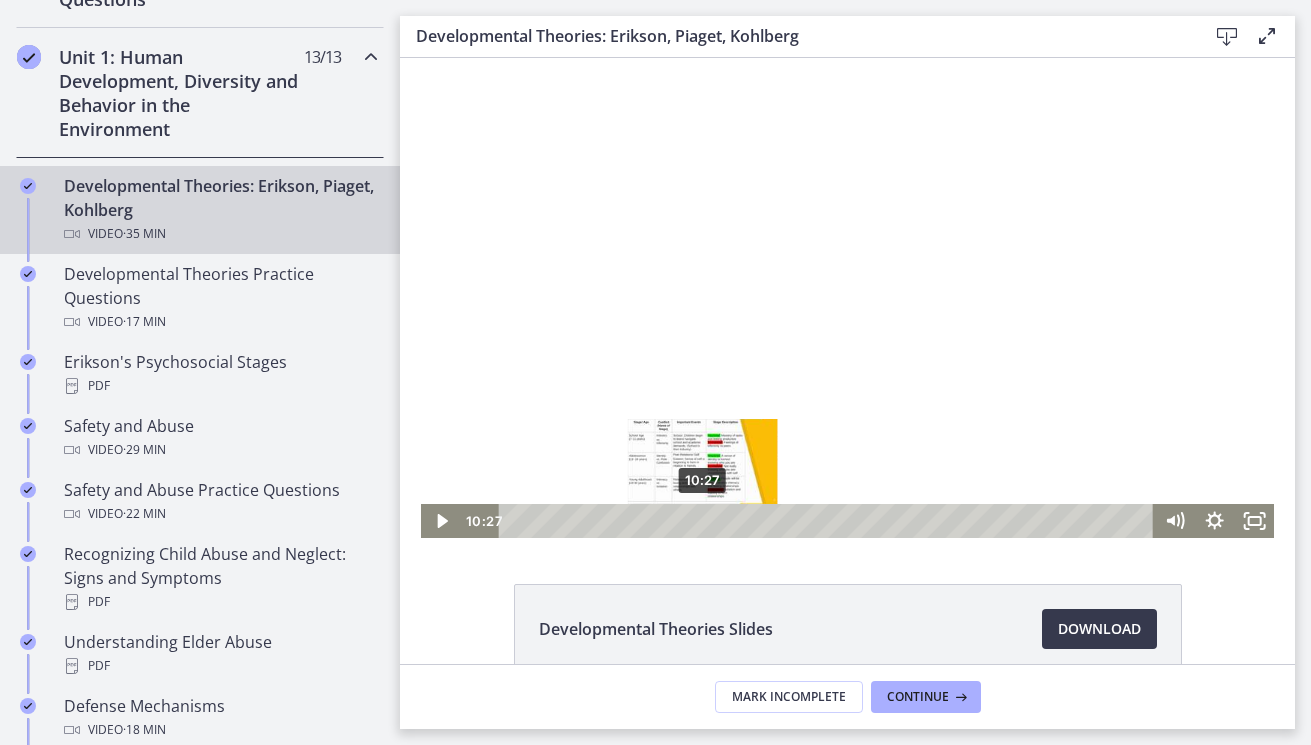 click on "10:27" at bounding box center (829, 521) 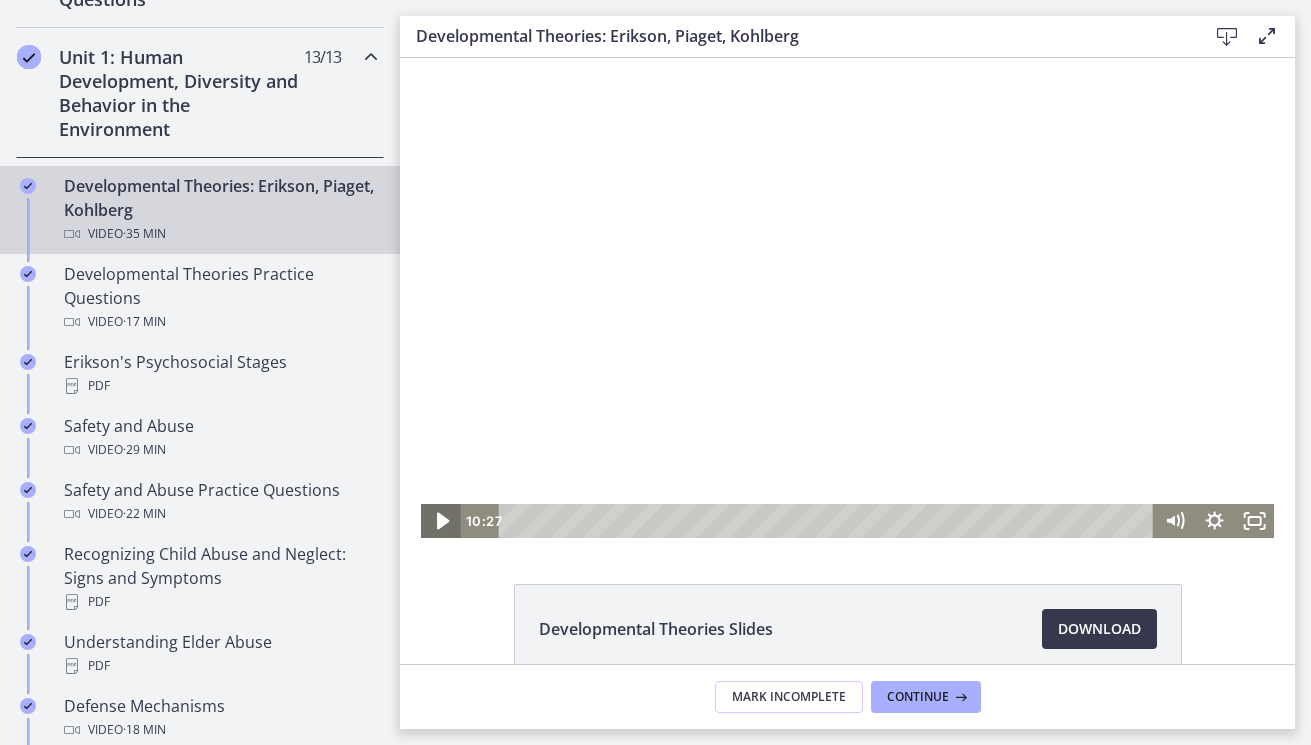 click 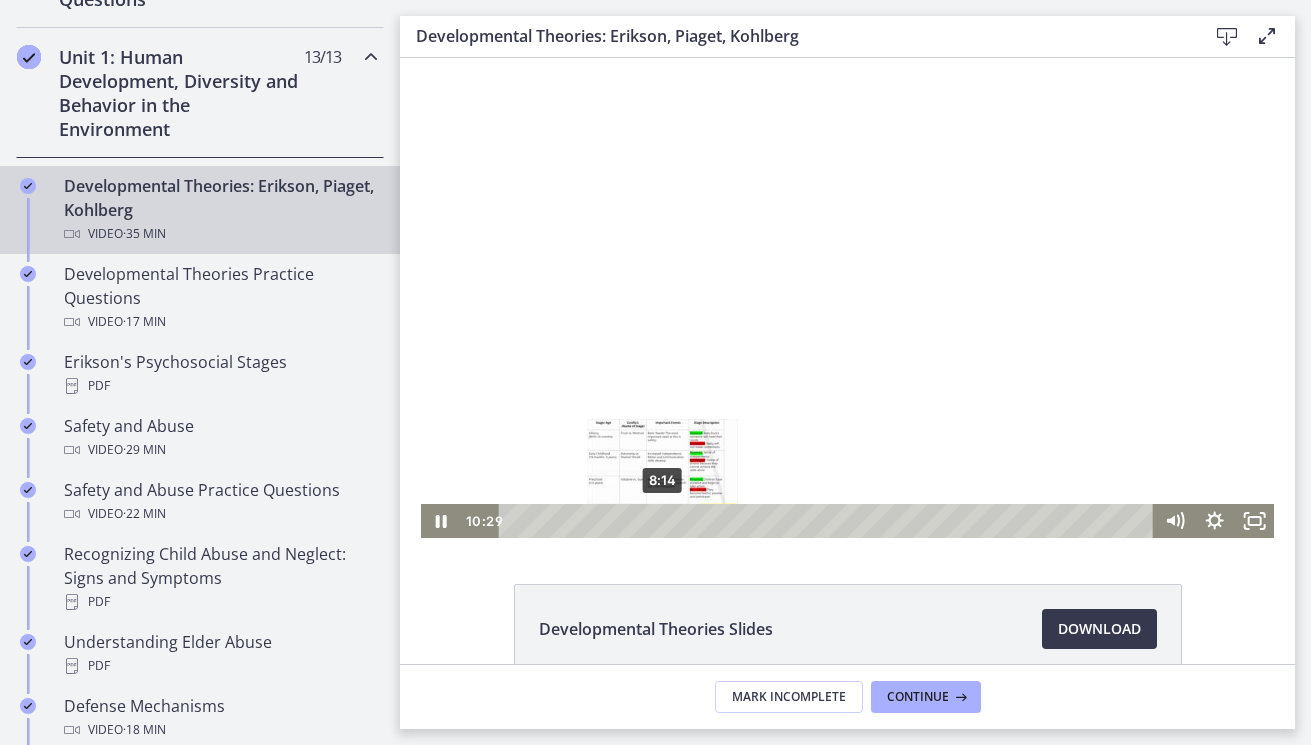 click on "8:14" at bounding box center (829, 521) 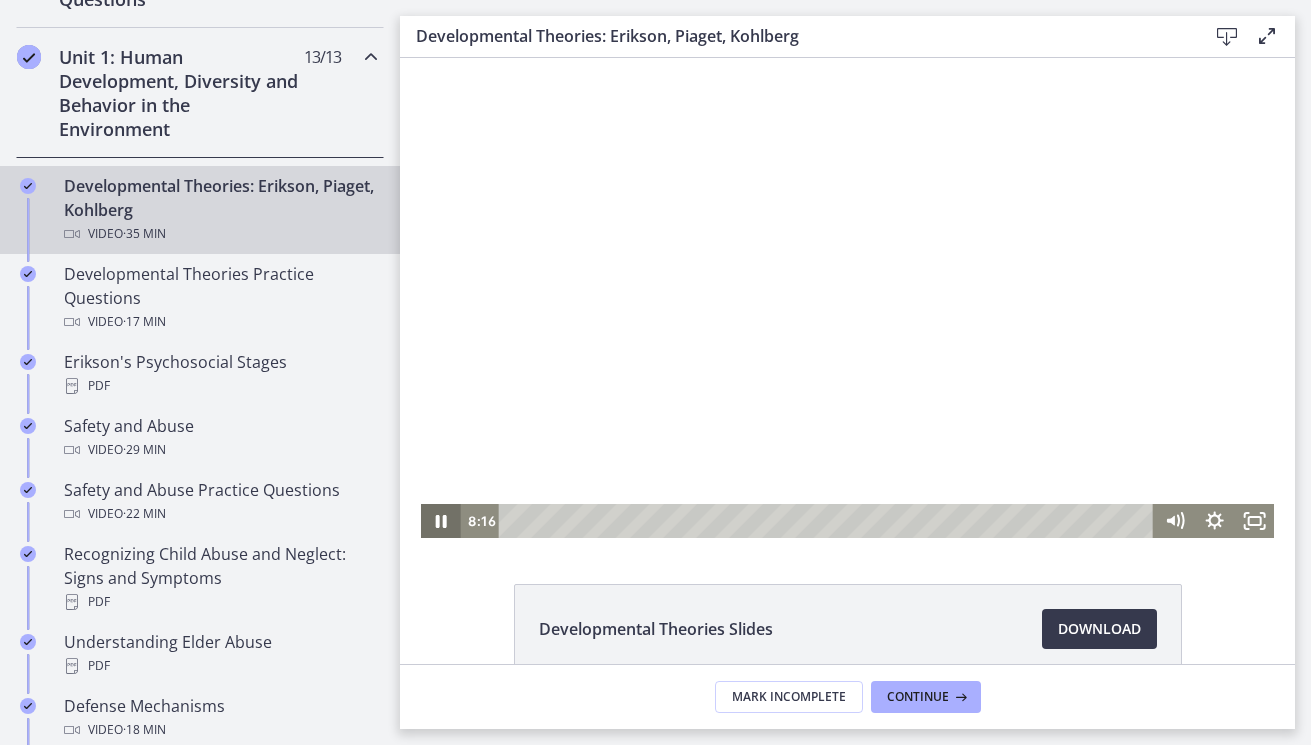 click 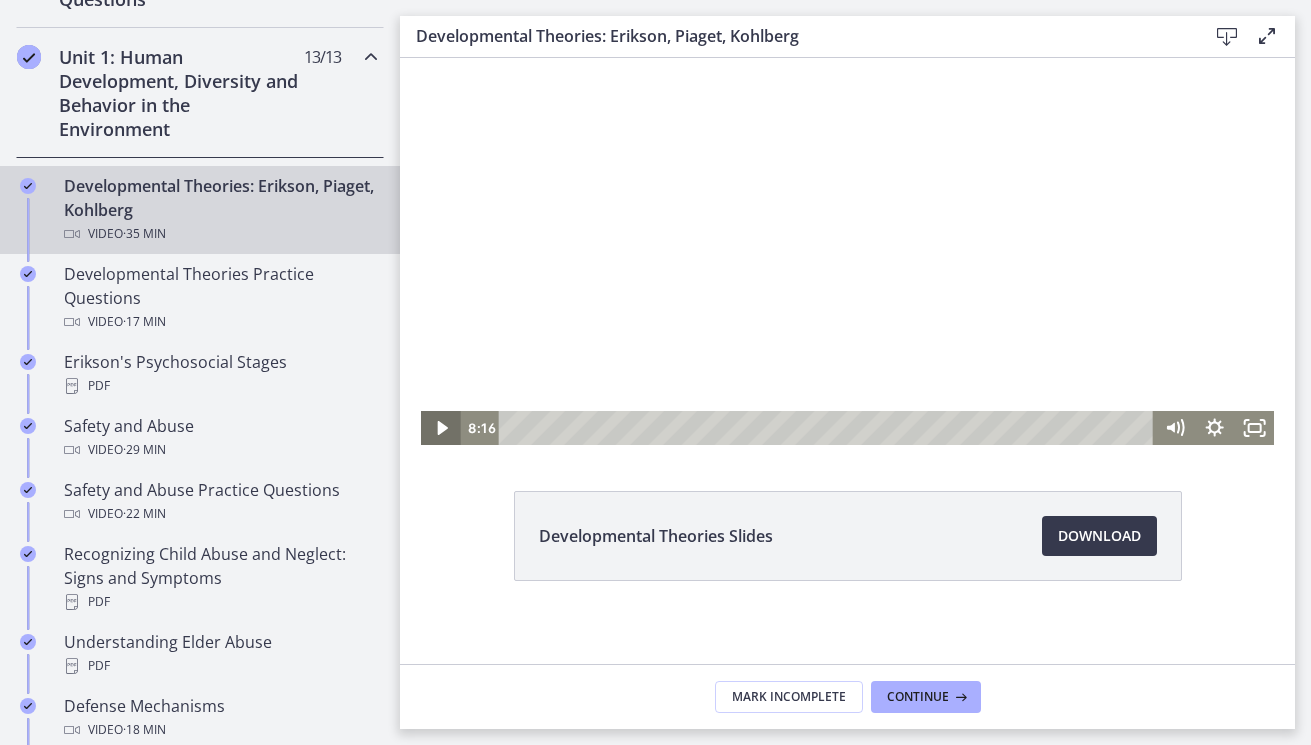 scroll, scrollTop: 106, scrollLeft: 0, axis: vertical 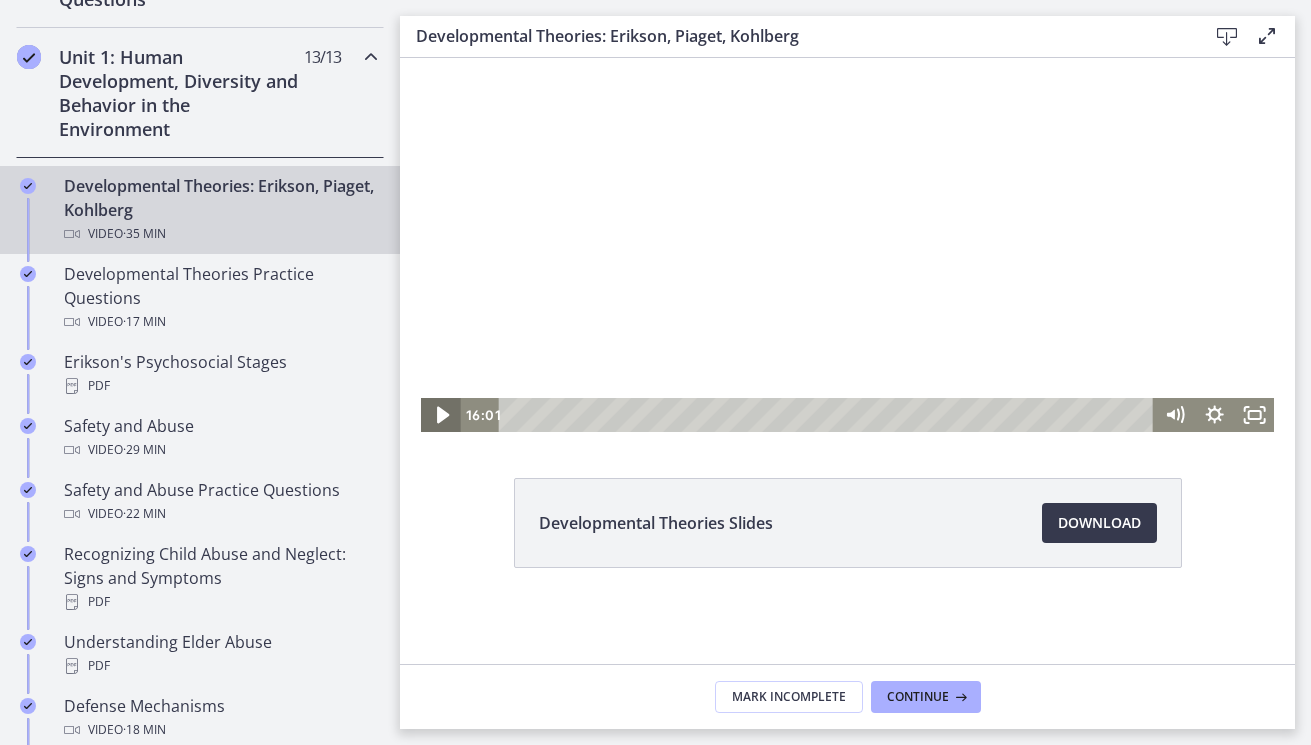 click 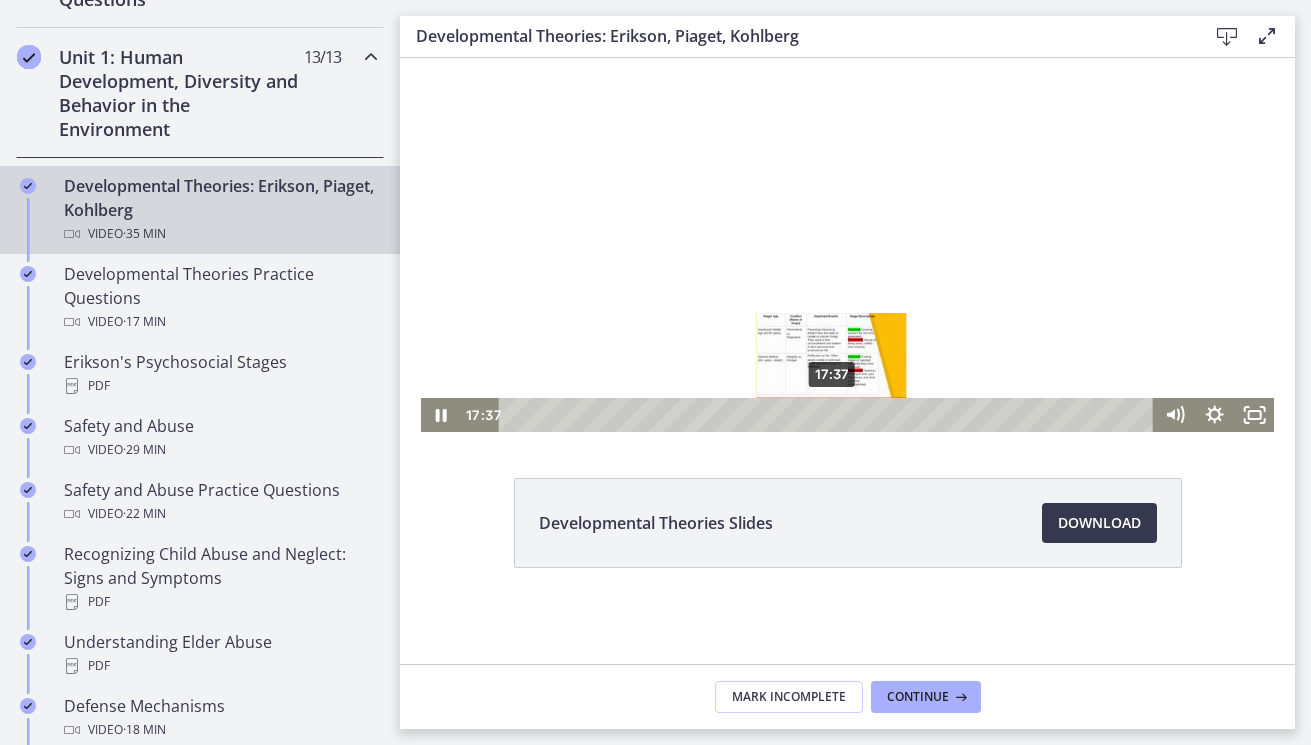 click on "17:37" at bounding box center [829, 415] 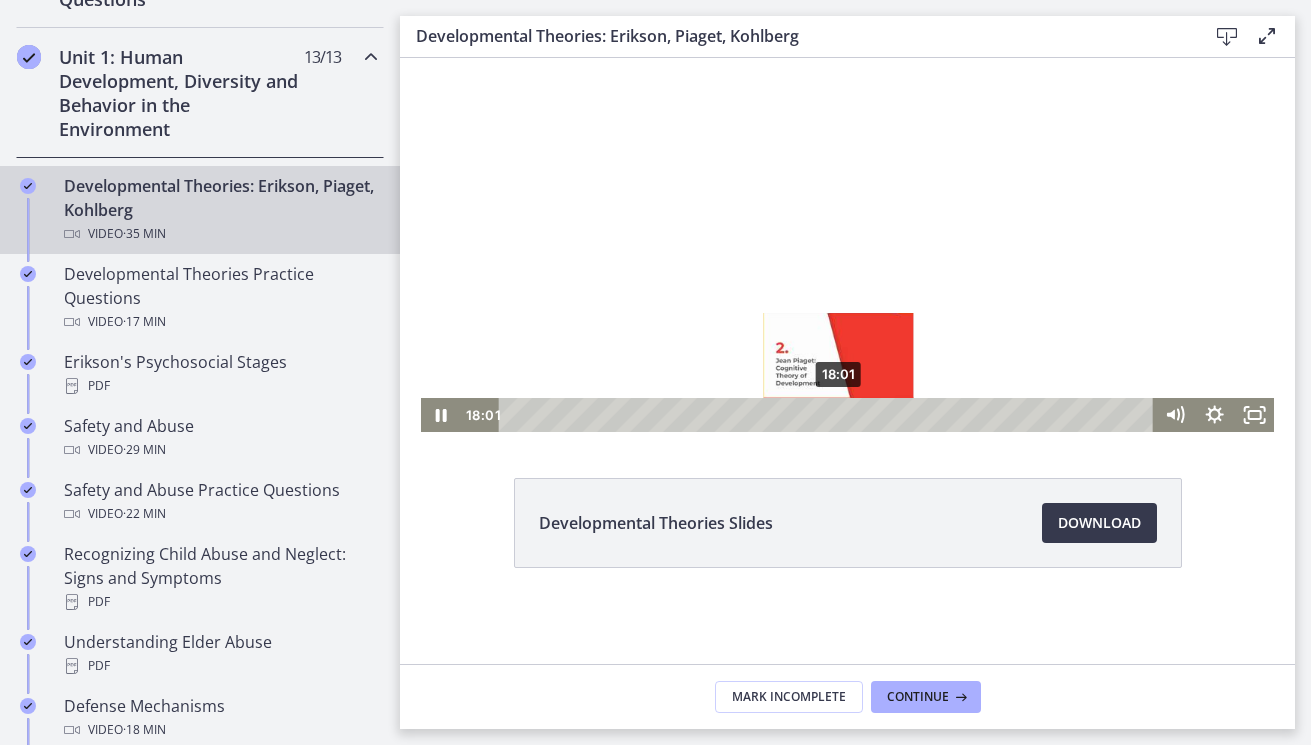 click on "18:01" at bounding box center [829, 415] 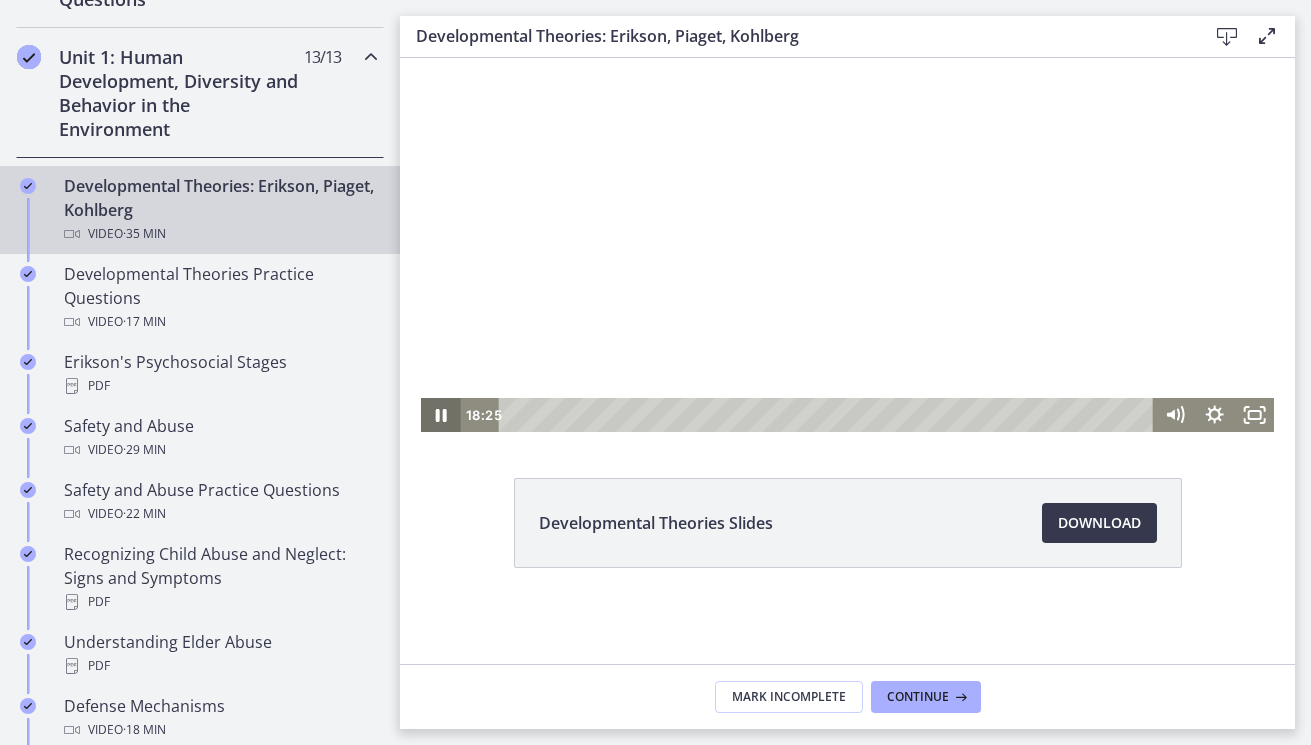 click 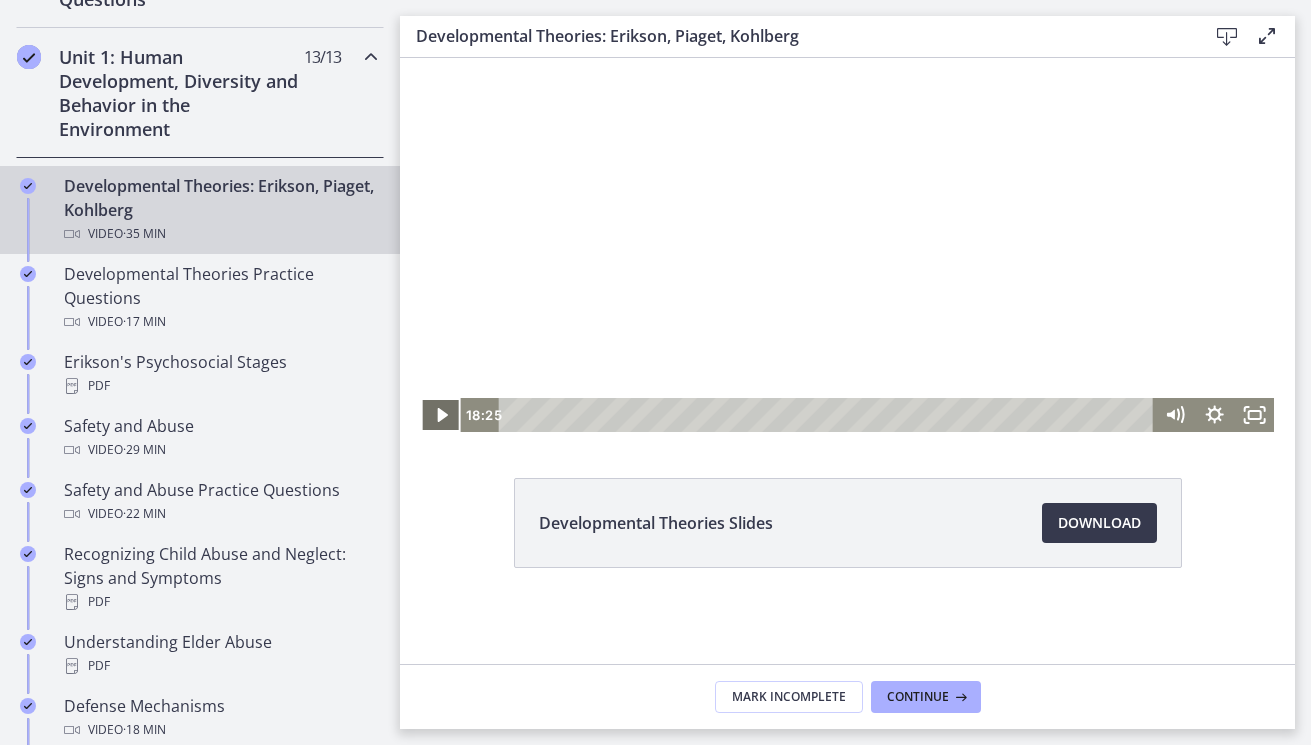 click 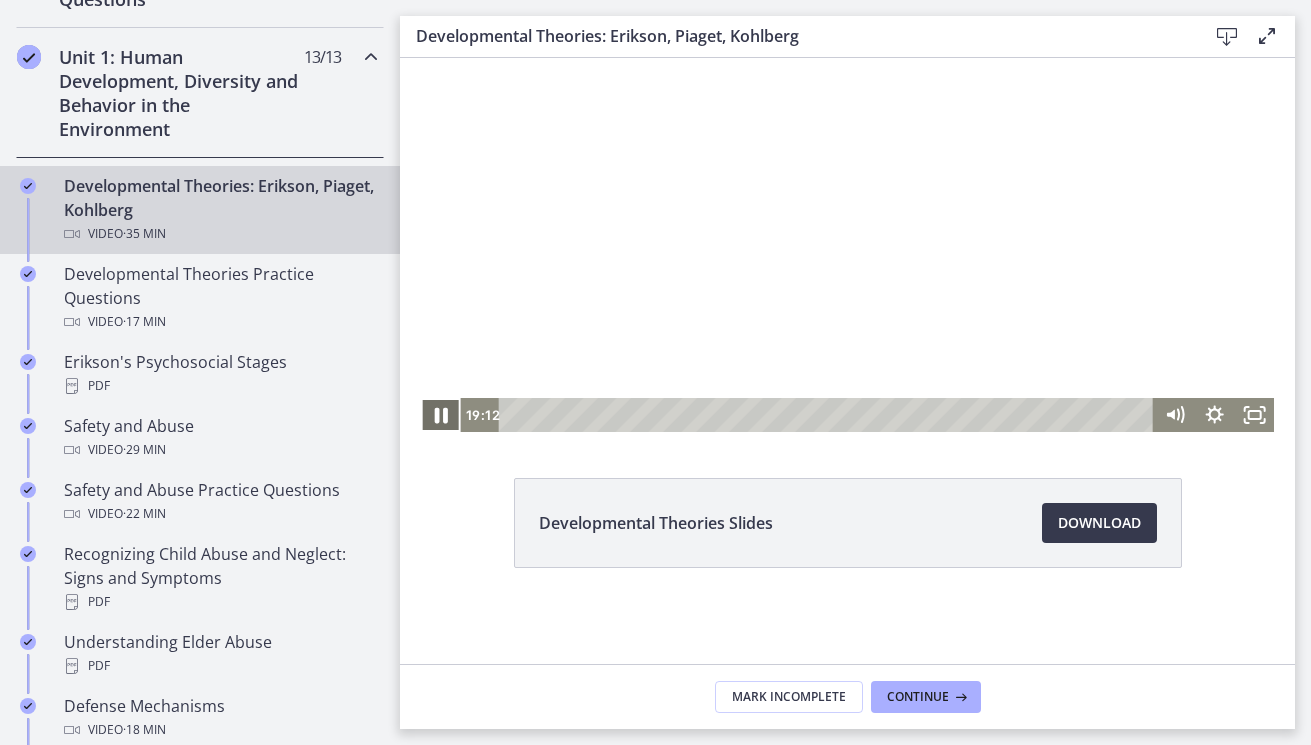 click 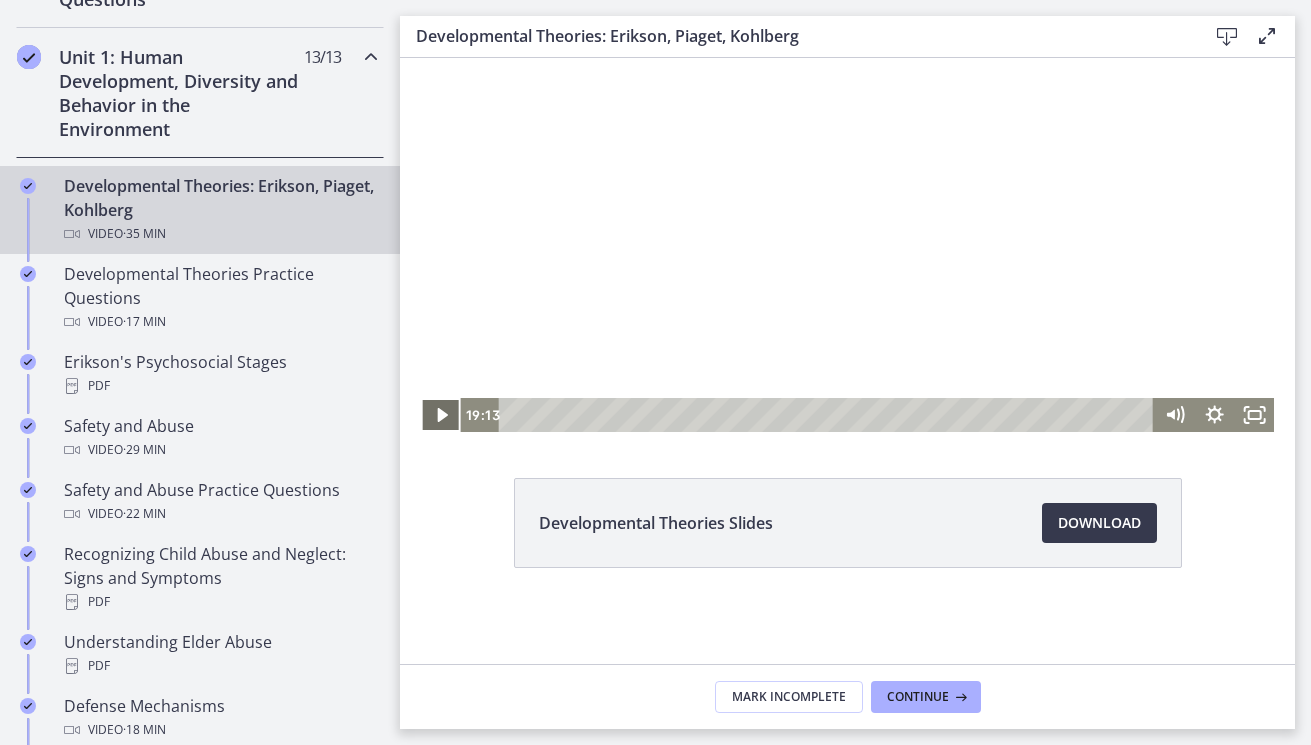 click 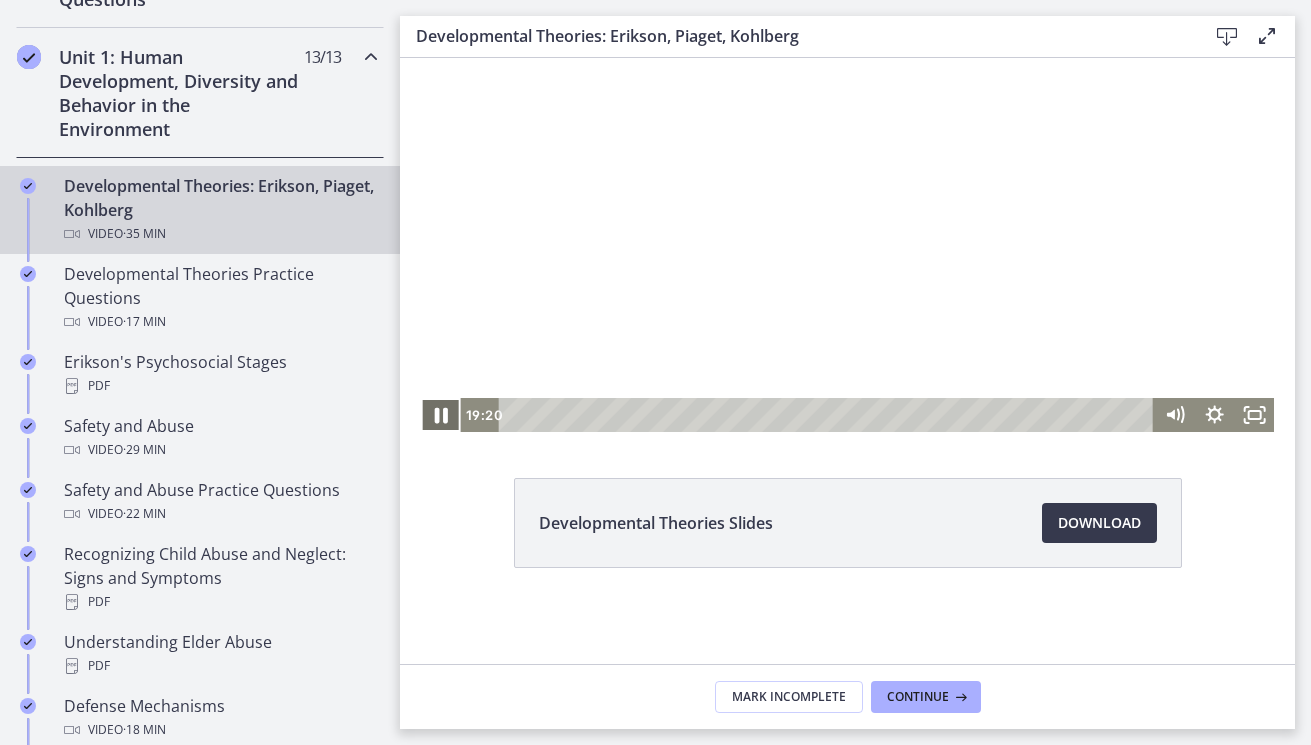 click 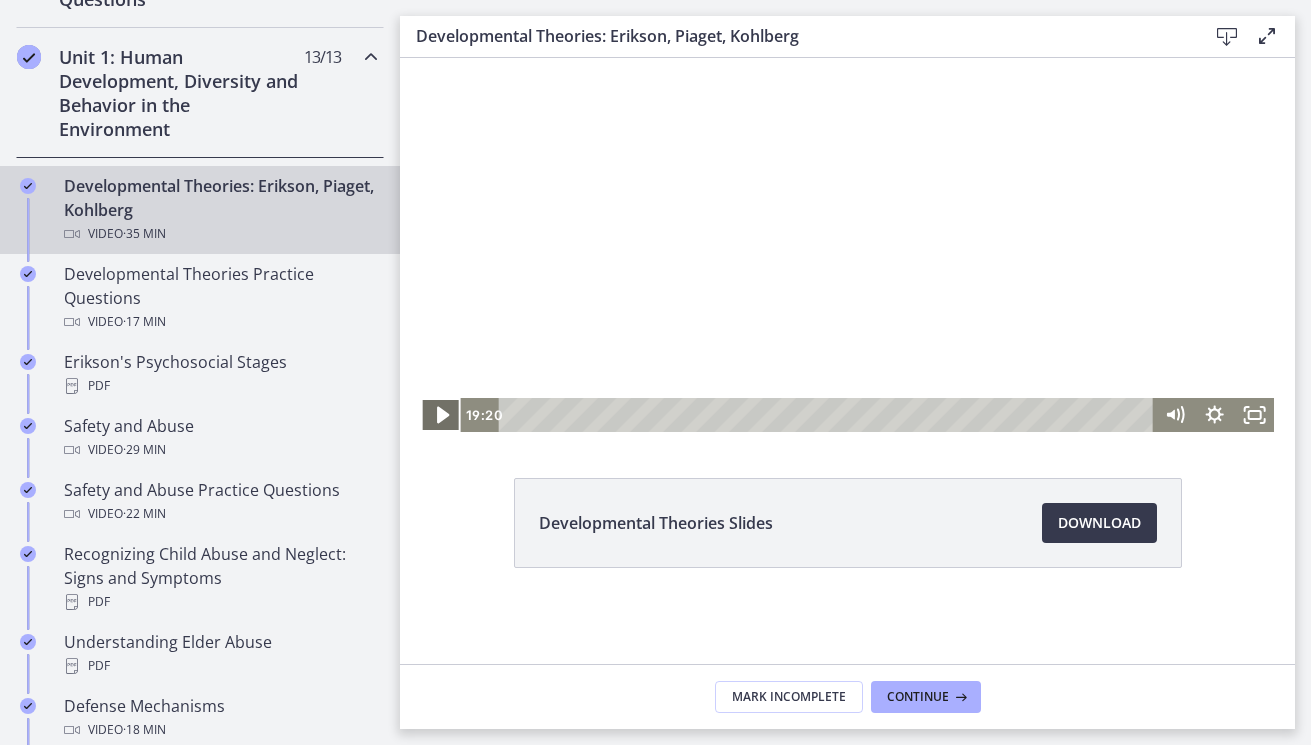 click 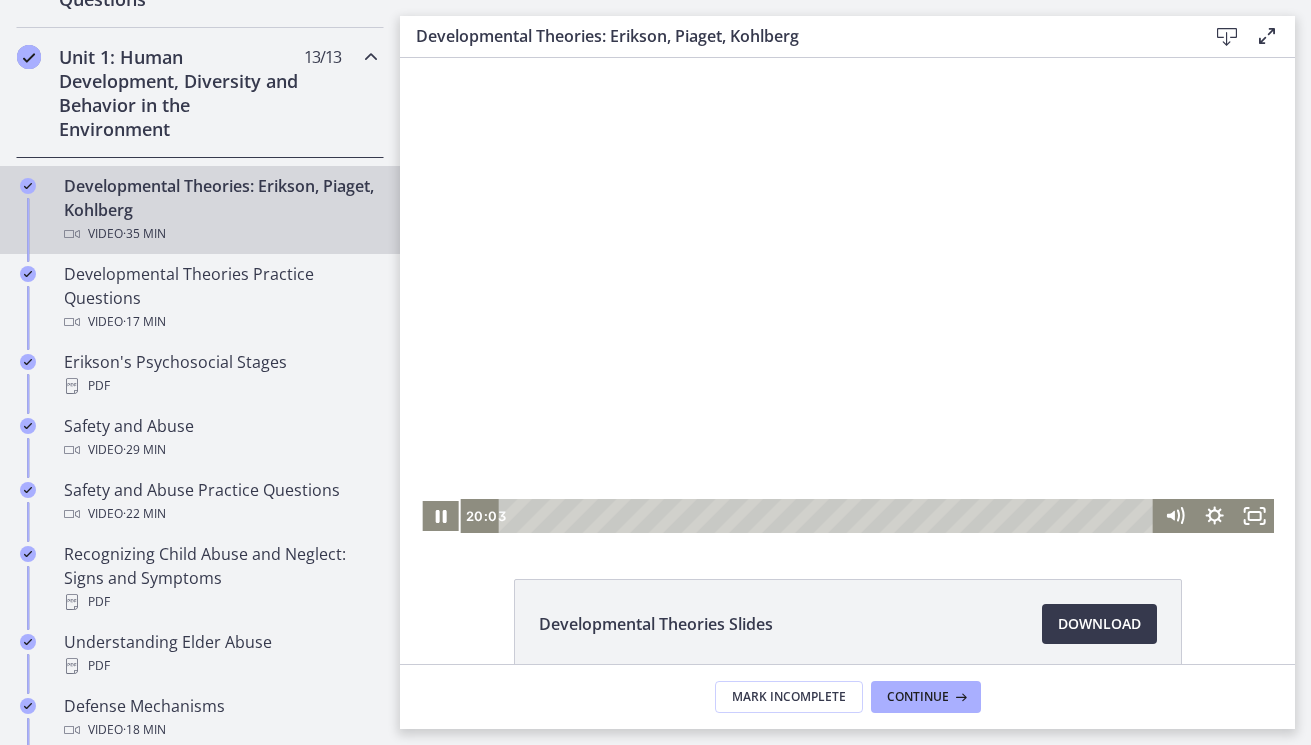 scroll, scrollTop: 0, scrollLeft: 0, axis: both 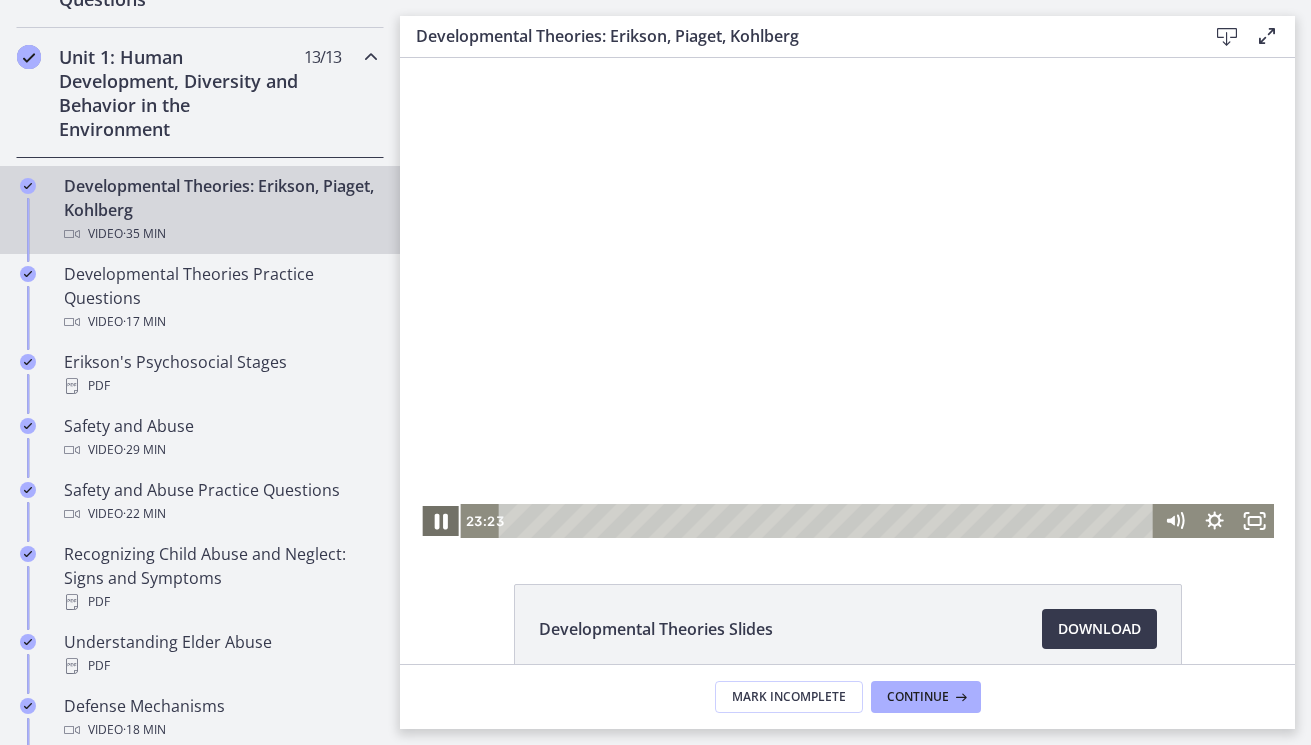 click 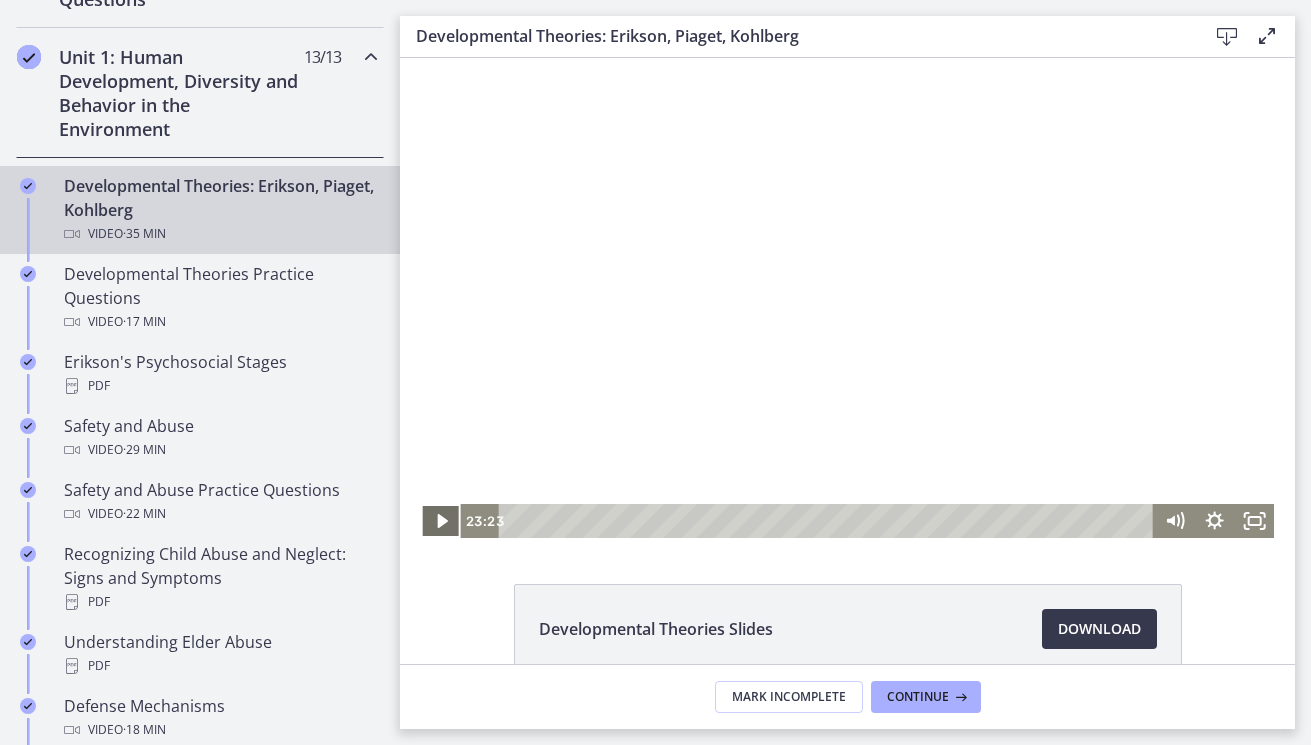 click 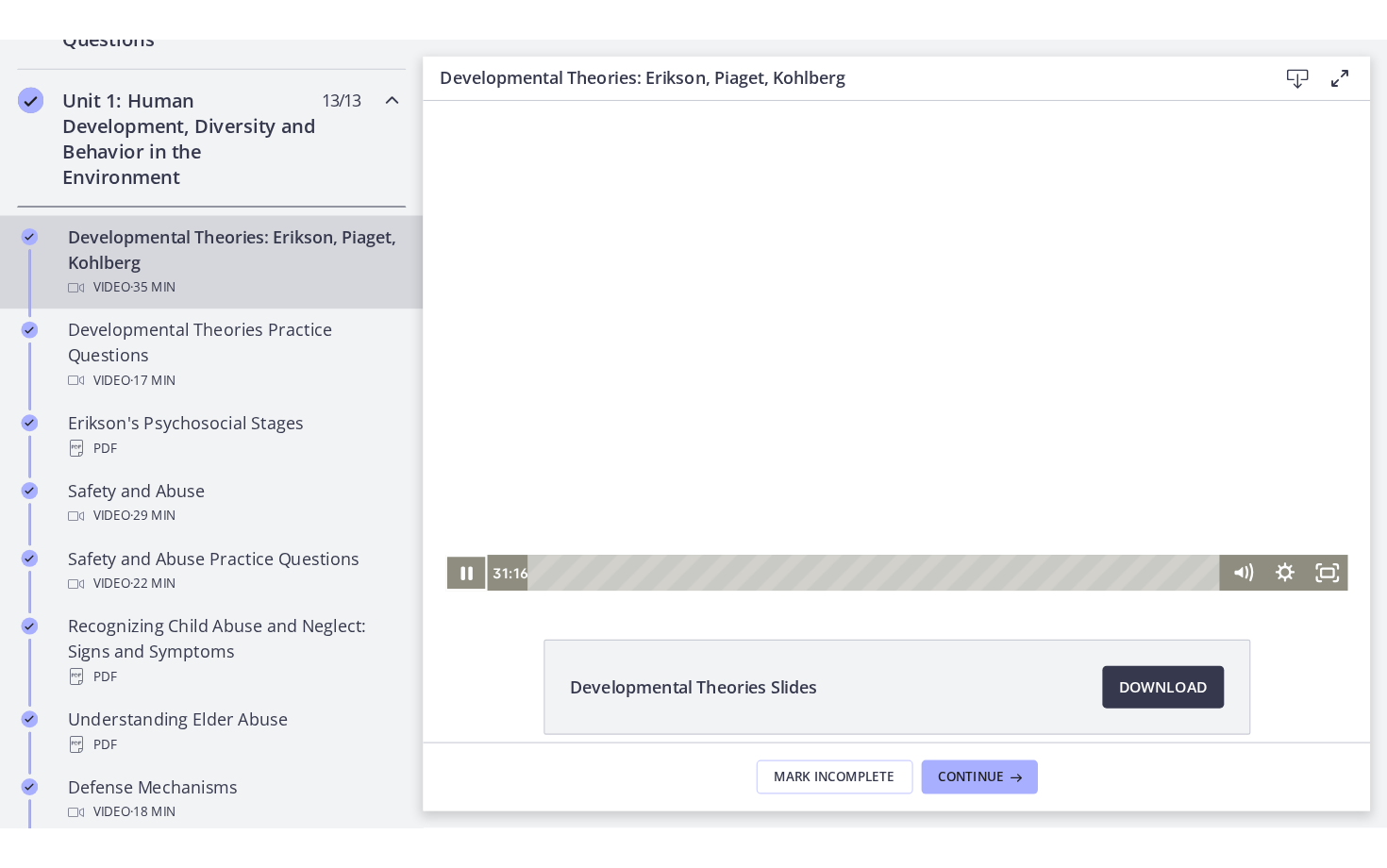 scroll, scrollTop: 0, scrollLeft: 0, axis: both 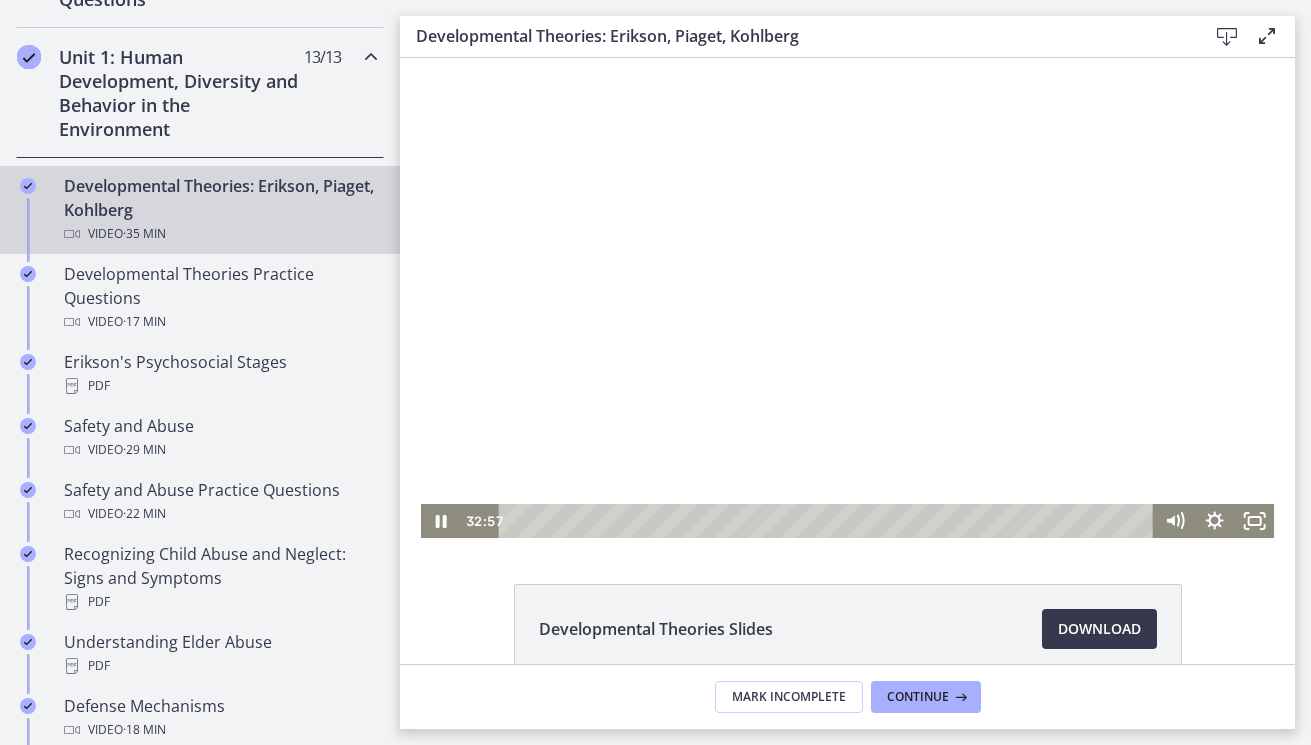 click at bounding box center (847, 298) 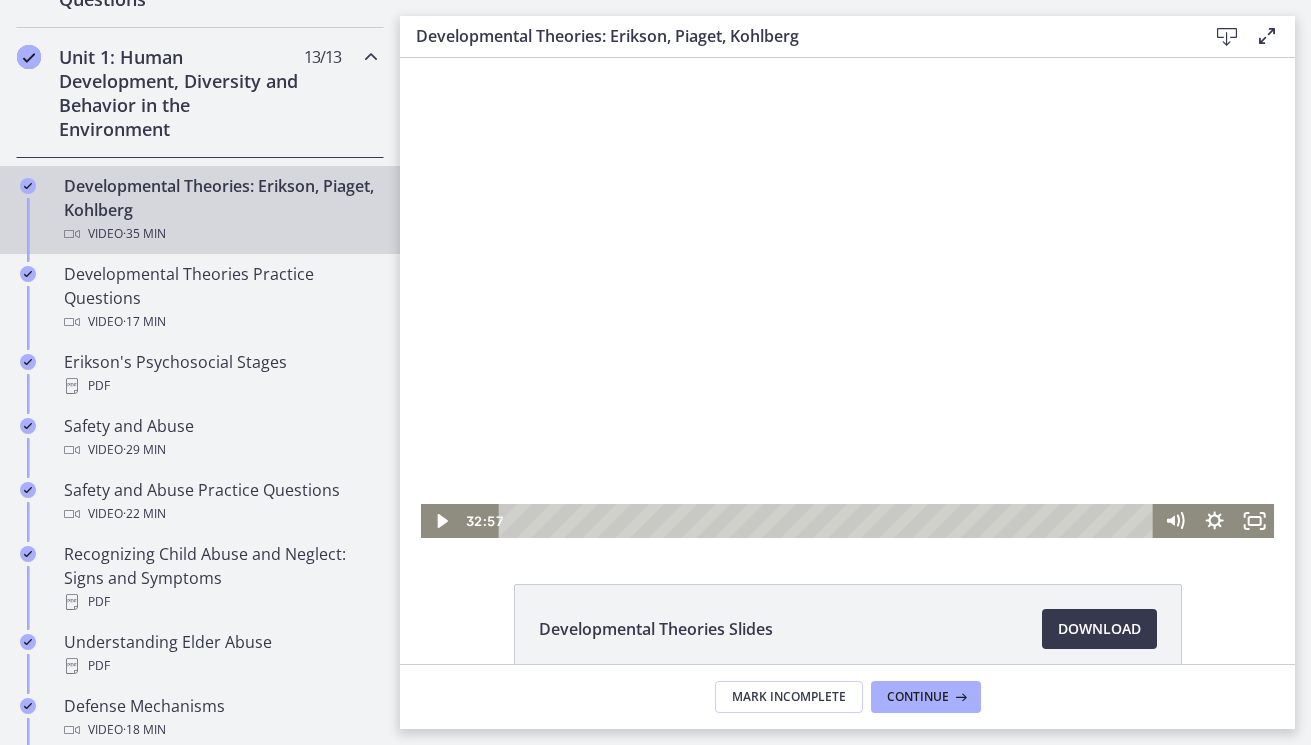 click at bounding box center (847, 298) 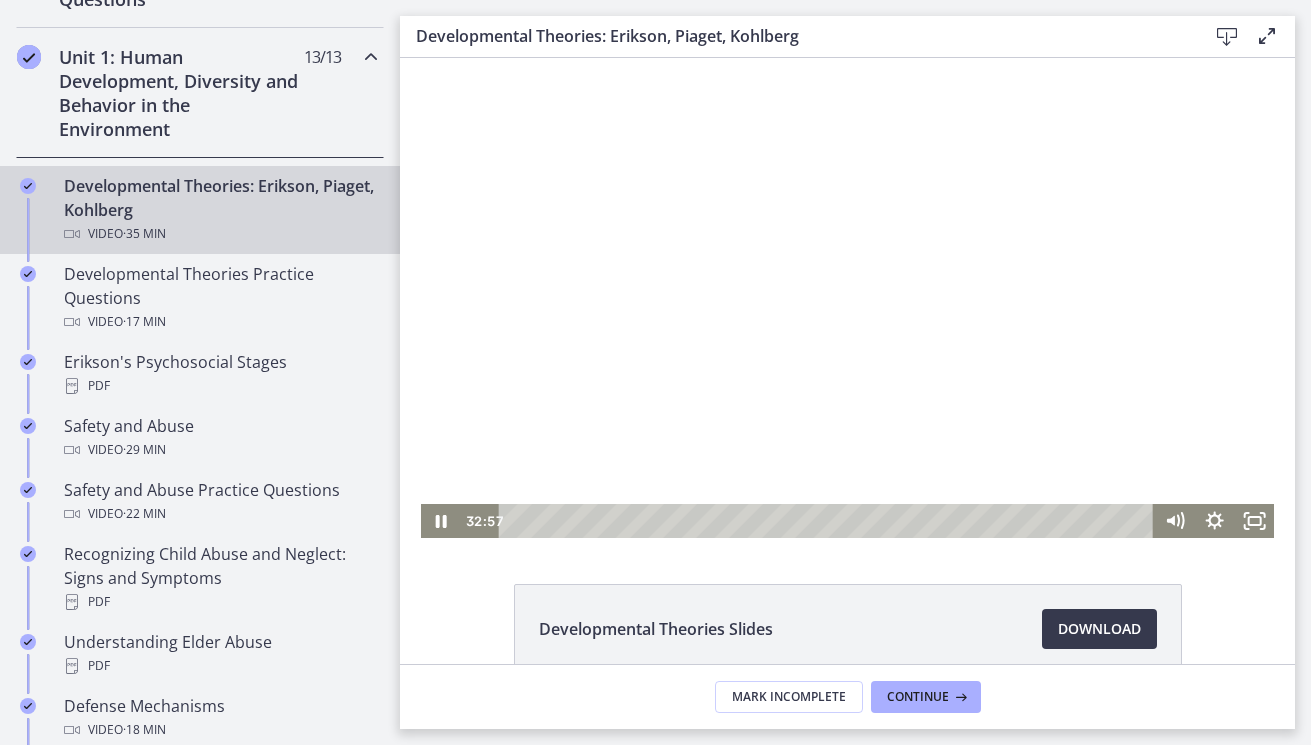 click at bounding box center [847, 298] 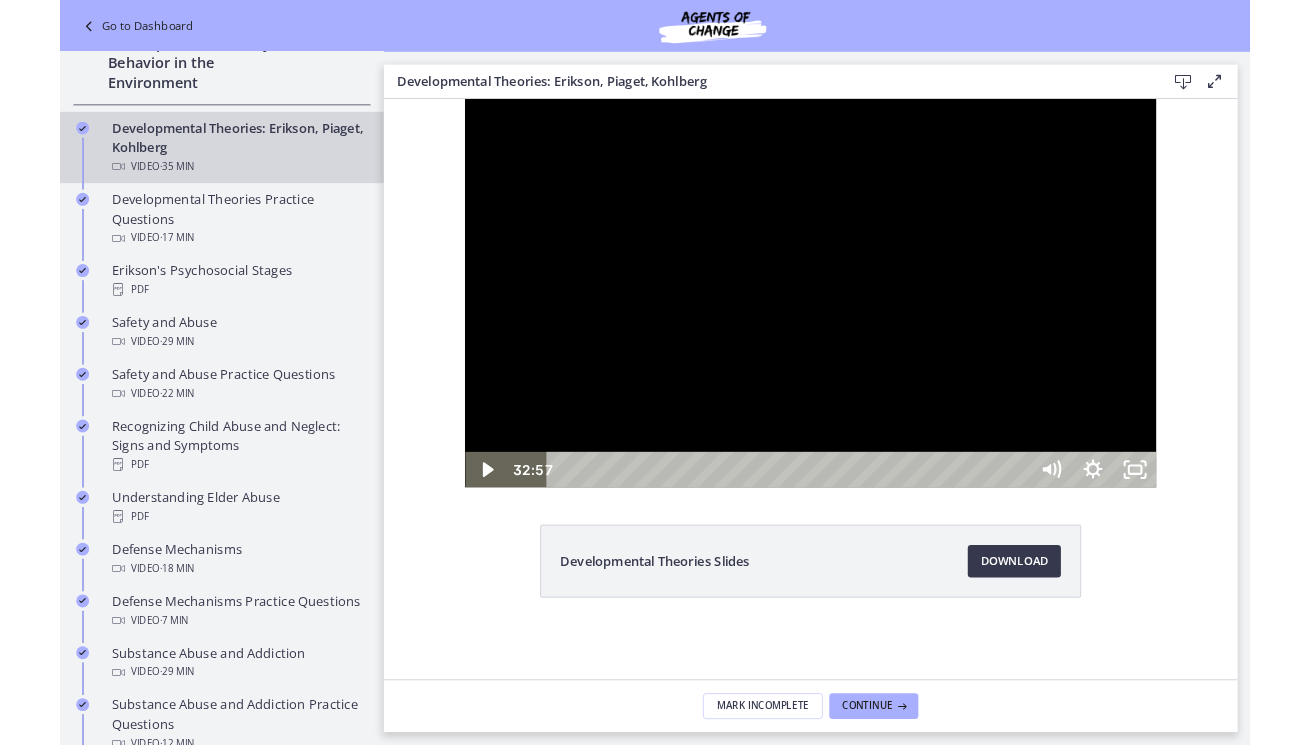 scroll, scrollTop: 513, scrollLeft: 0, axis: vertical 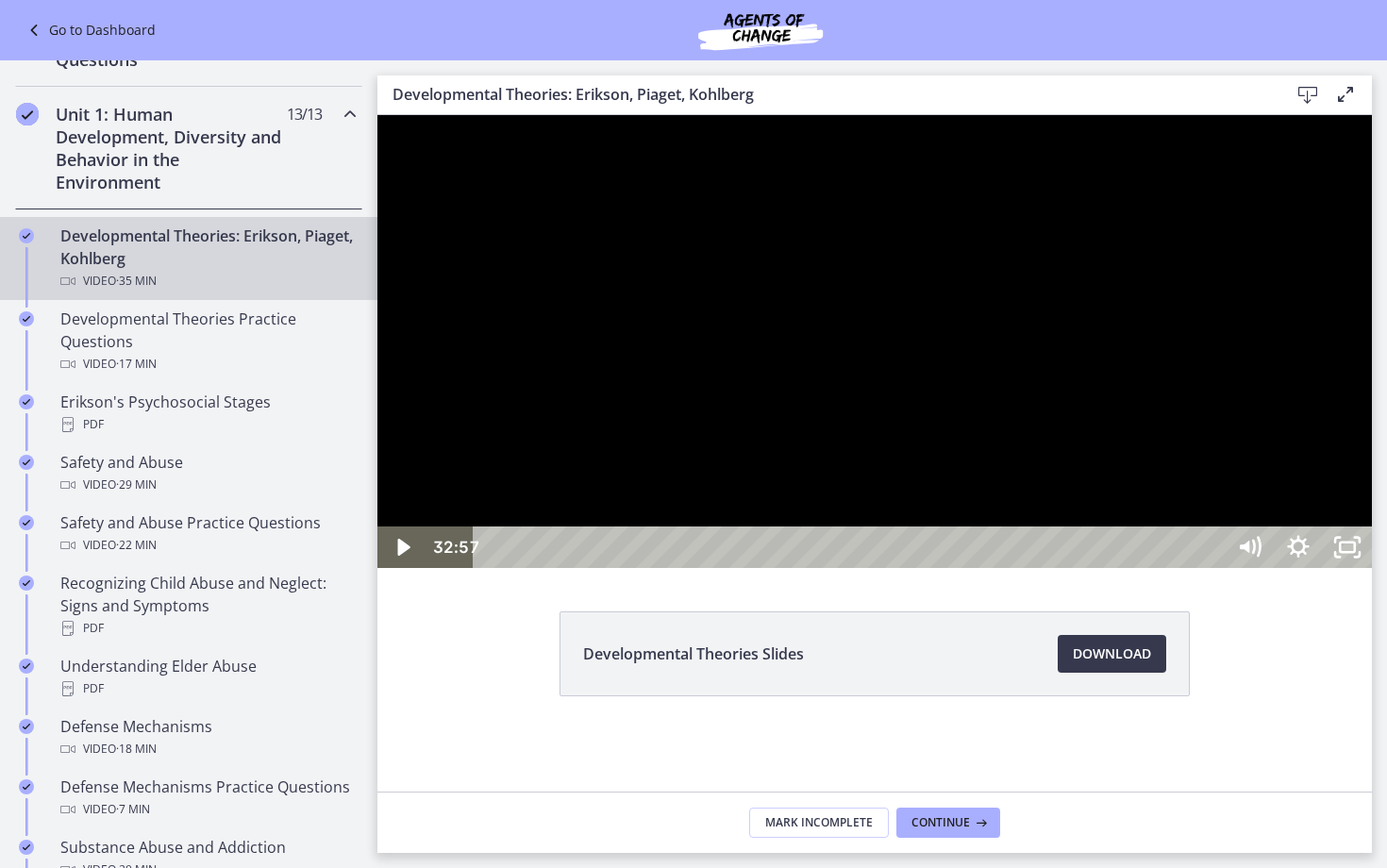 click at bounding box center [875, 342] 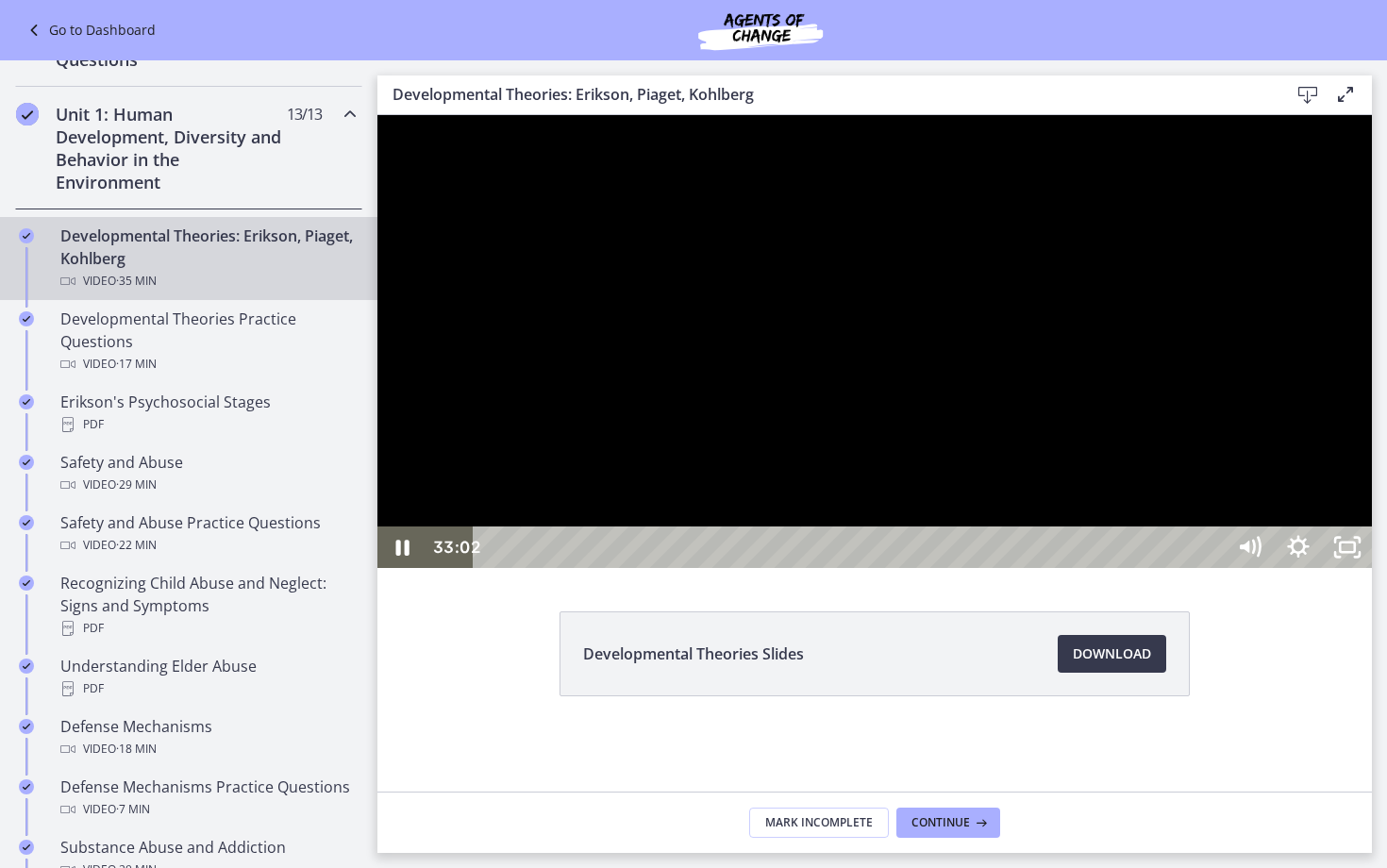 click at bounding box center [875, 342] 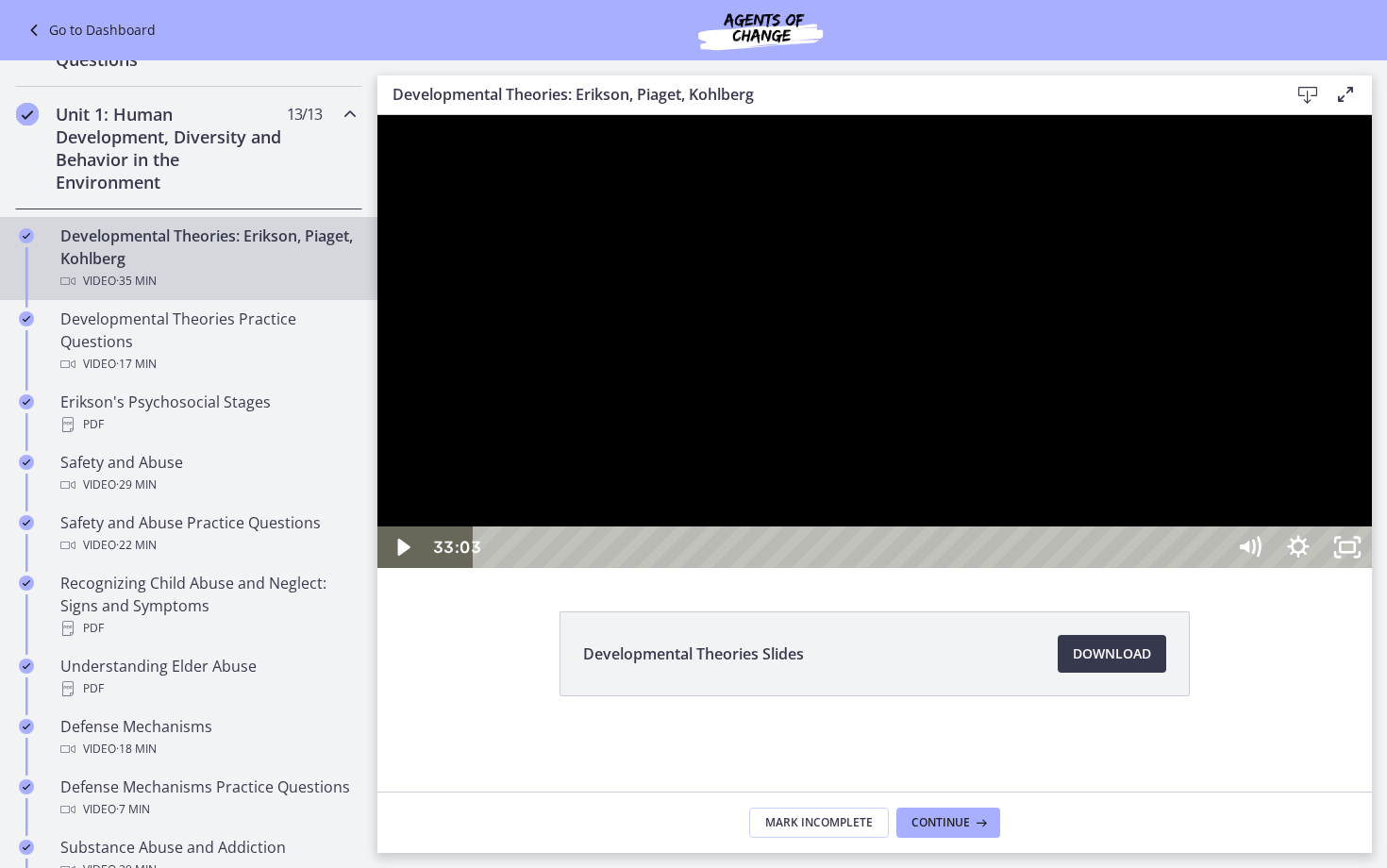 click at bounding box center [875, 342] 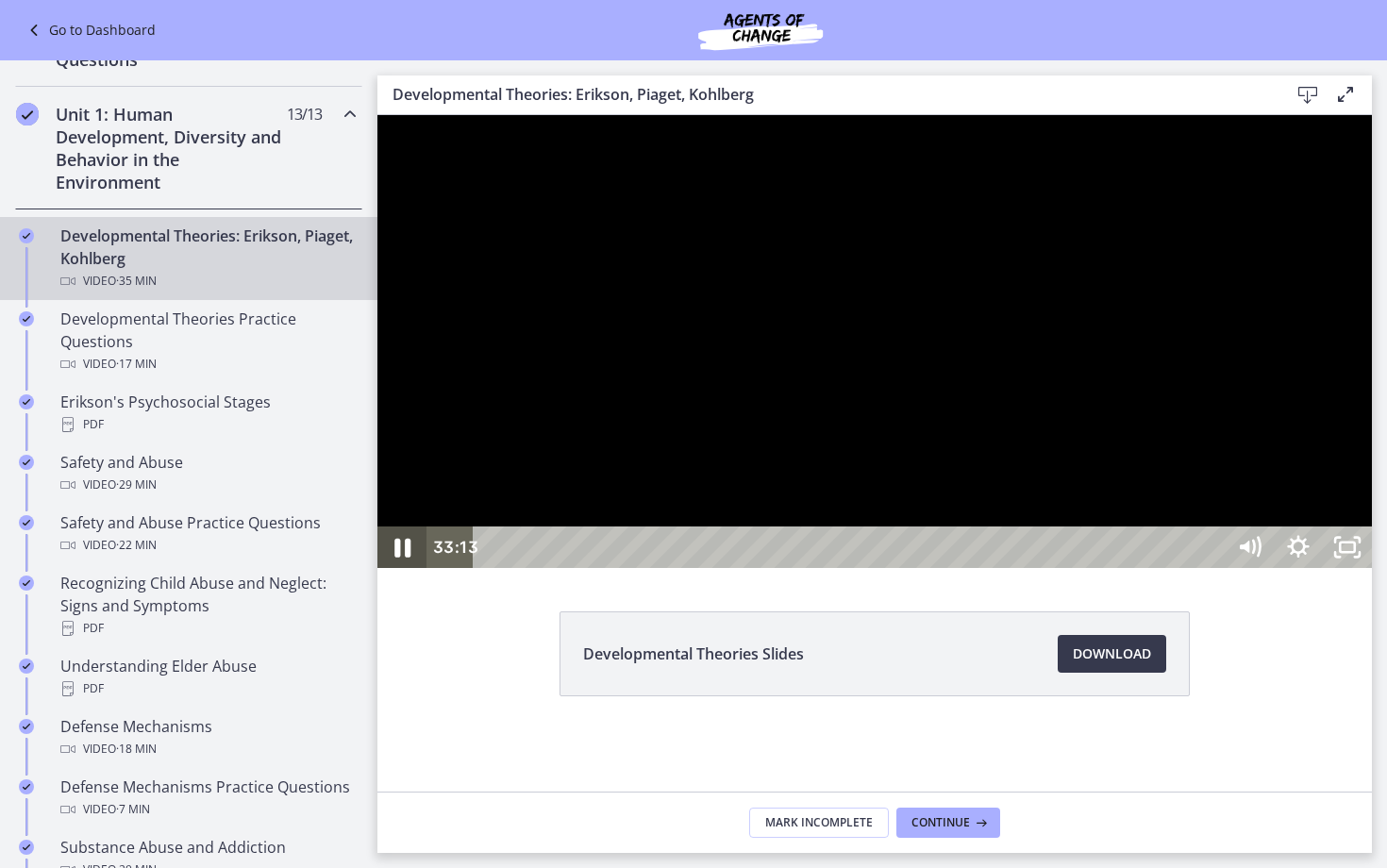 click 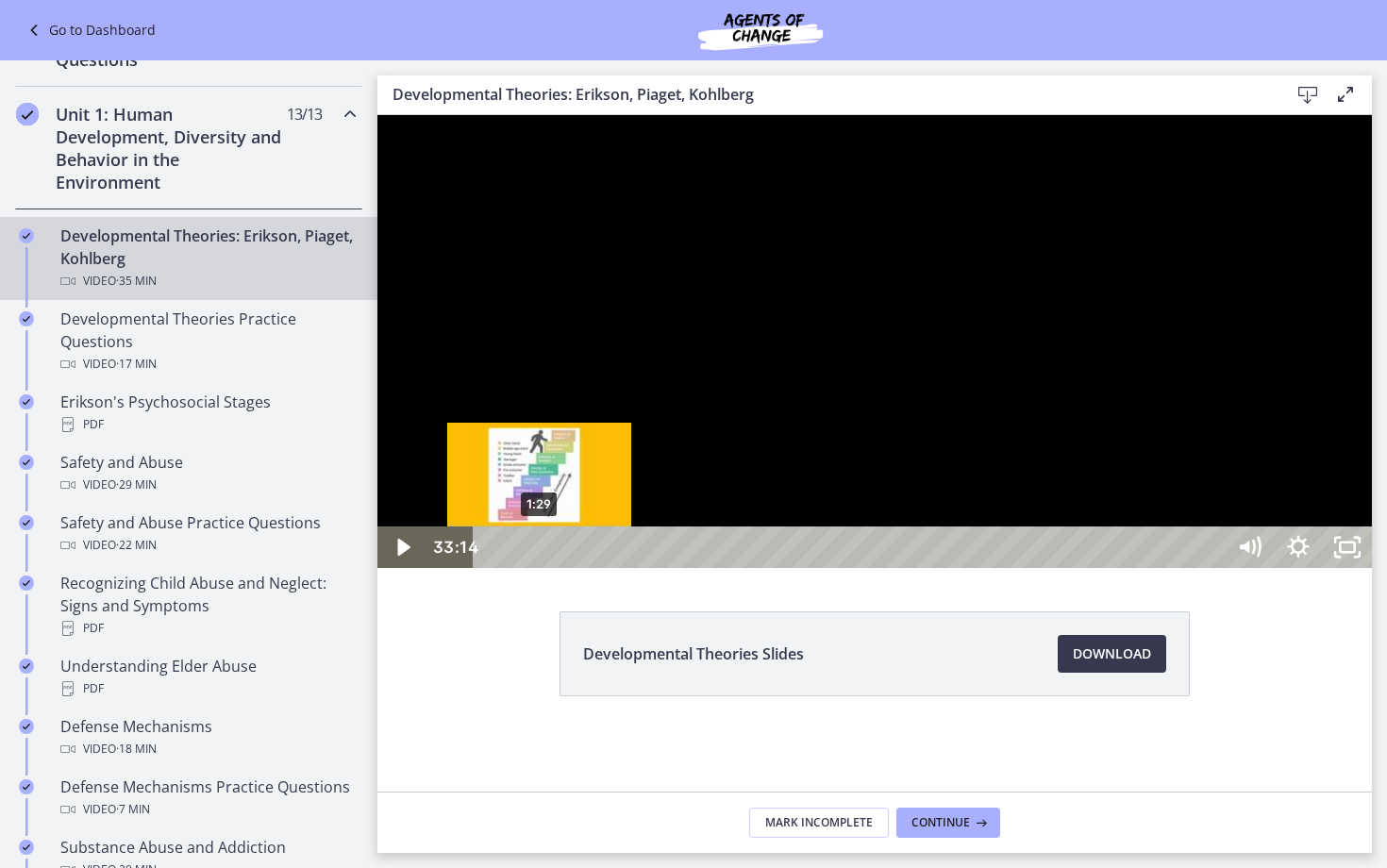 click on "1:29" at bounding box center [852, 547] 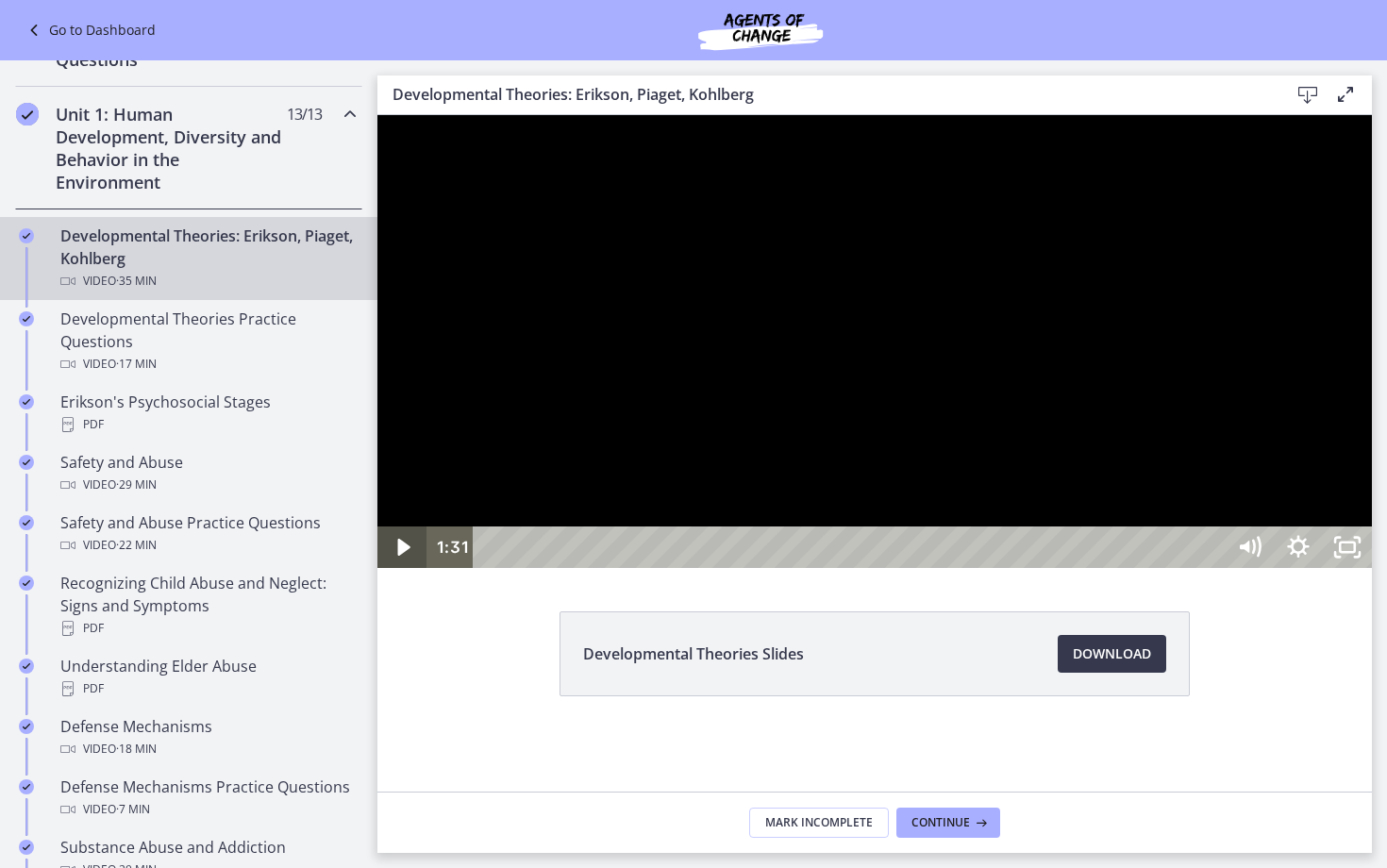 click 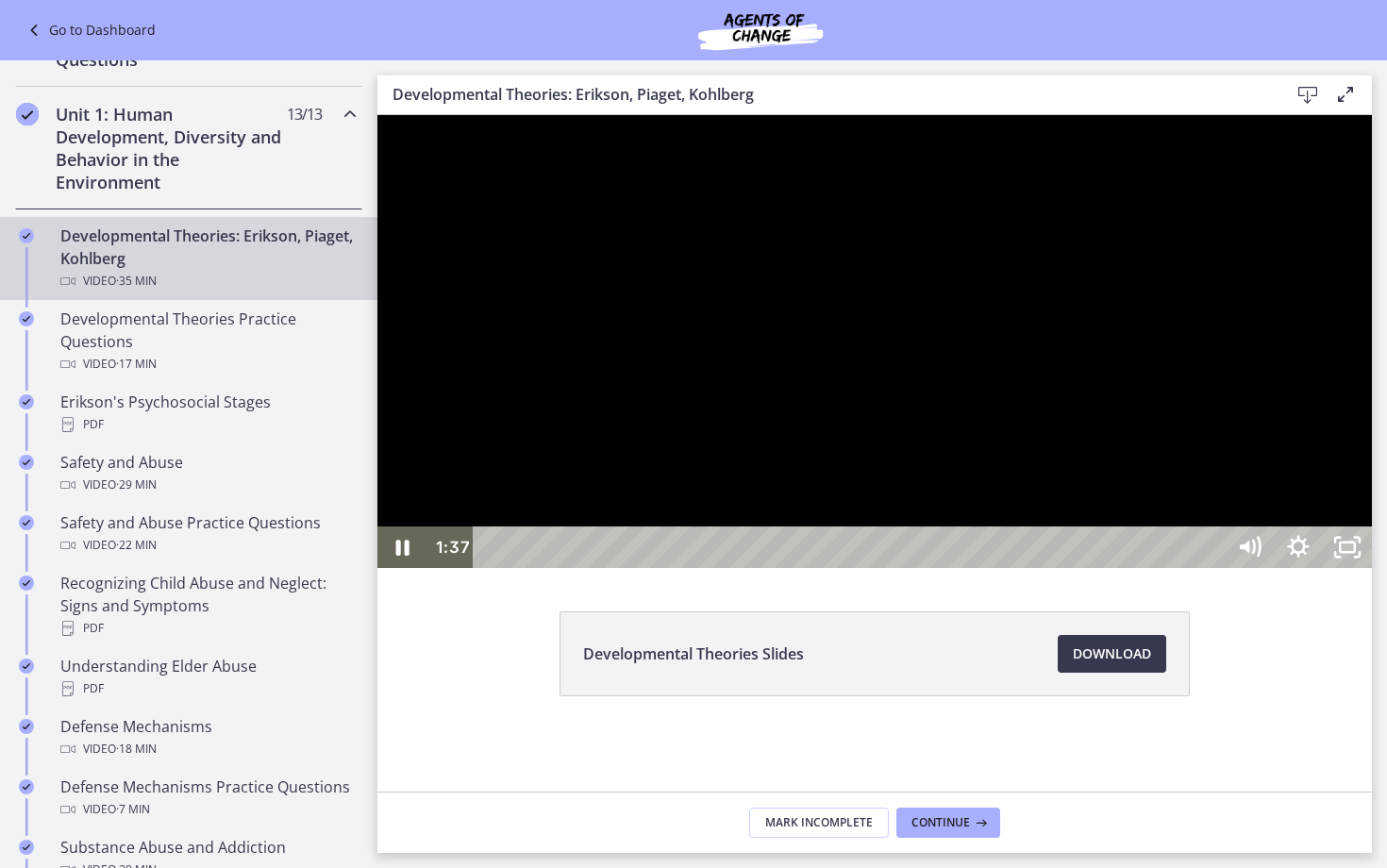 click at bounding box center [875, 342] 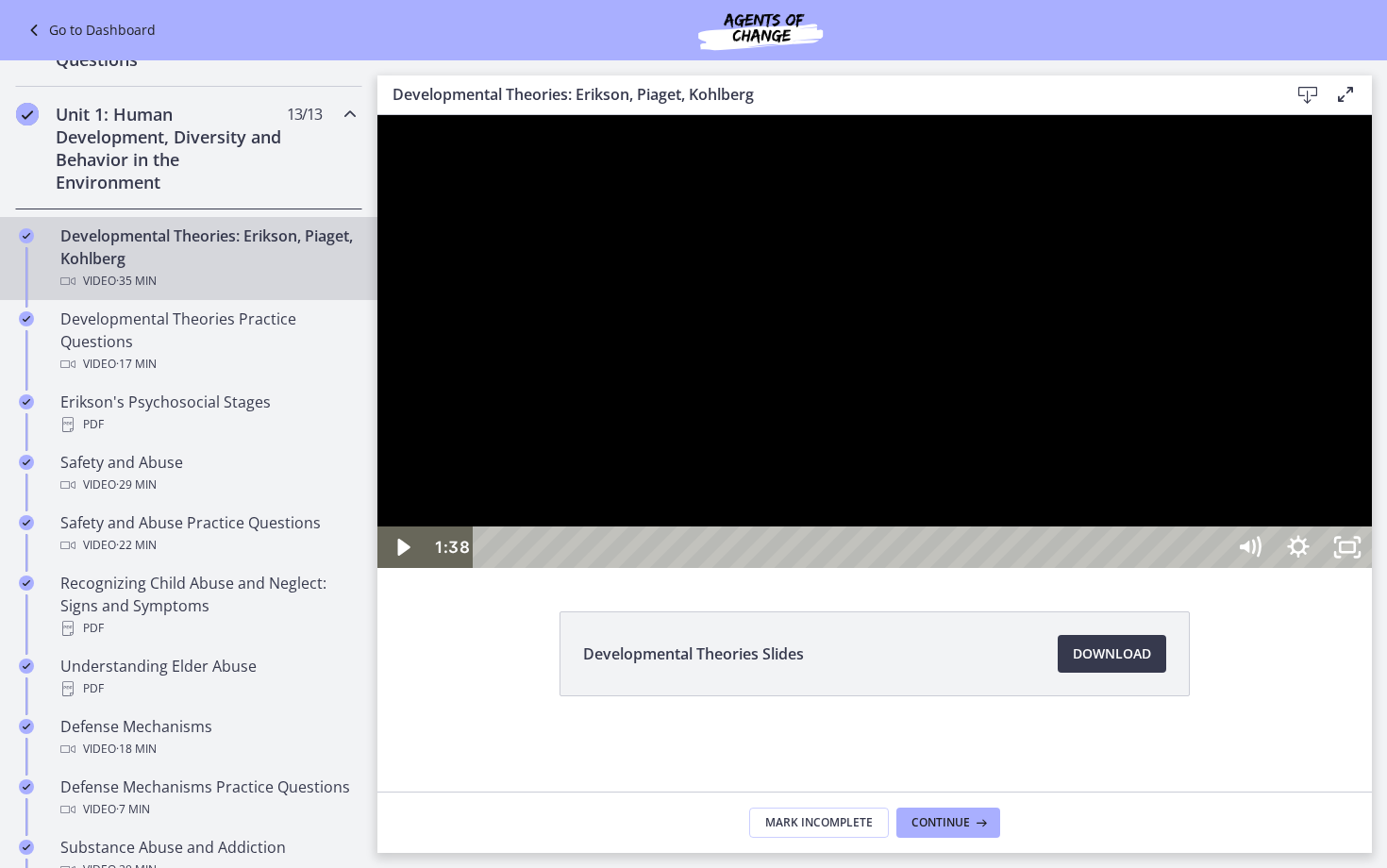 click at bounding box center [875, 342] 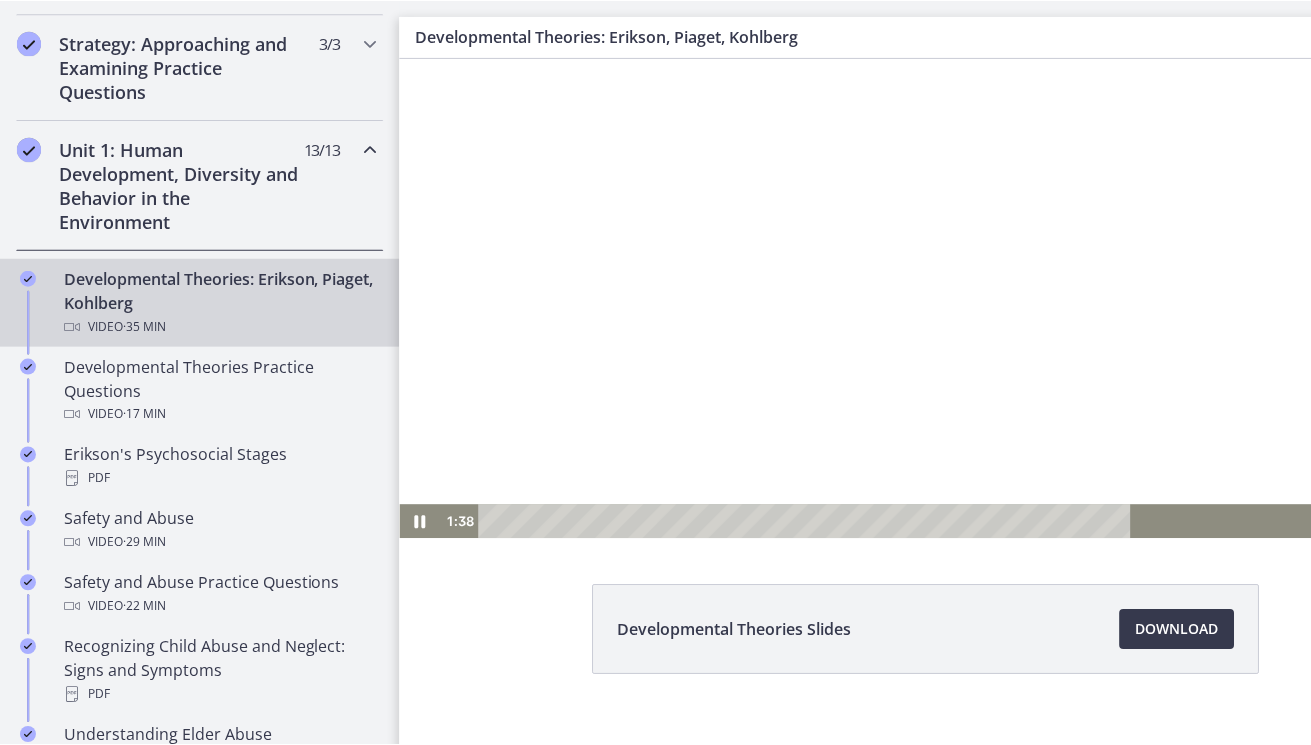 scroll, scrollTop: 605, scrollLeft: 0, axis: vertical 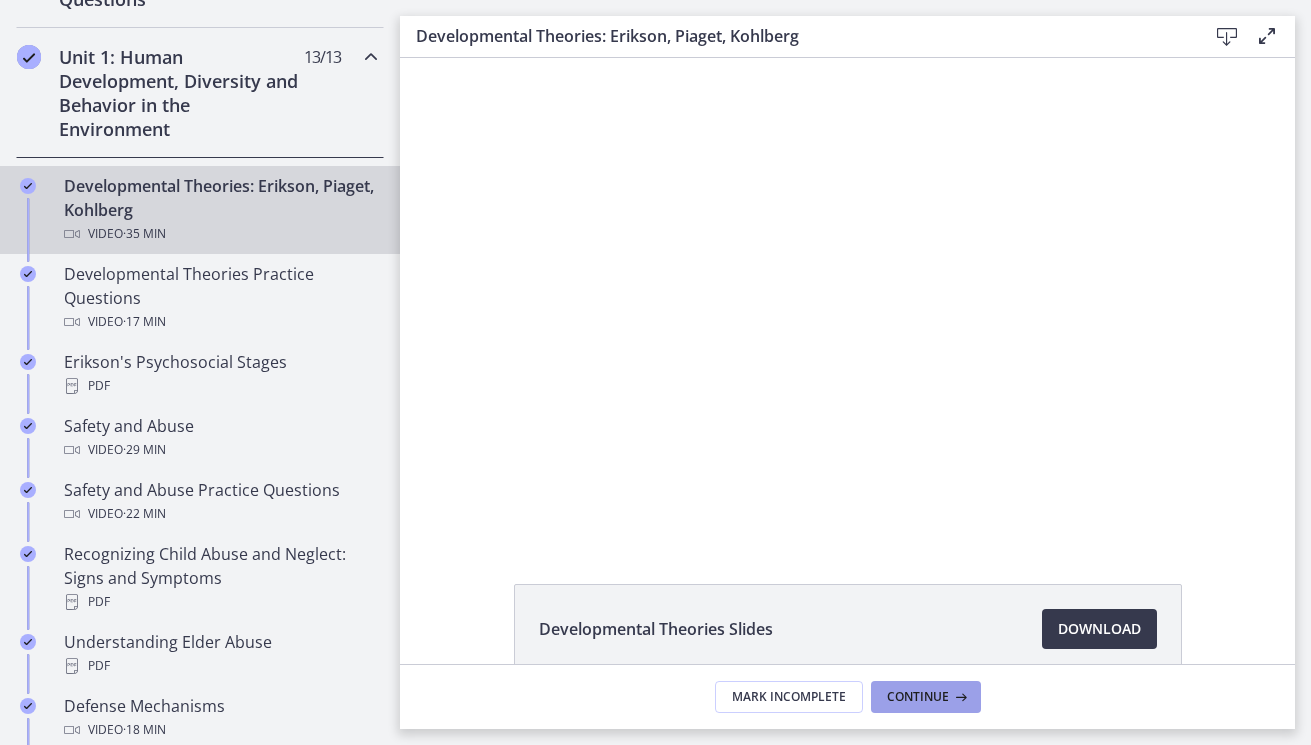 click on "Continue" at bounding box center (918, 697) 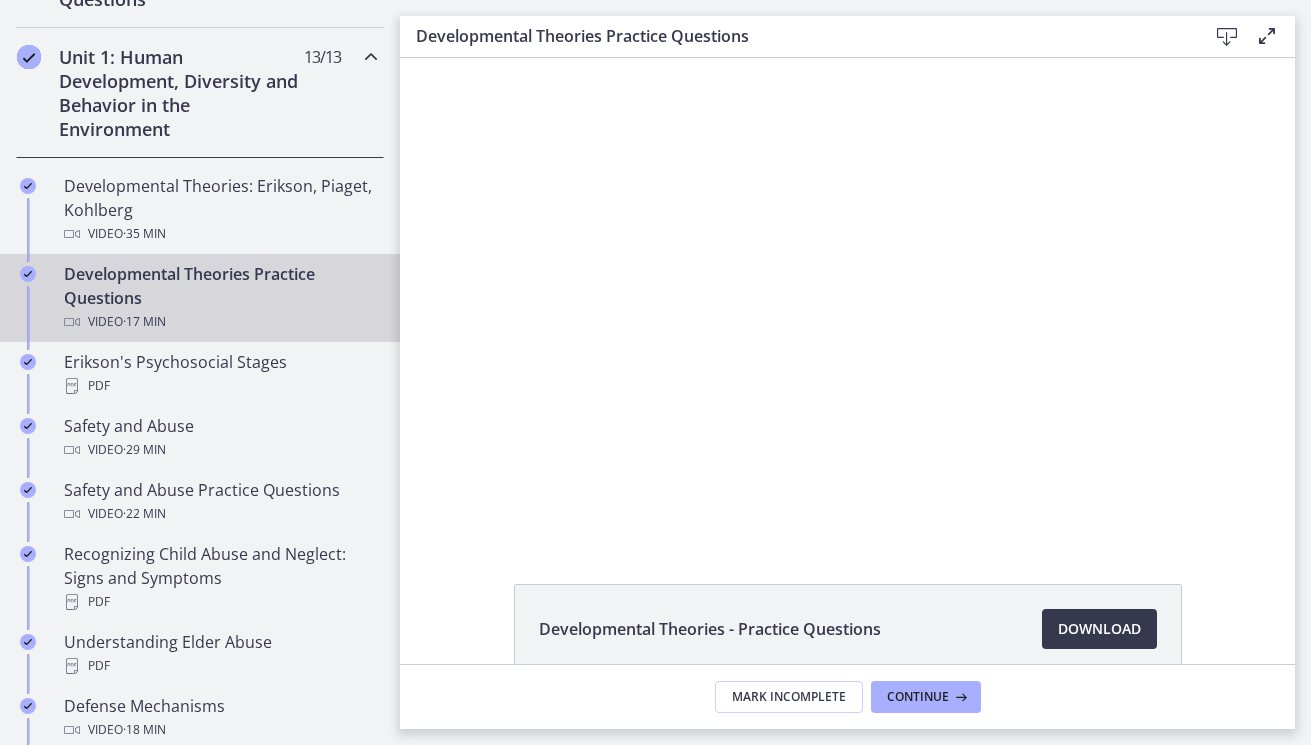 scroll, scrollTop: 0, scrollLeft: 0, axis: both 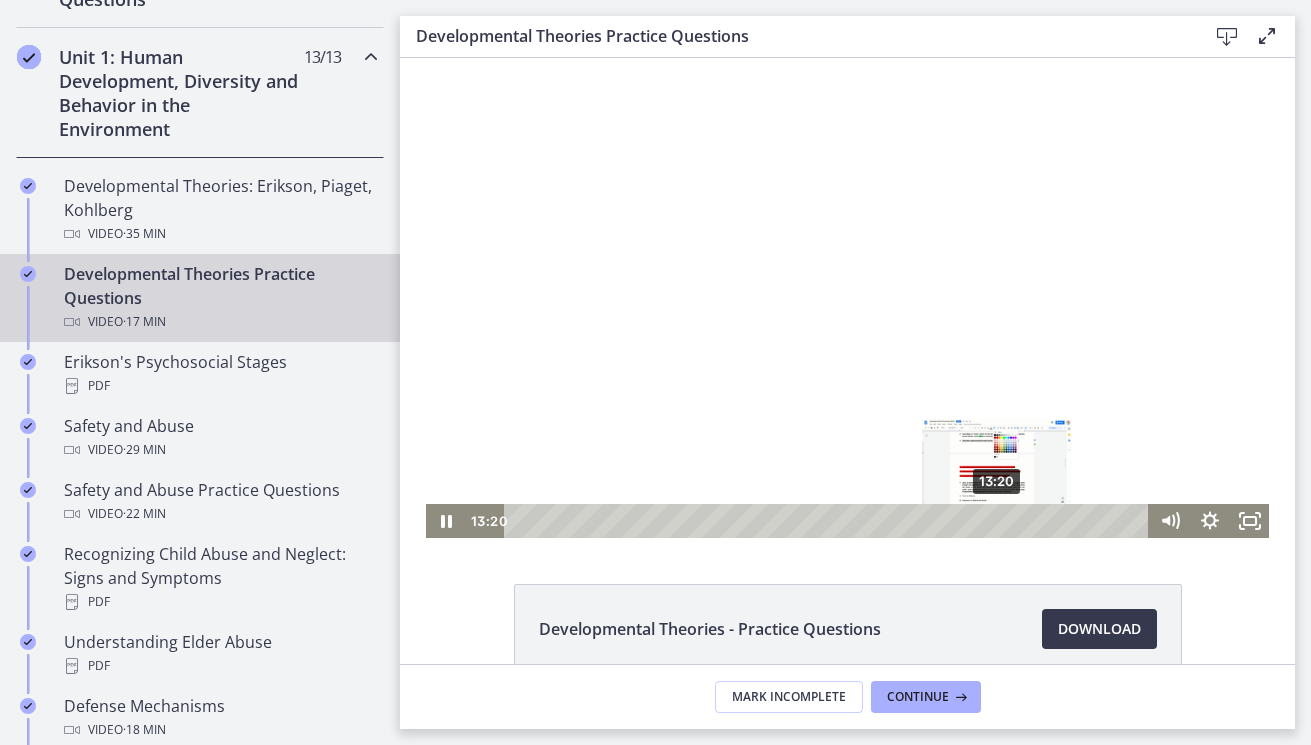 click on "13:20" at bounding box center (829, 521) 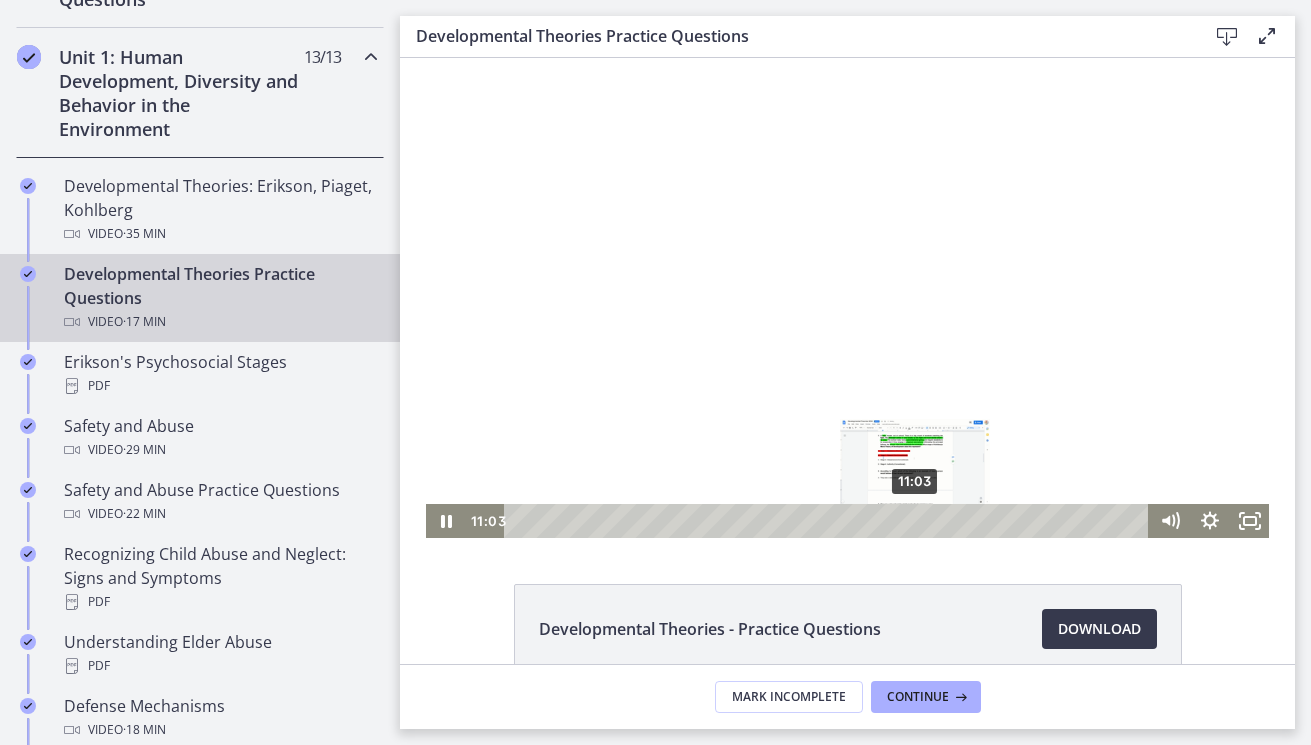 click on "11:03" at bounding box center (829, 521) 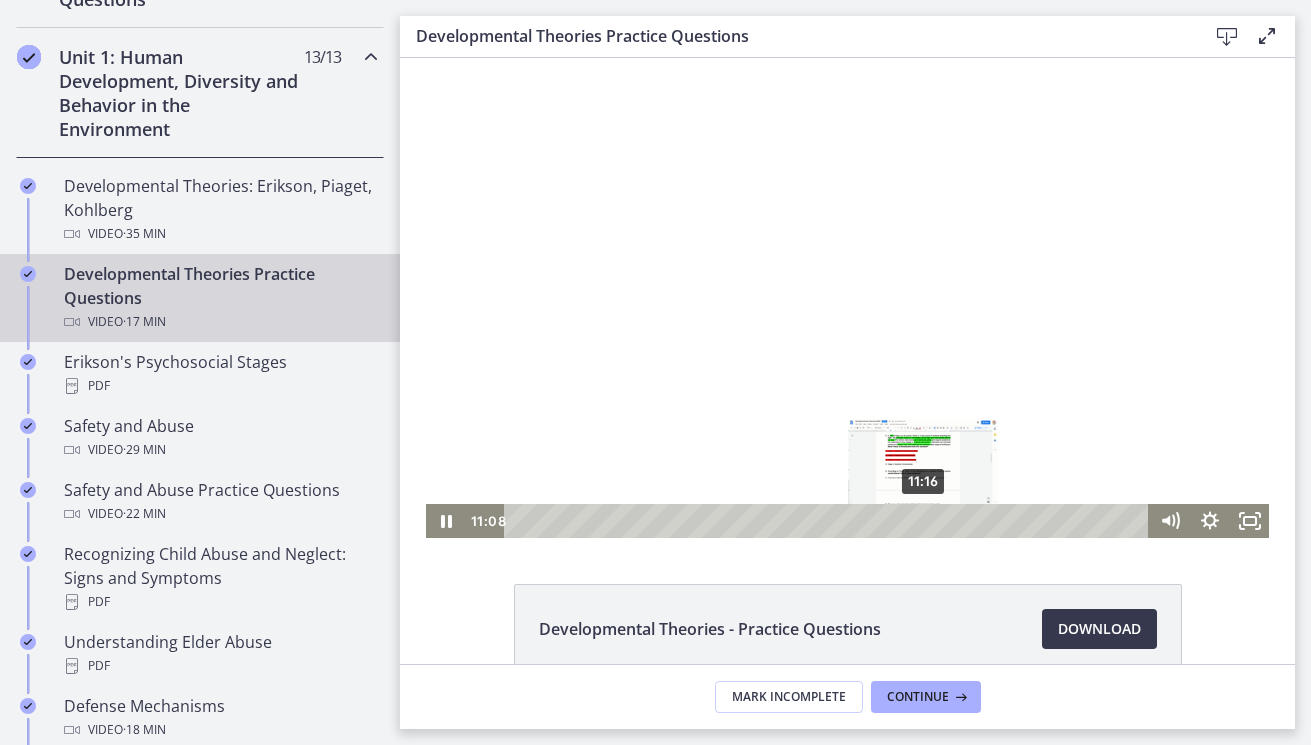 click on "11:16" at bounding box center (829, 521) 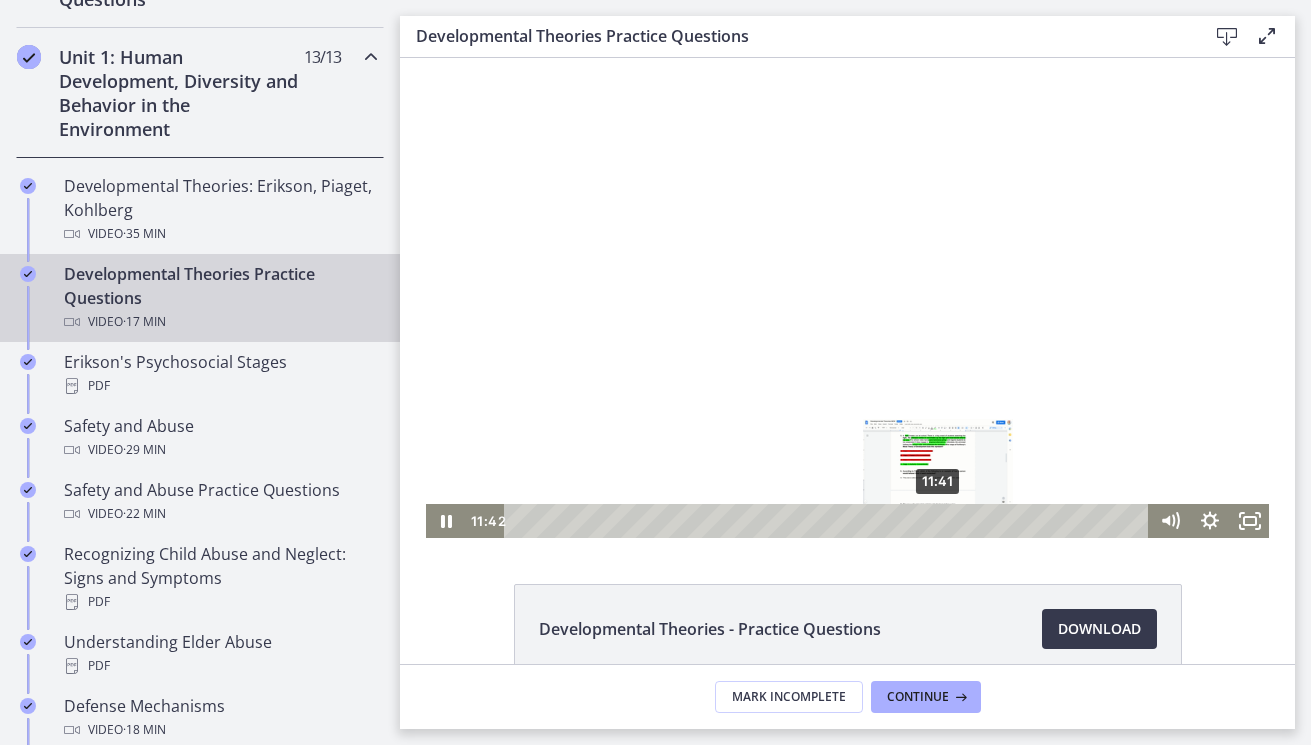 click on "11:41" at bounding box center (829, 521) 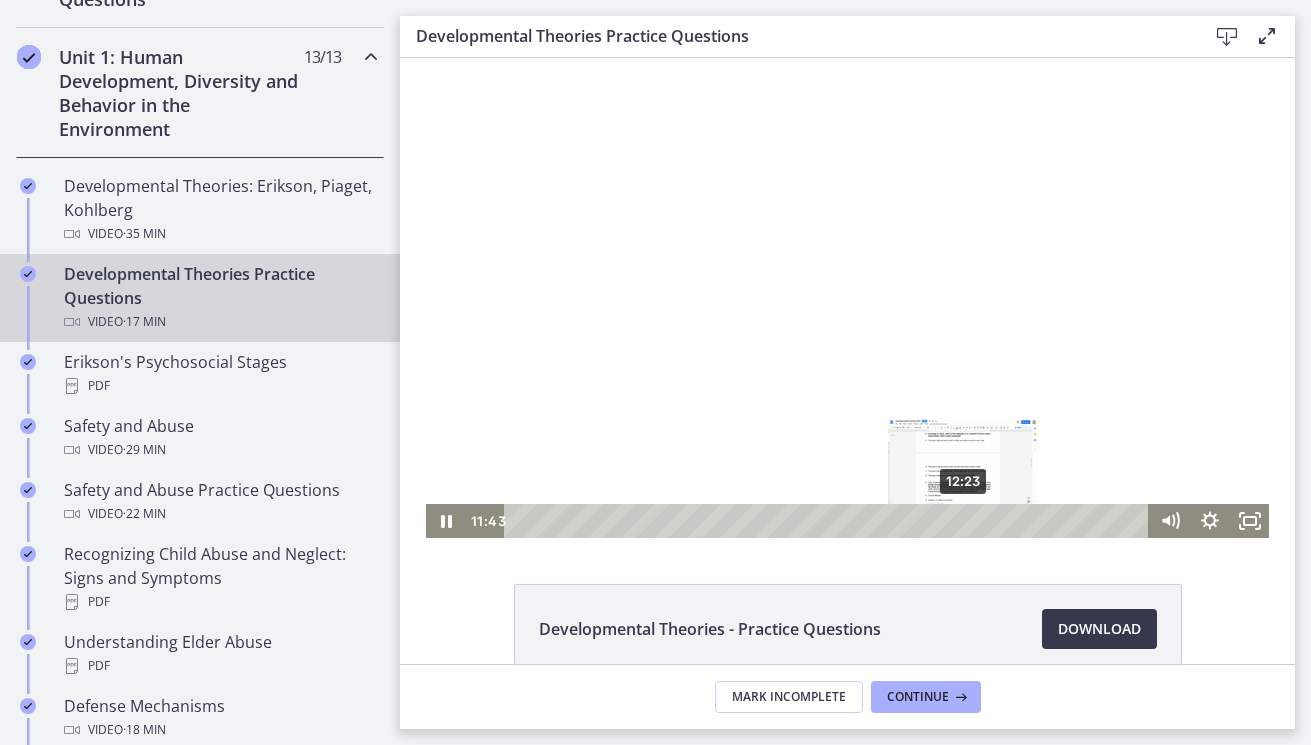 click on "12:23" at bounding box center (829, 521) 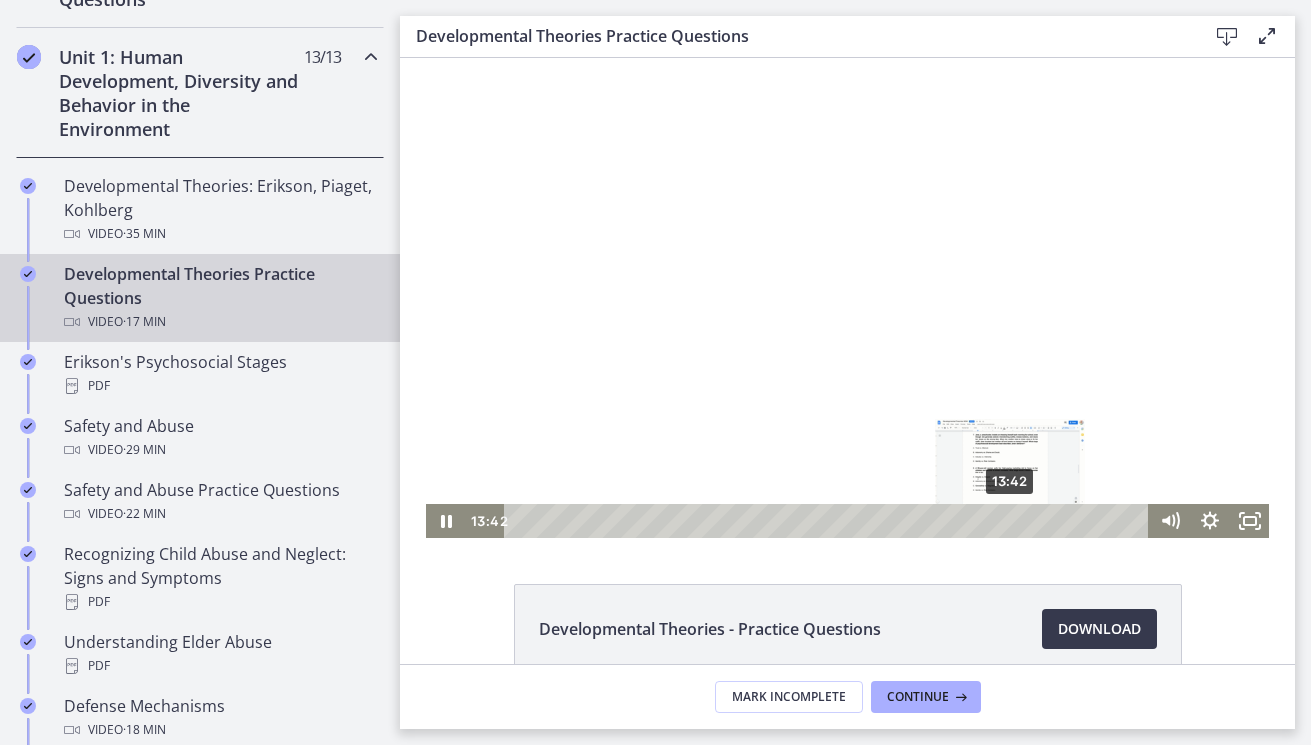 click on "13:42" at bounding box center [829, 521] 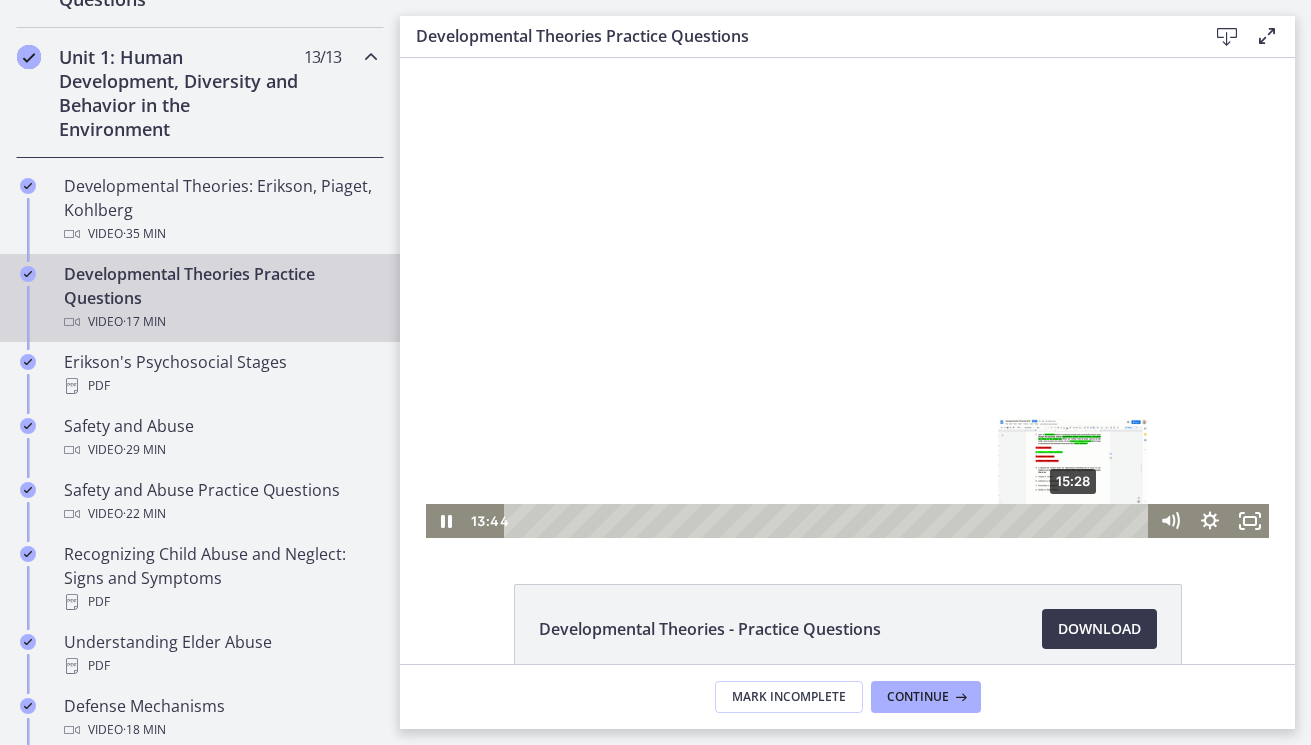 click on "15:28" at bounding box center [829, 521] 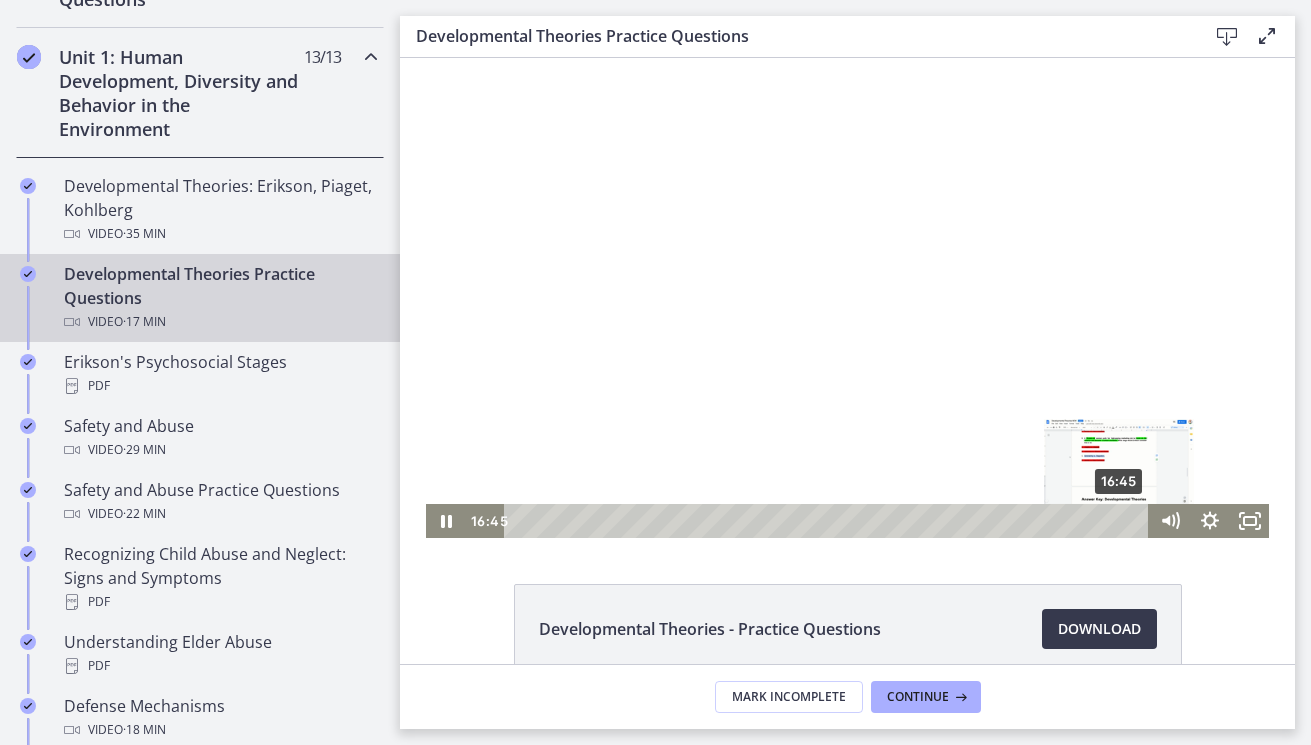 click on "16:45" at bounding box center [829, 521] 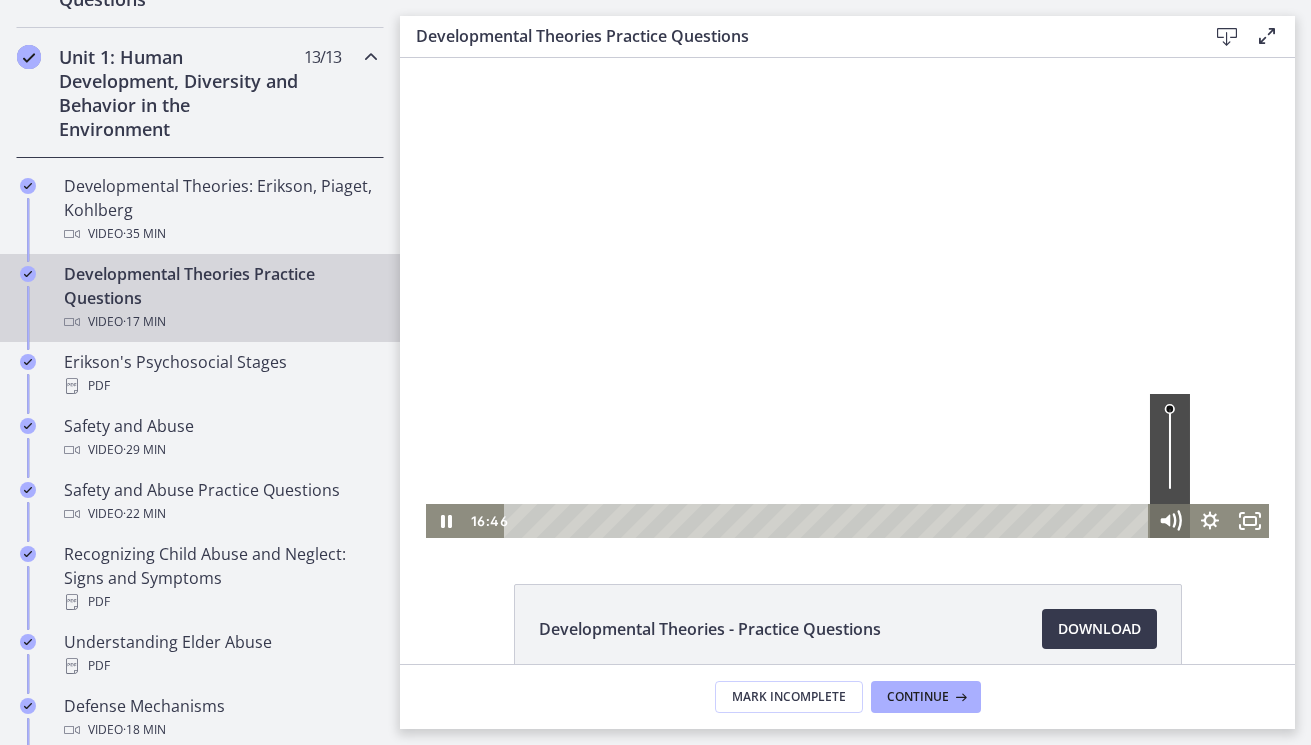 click 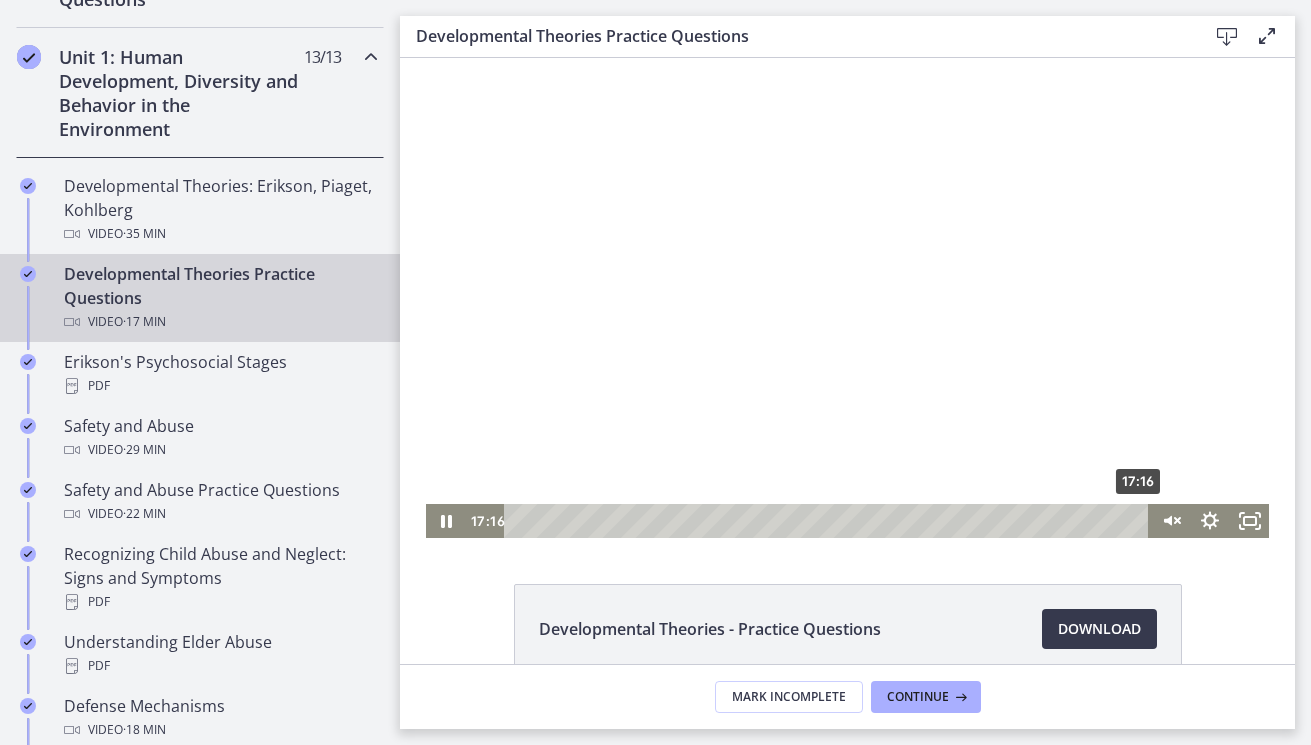 click on "17:16" at bounding box center [829, 521] 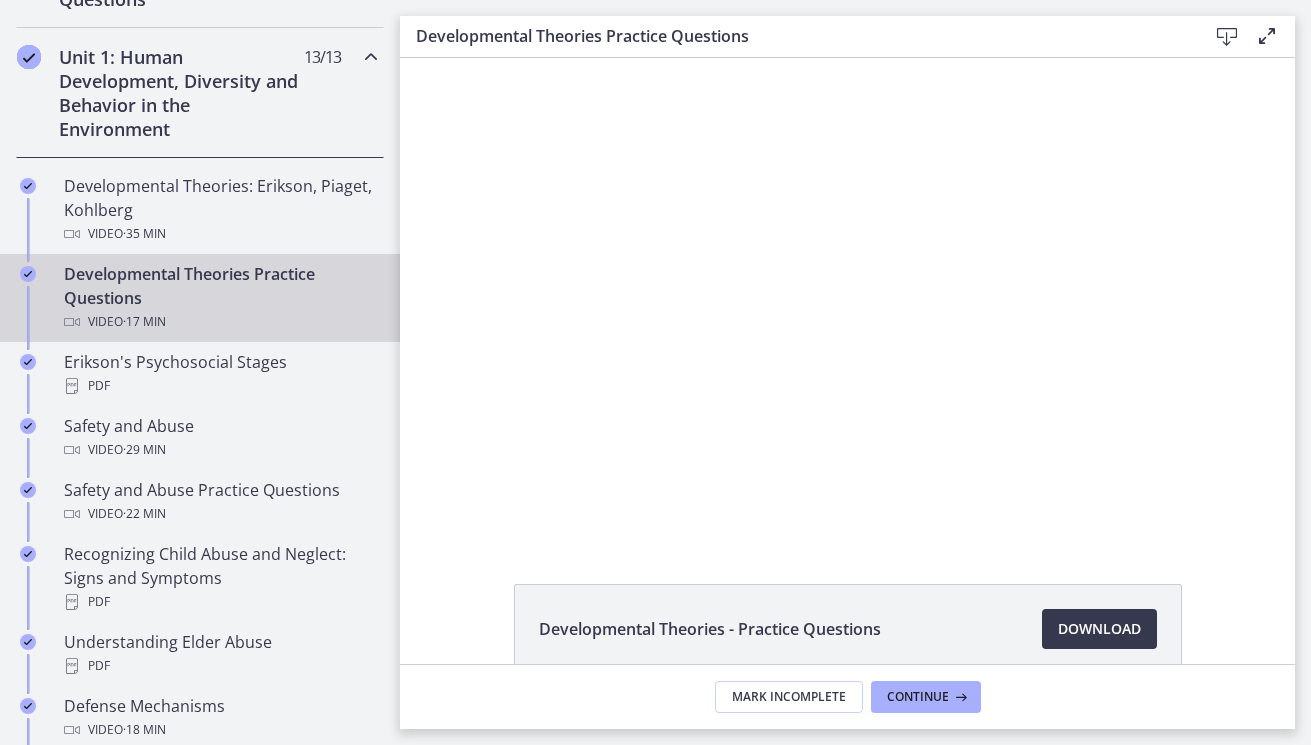scroll, scrollTop: 0, scrollLeft: 0, axis: both 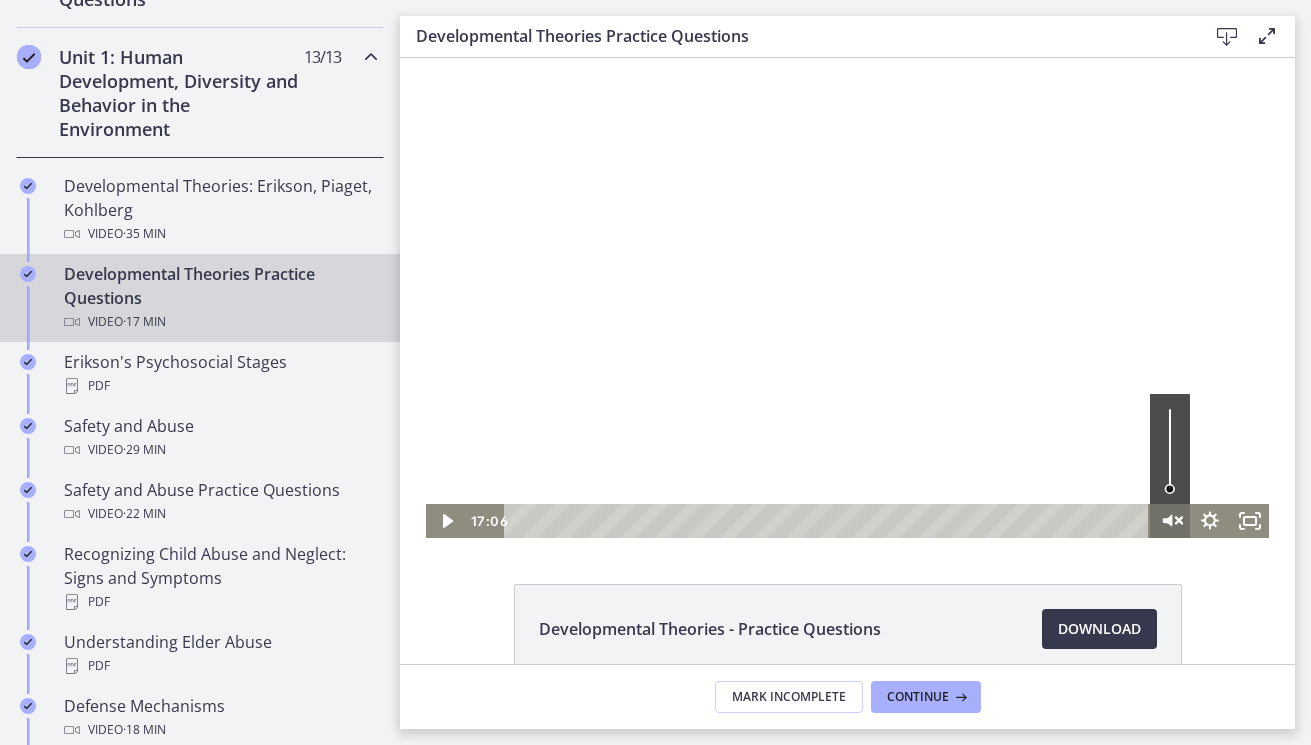 click 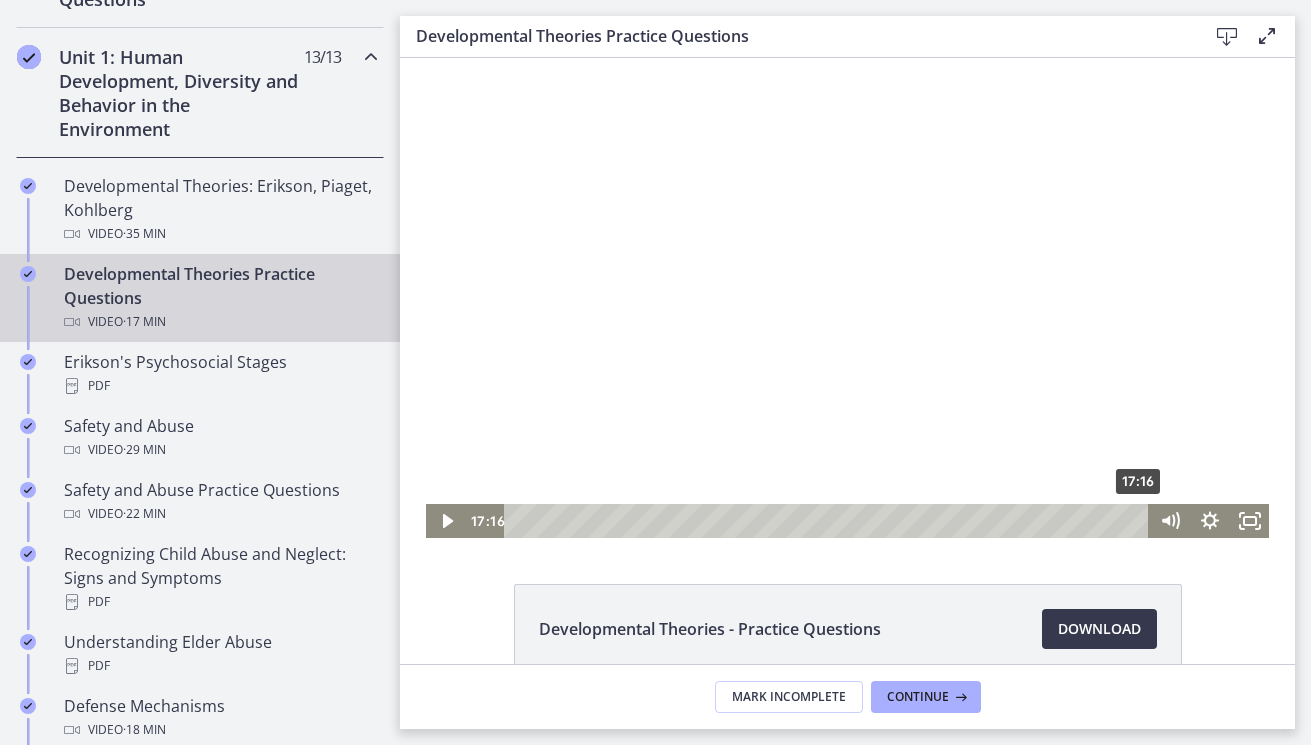 click on "17:16" at bounding box center (829, 521) 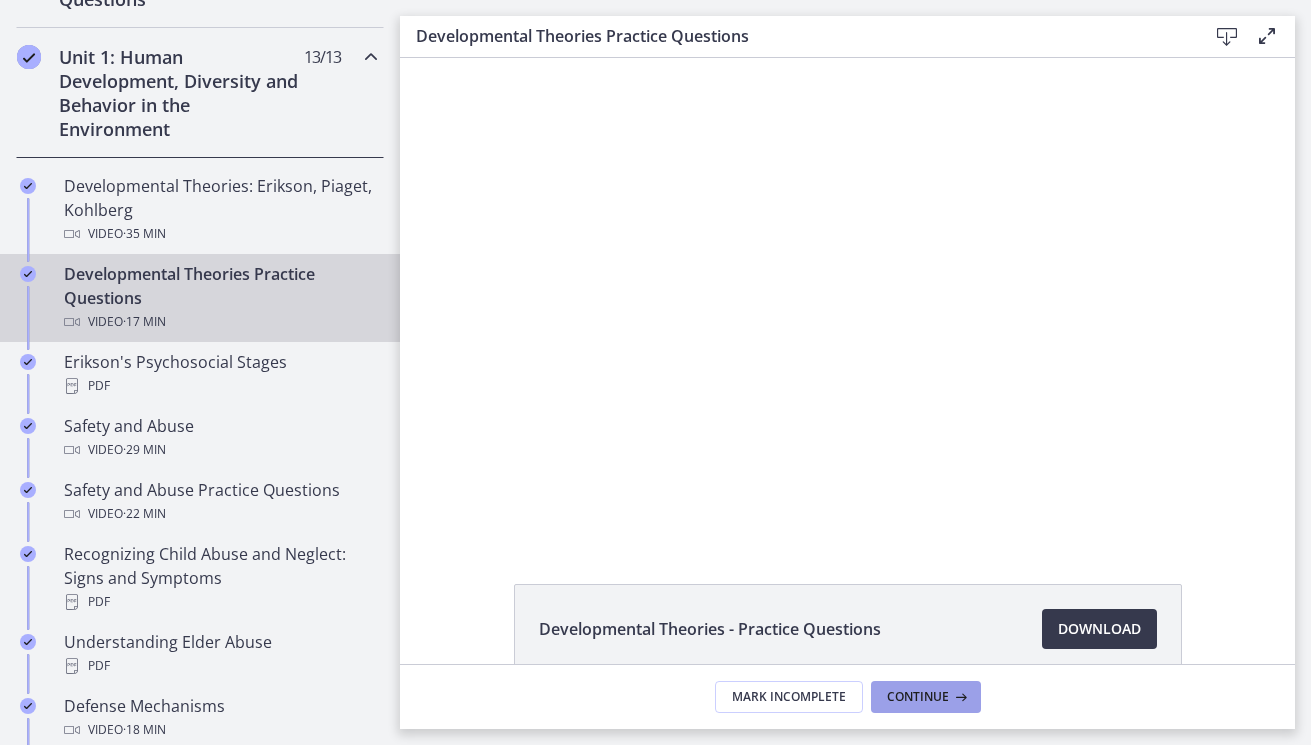 click on "Continue" at bounding box center (918, 697) 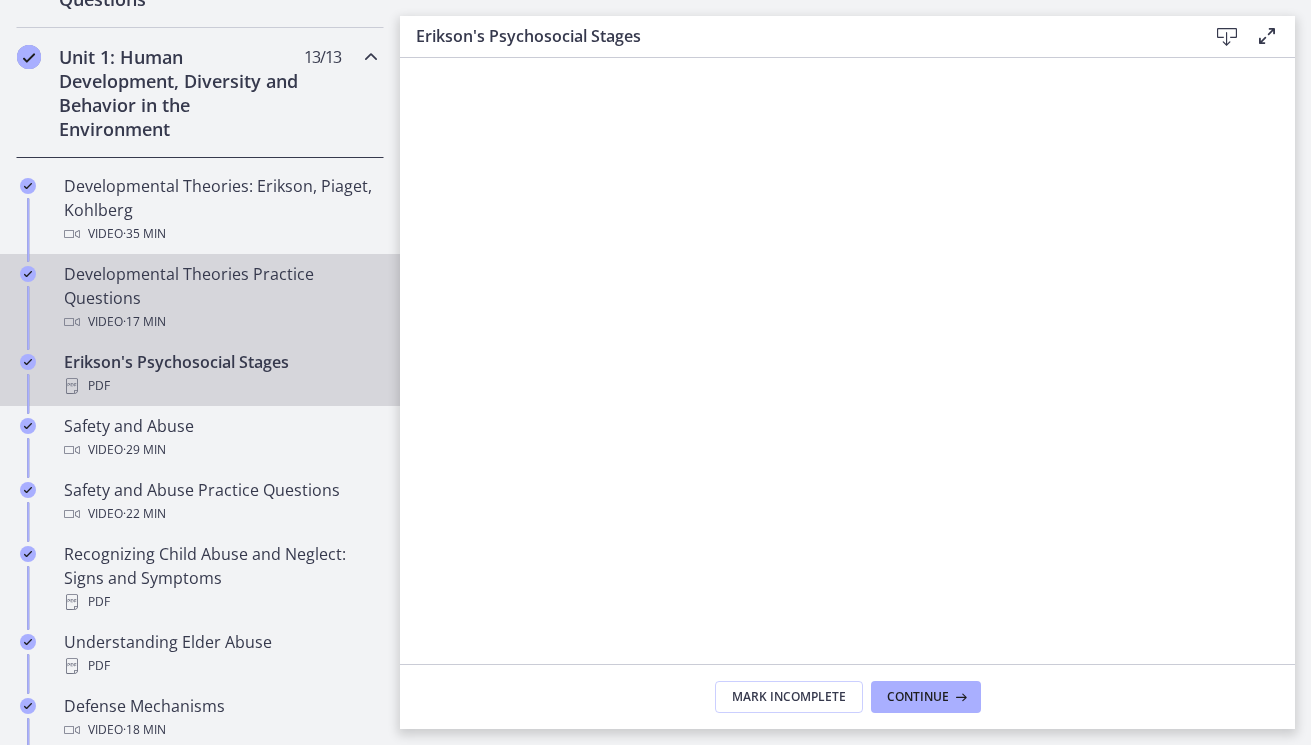 click on "Developmental Theories Practice Questions
Video
·  17 min" at bounding box center [220, 298] 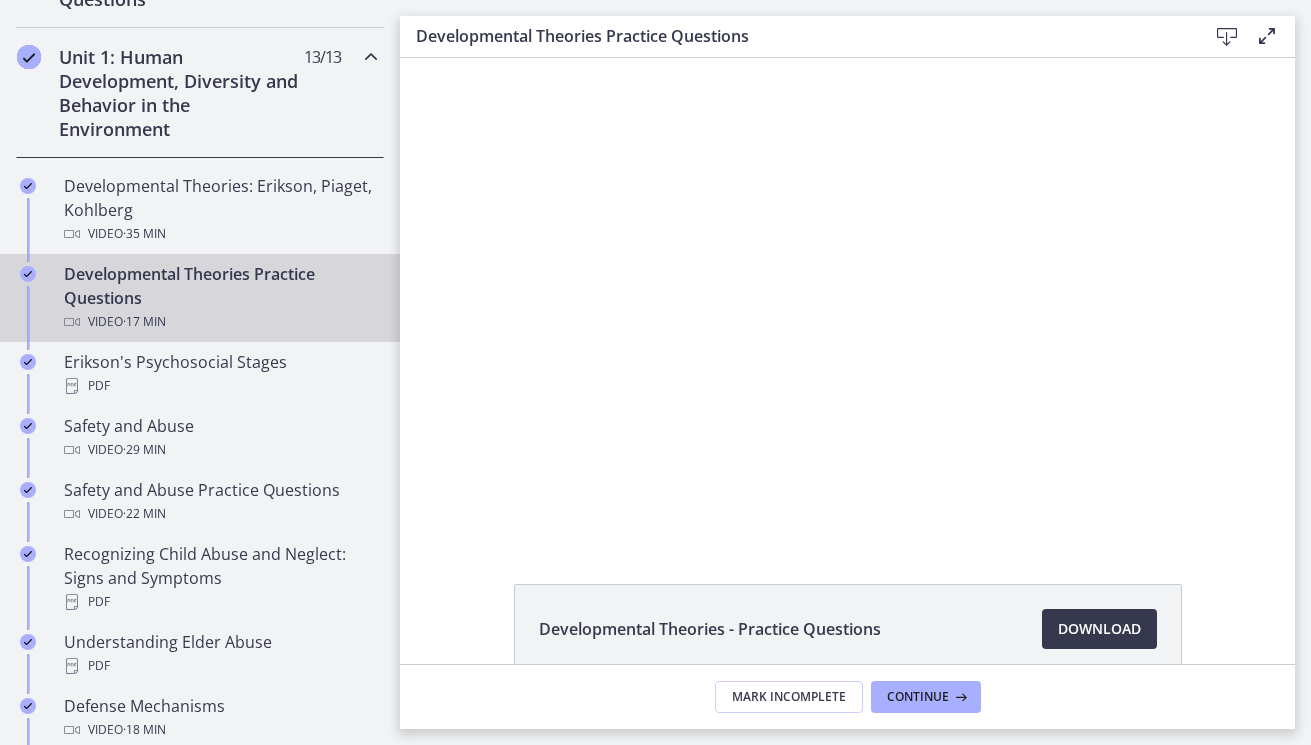 scroll, scrollTop: 0, scrollLeft: 0, axis: both 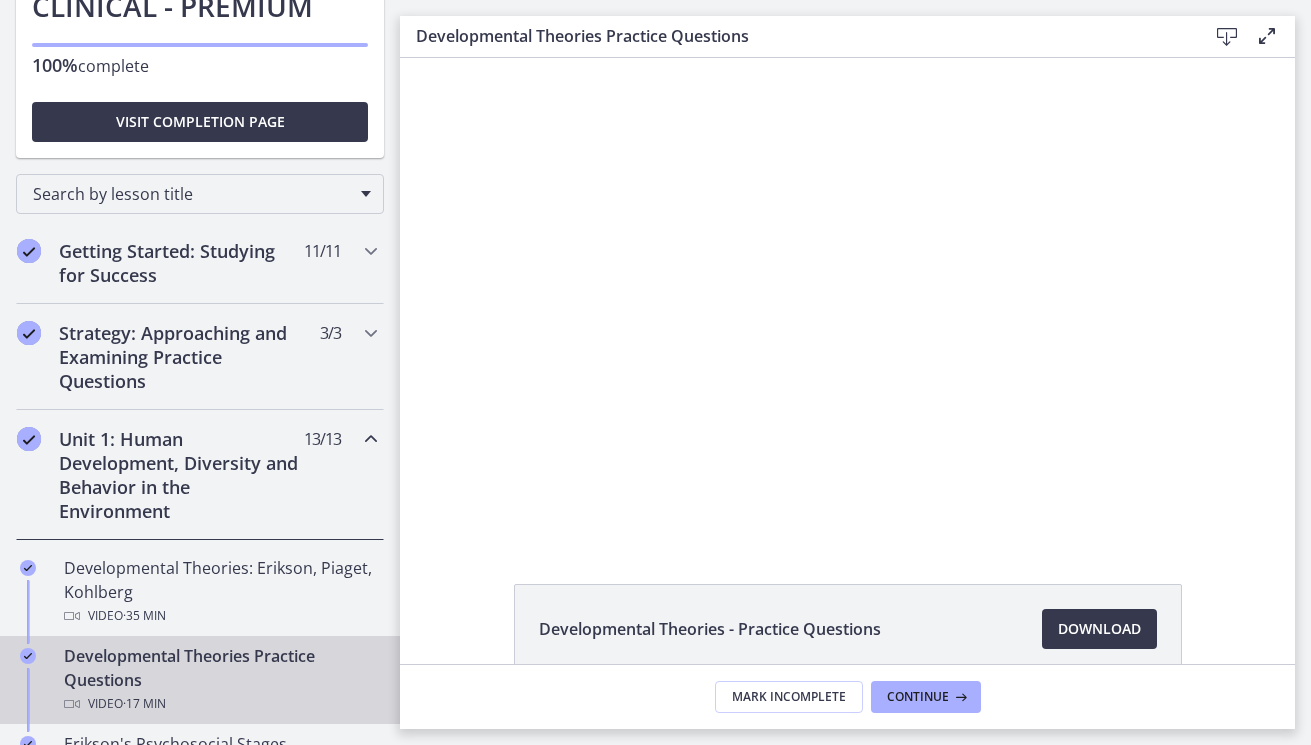 click at bounding box center (371, 439) 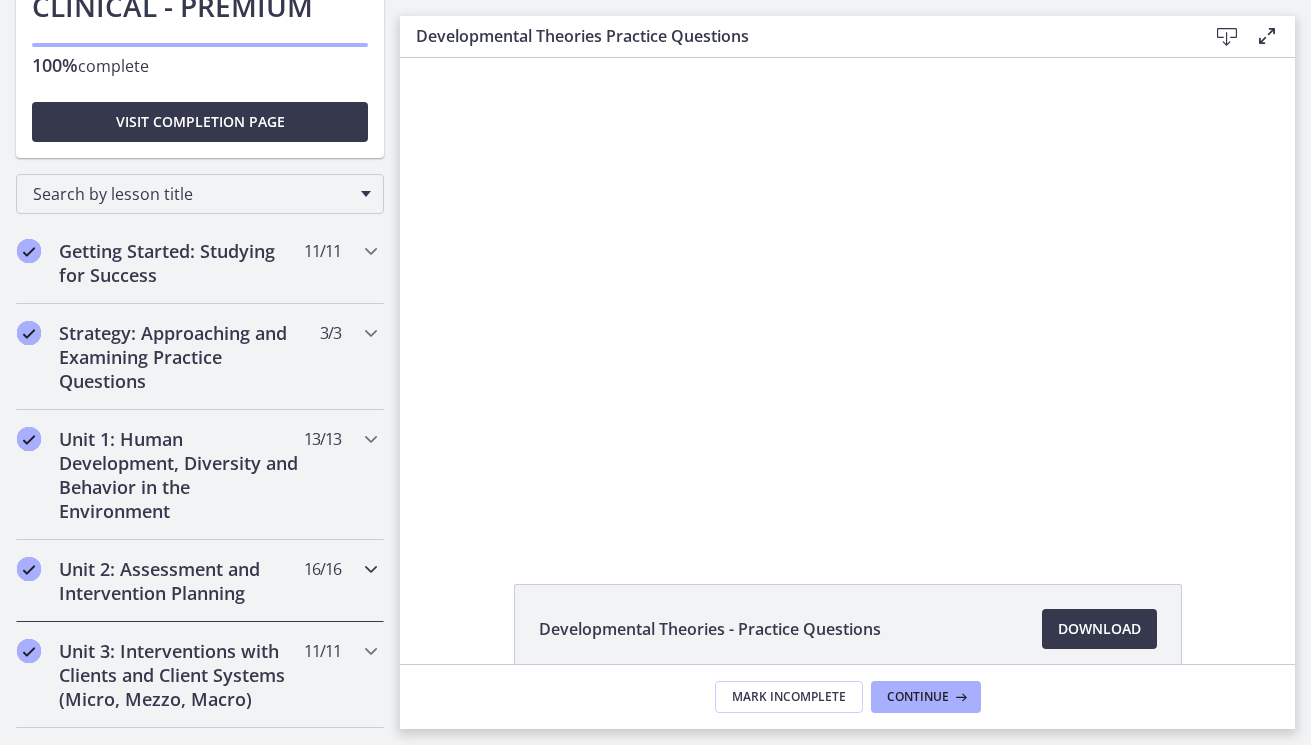 click at bounding box center (371, 569) 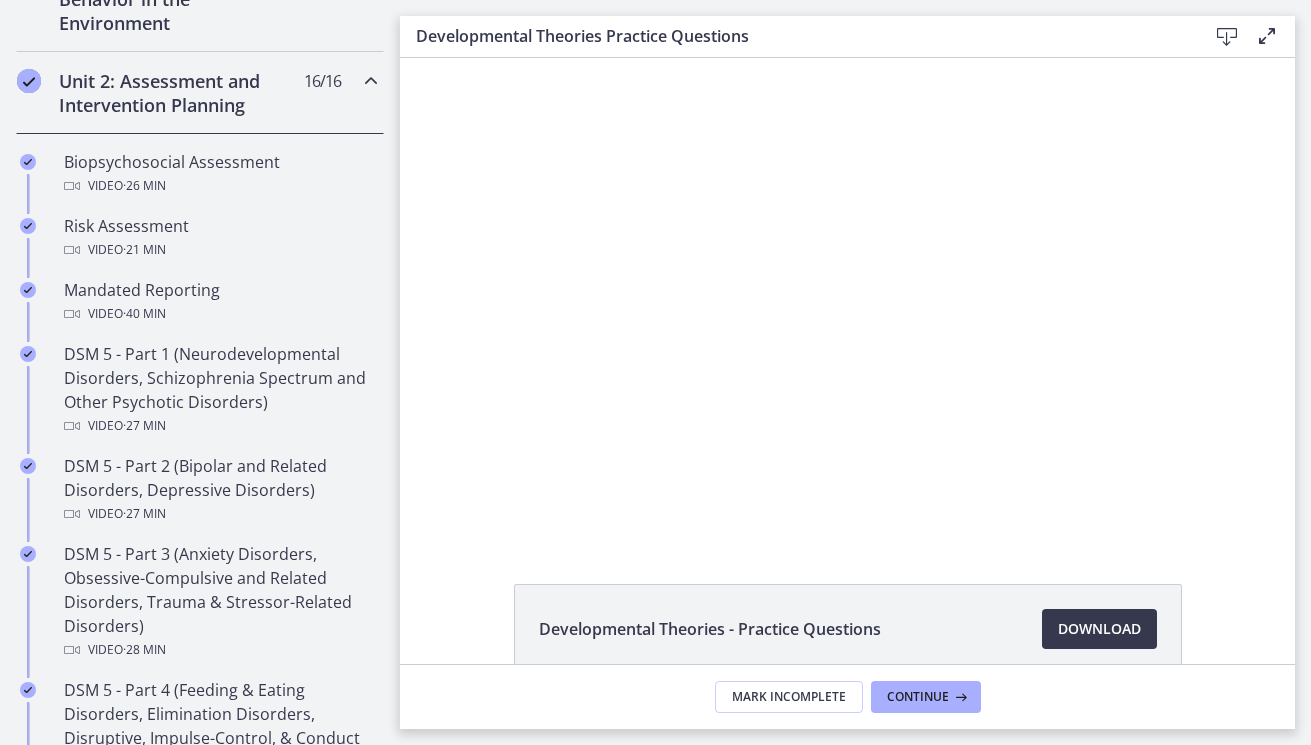 scroll, scrollTop: 704, scrollLeft: 0, axis: vertical 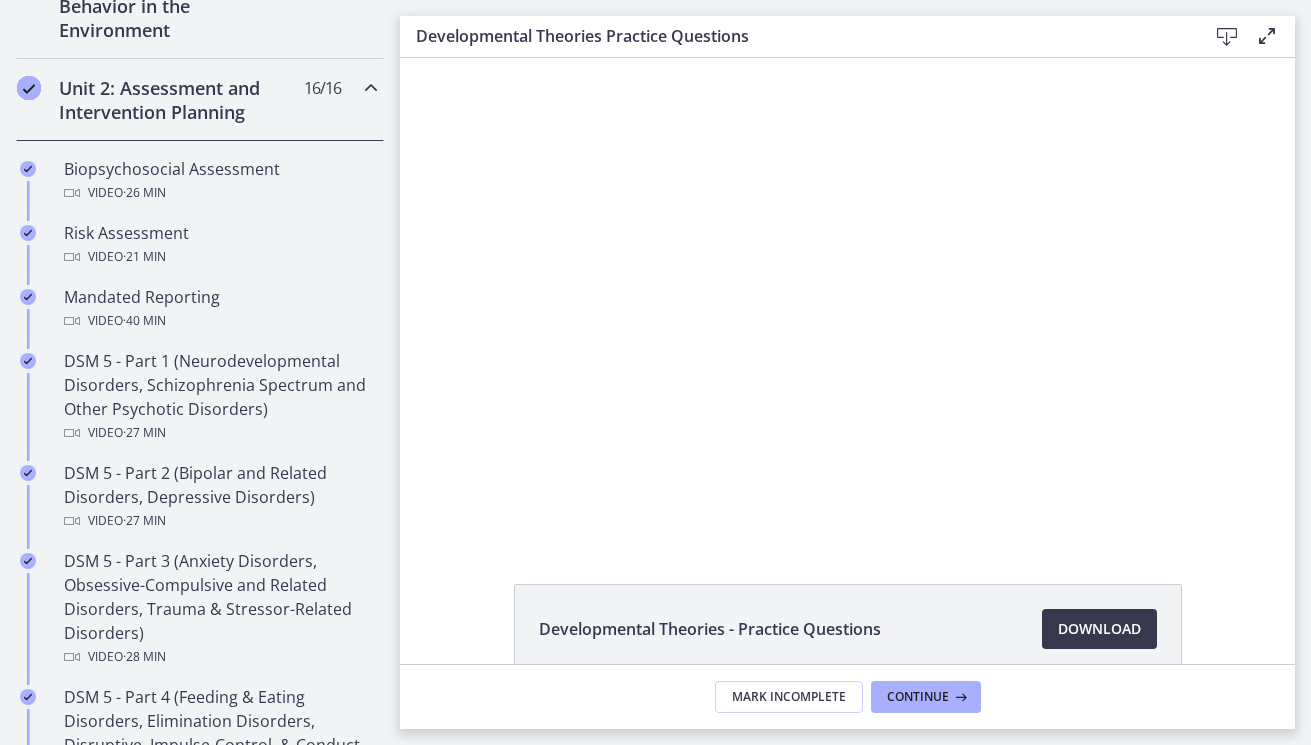 click at bounding box center (371, 88) 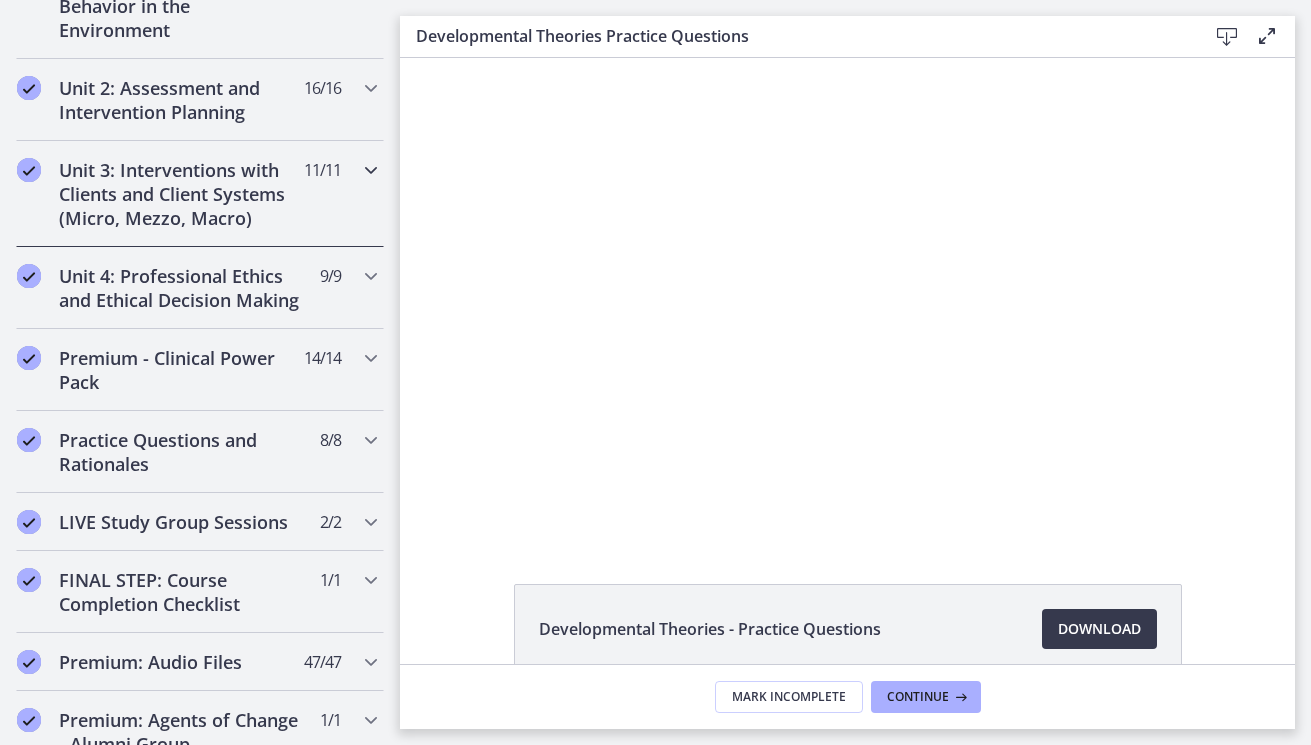 click at bounding box center [371, 170] 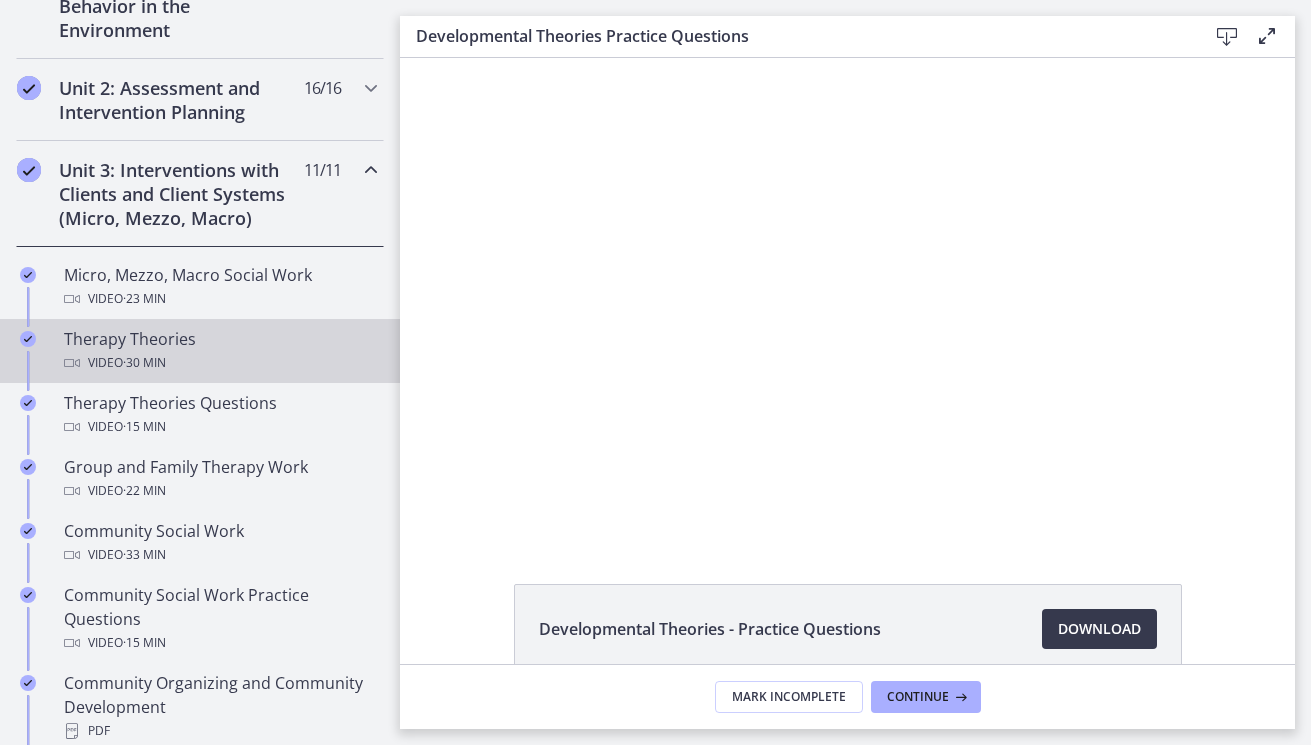 click on "Therapy Theories
Video
·  30 min" at bounding box center [220, 351] 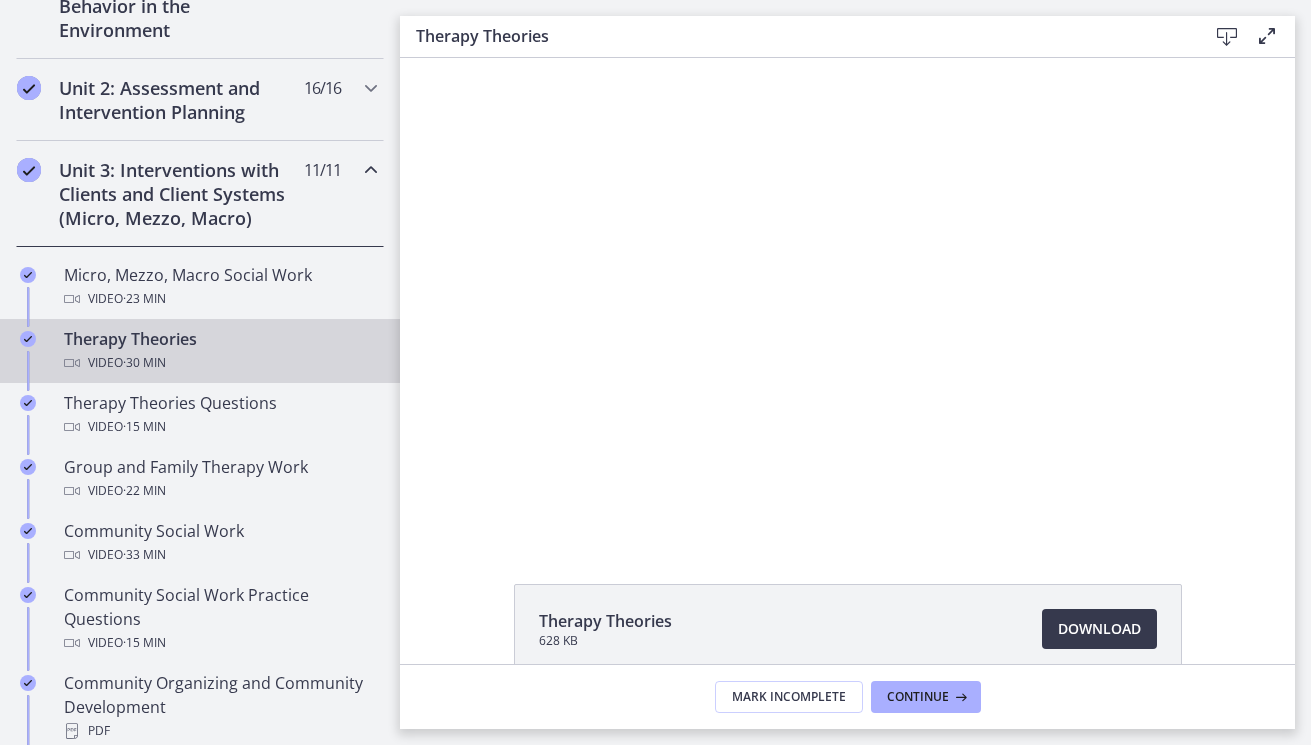 scroll, scrollTop: 0, scrollLeft: 0, axis: both 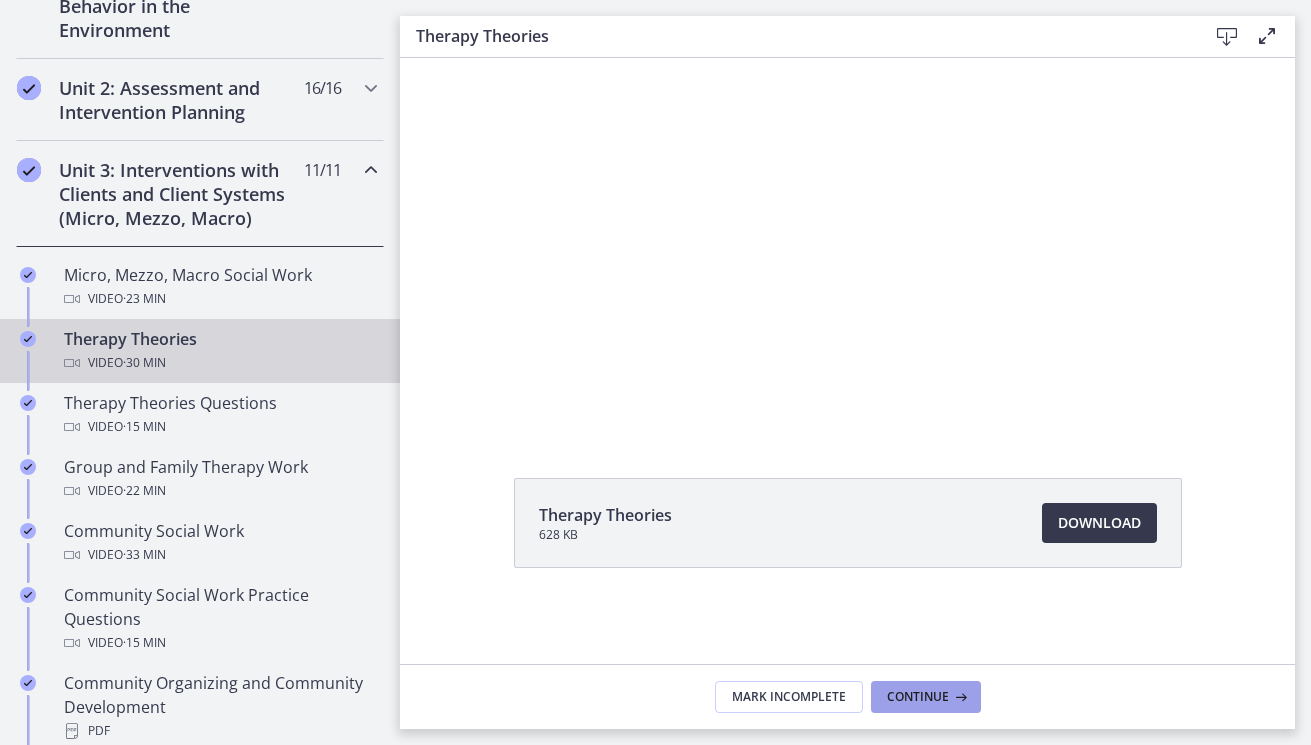 click on "Continue" at bounding box center (918, 697) 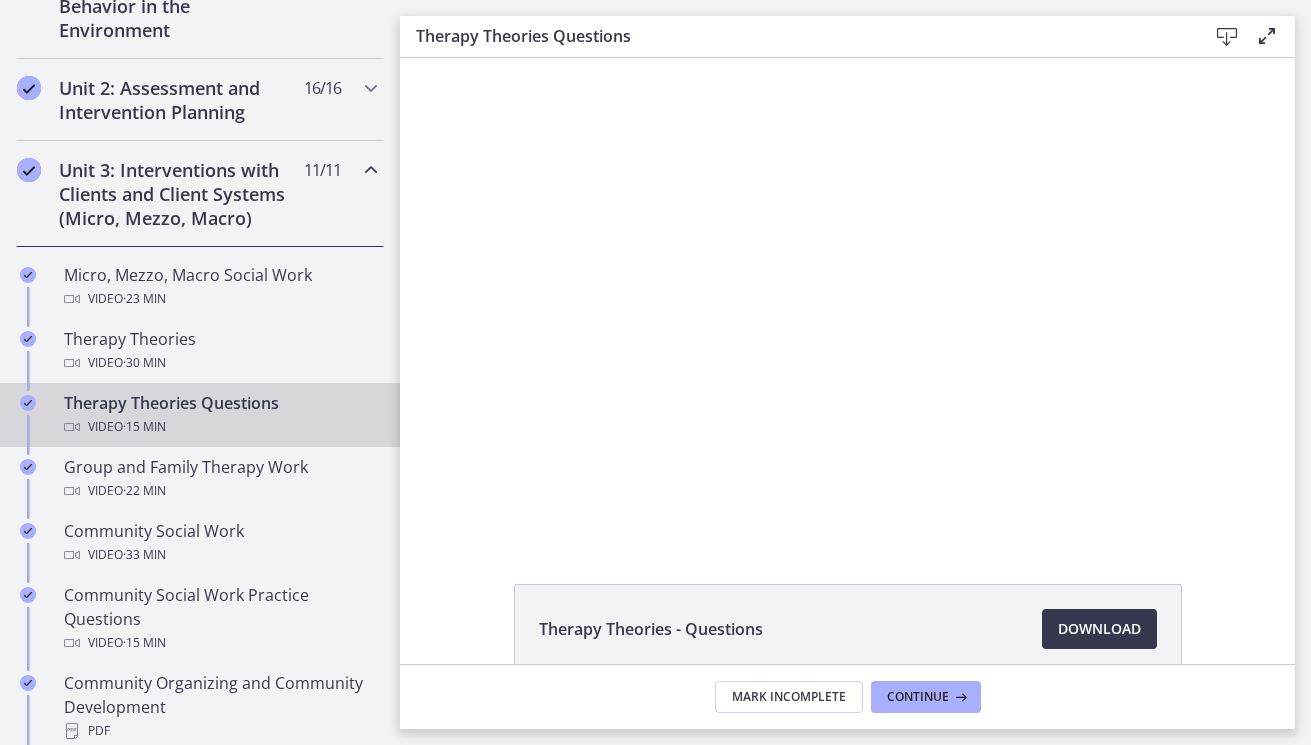 scroll, scrollTop: 0, scrollLeft: 0, axis: both 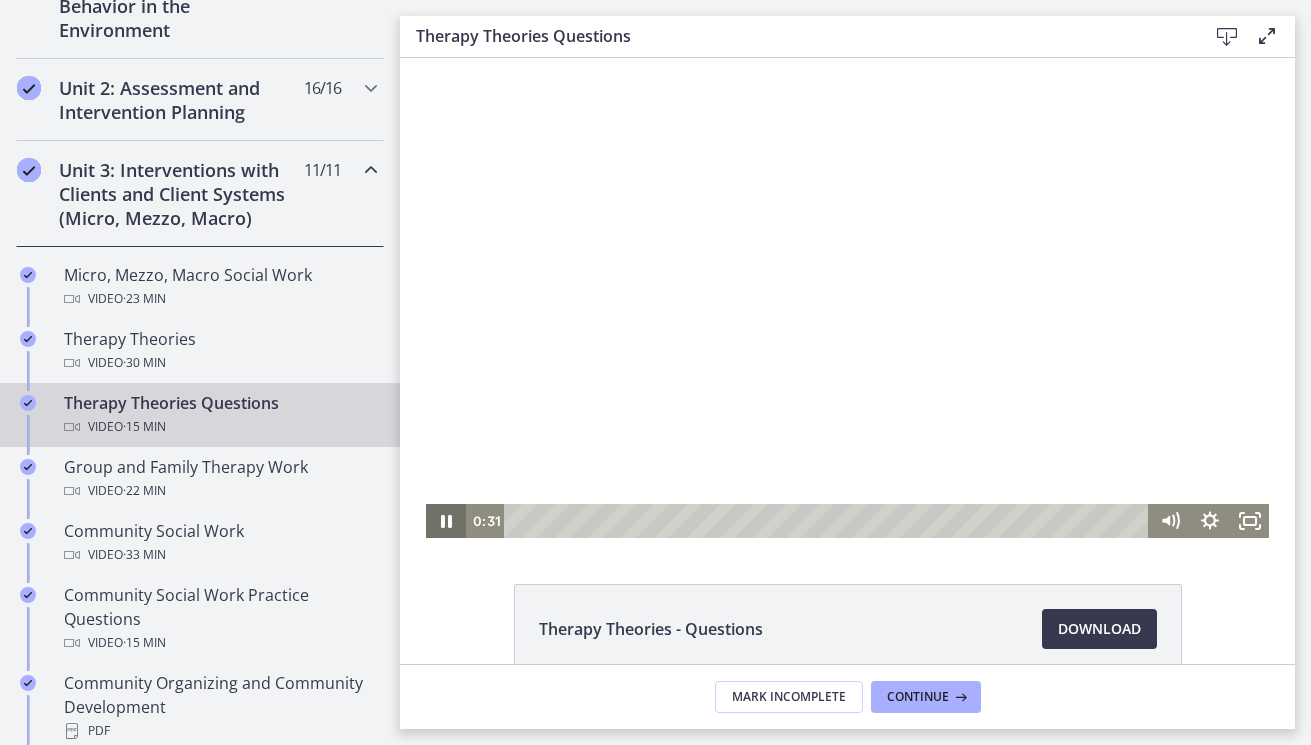click 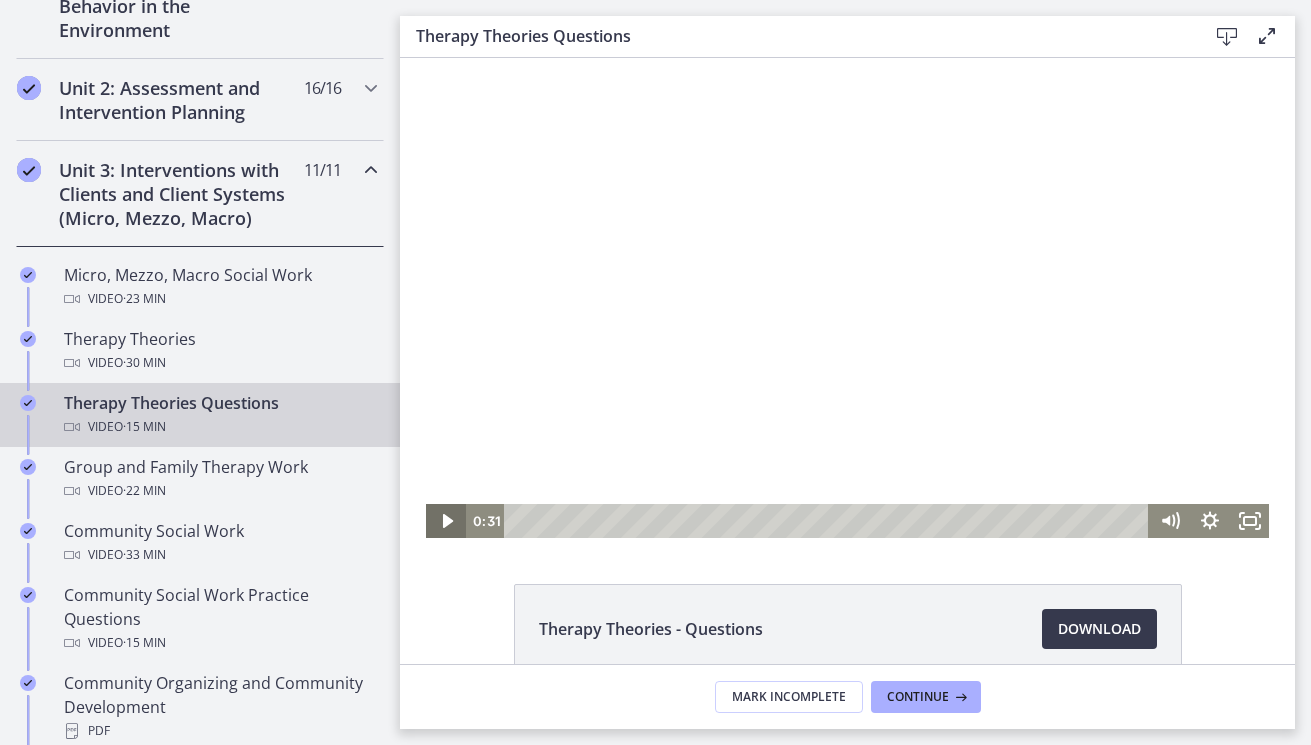 click 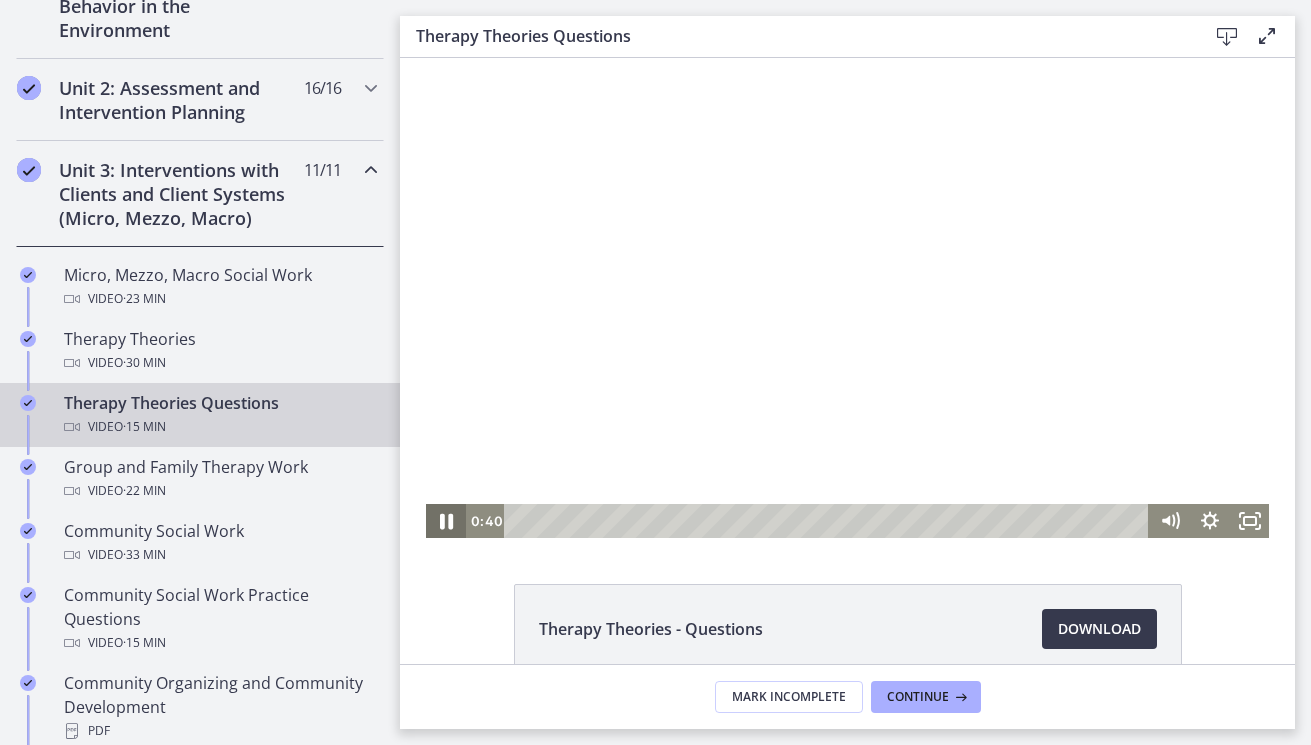 click 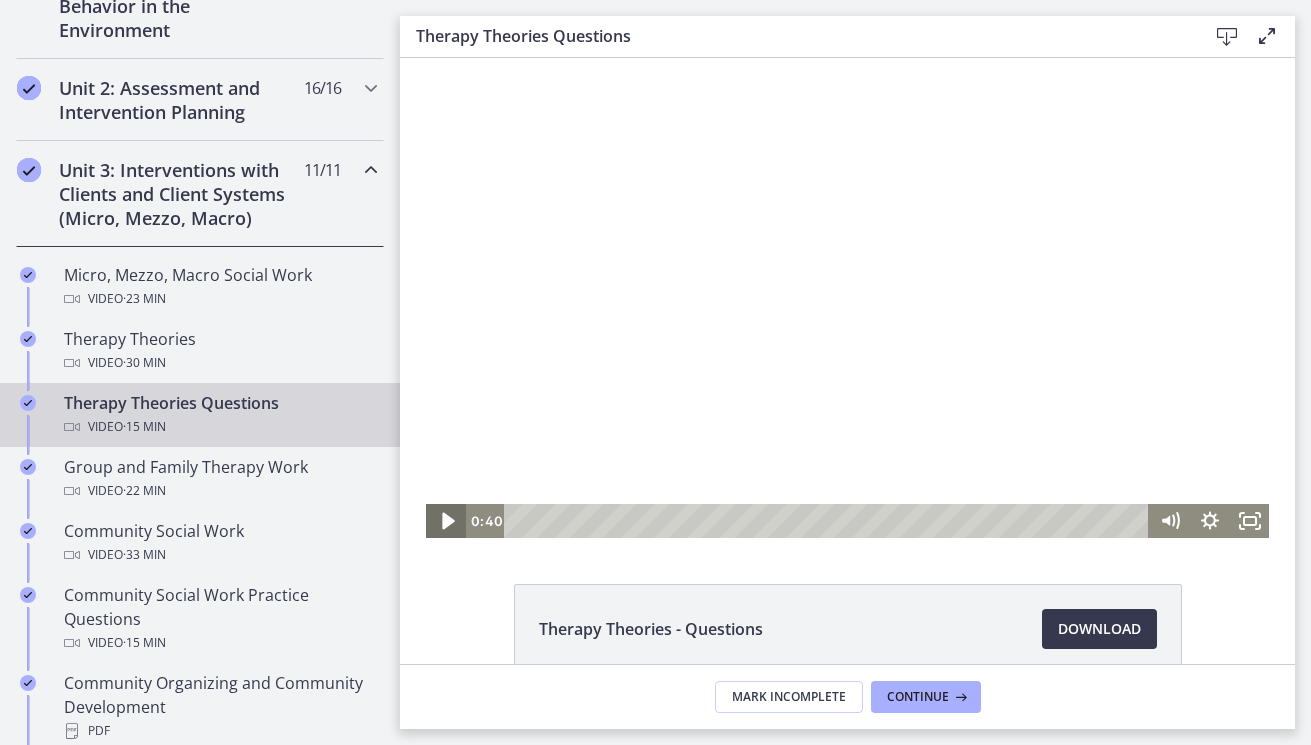 click 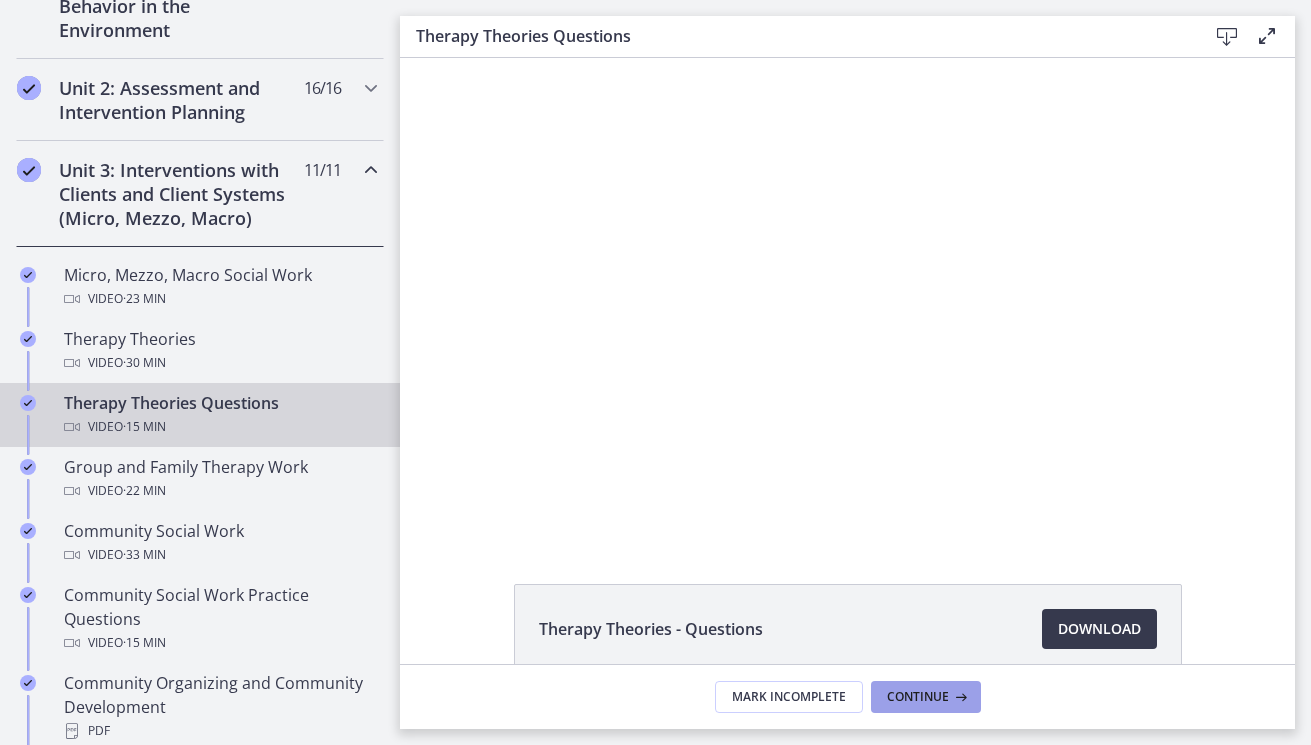 click on "Continue" at bounding box center (918, 697) 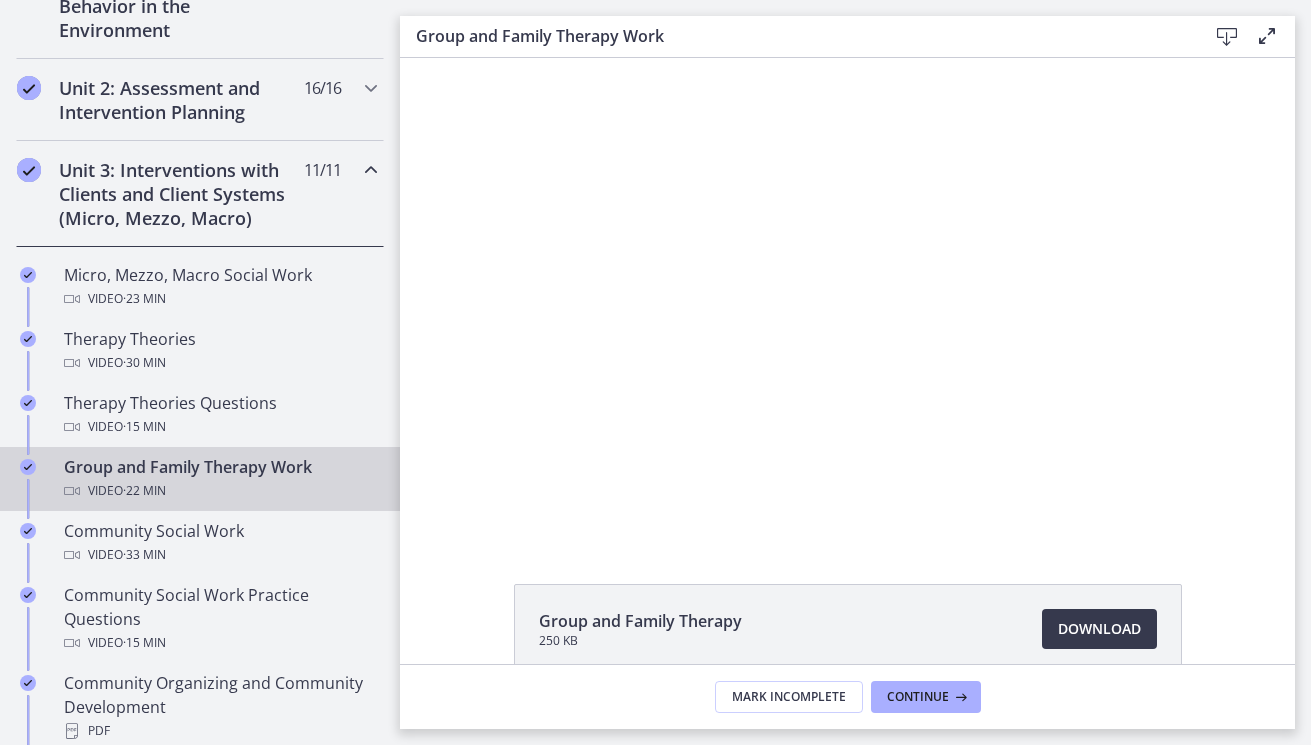 scroll, scrollTop: 0, scrollLeft: 0, axis: both 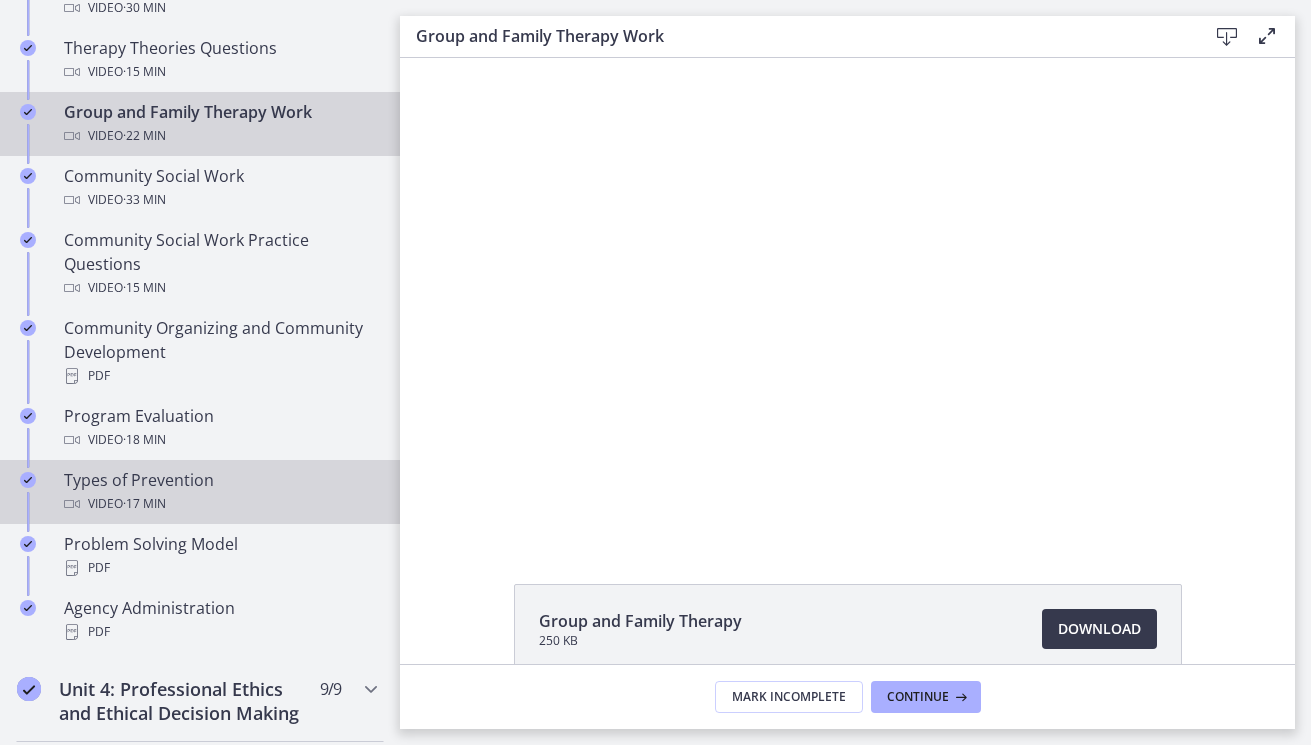 click on "Types of Prevention
Video
·  17 min" at bounding box center (220, 492) 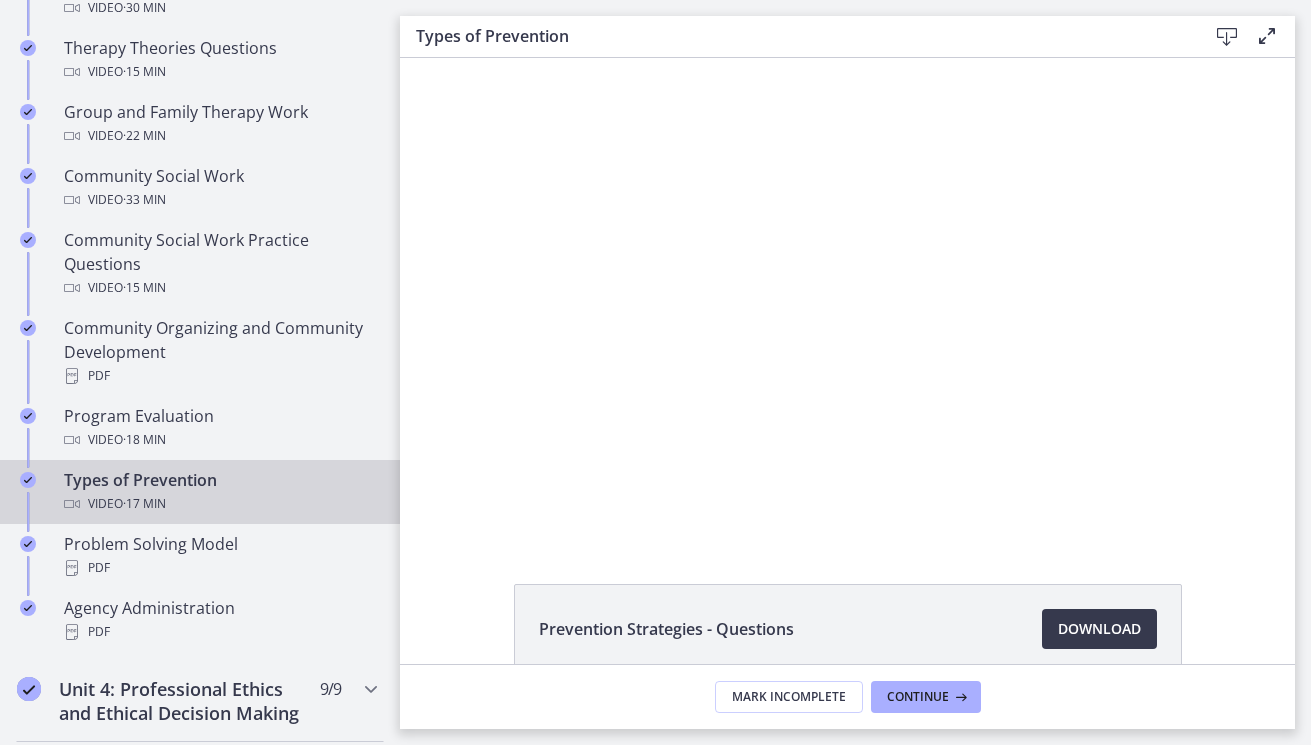 scroll, scrollTop: 0, scrollLeft: 0, axis: both 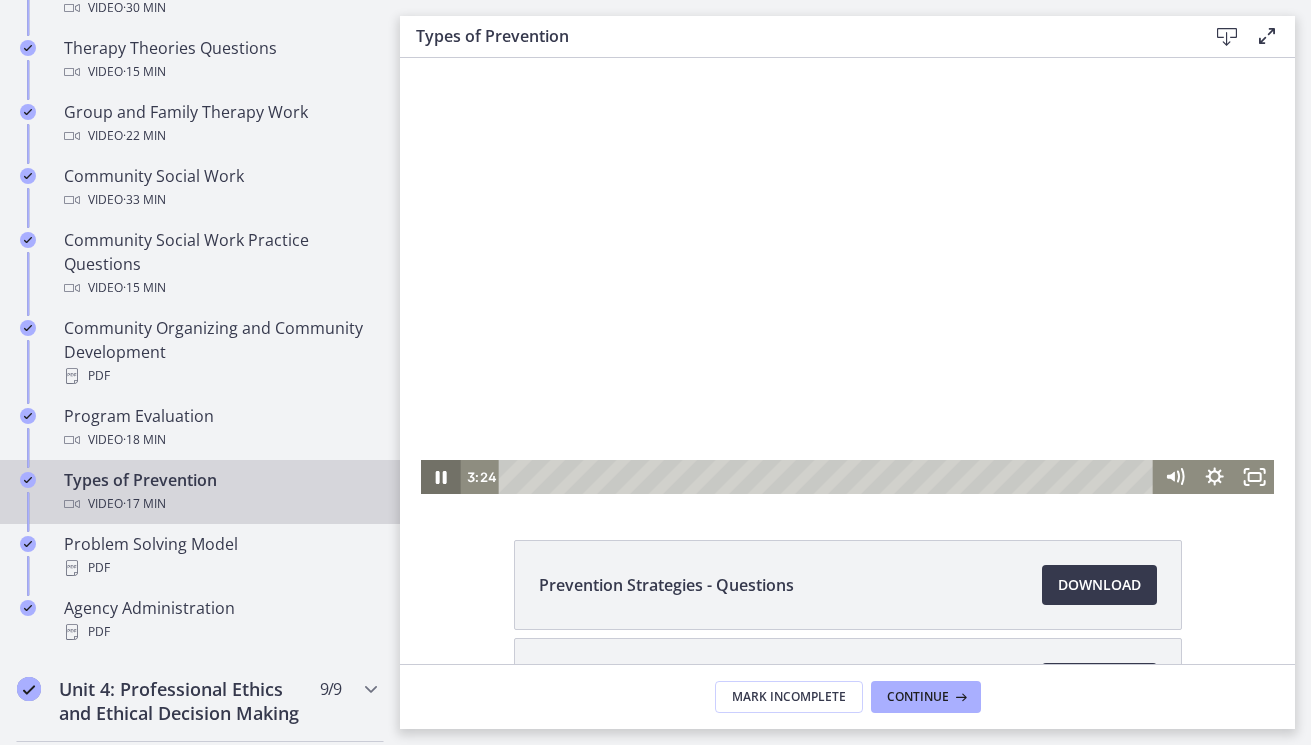 click 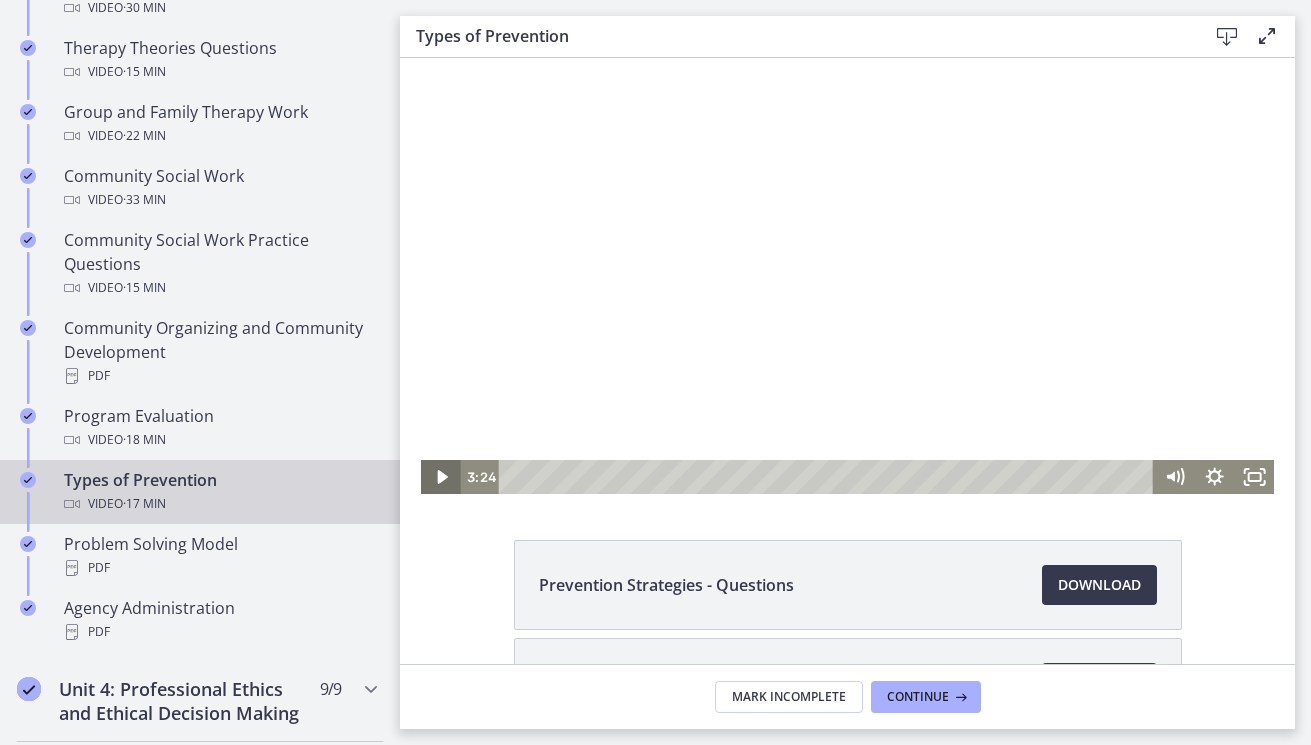 click 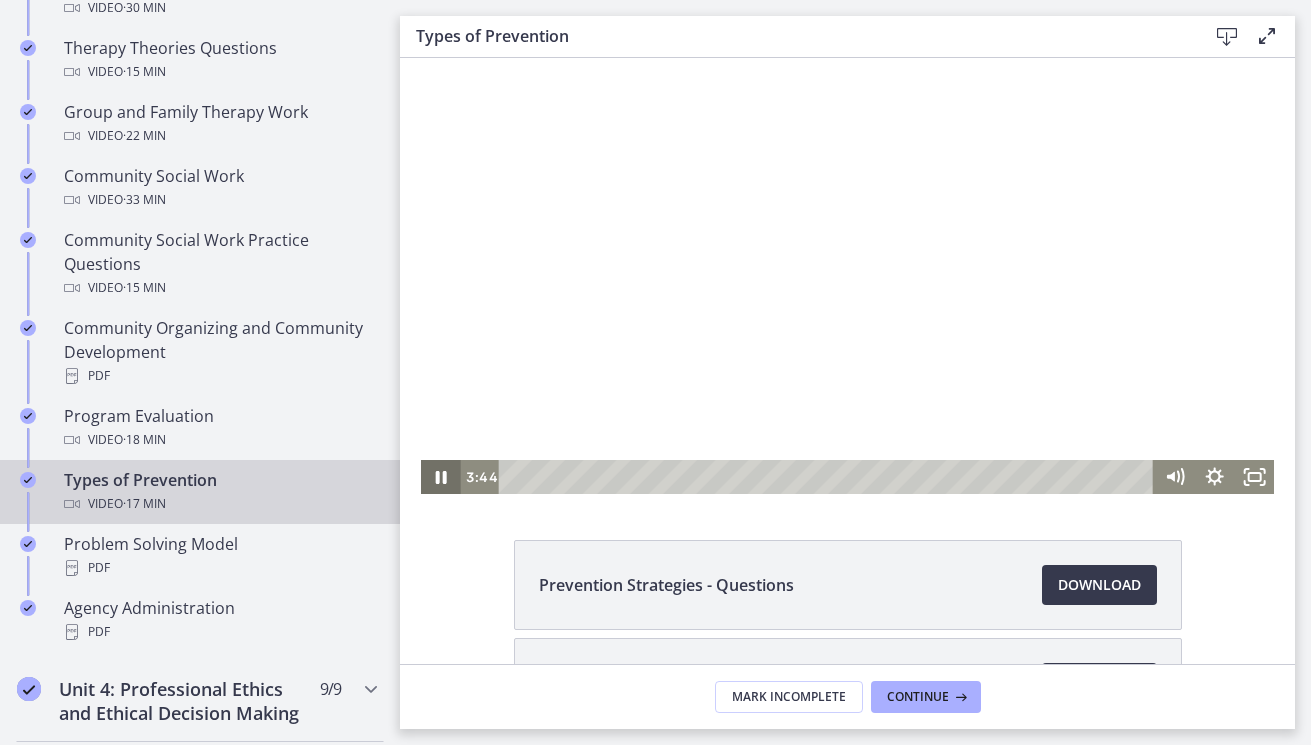 click 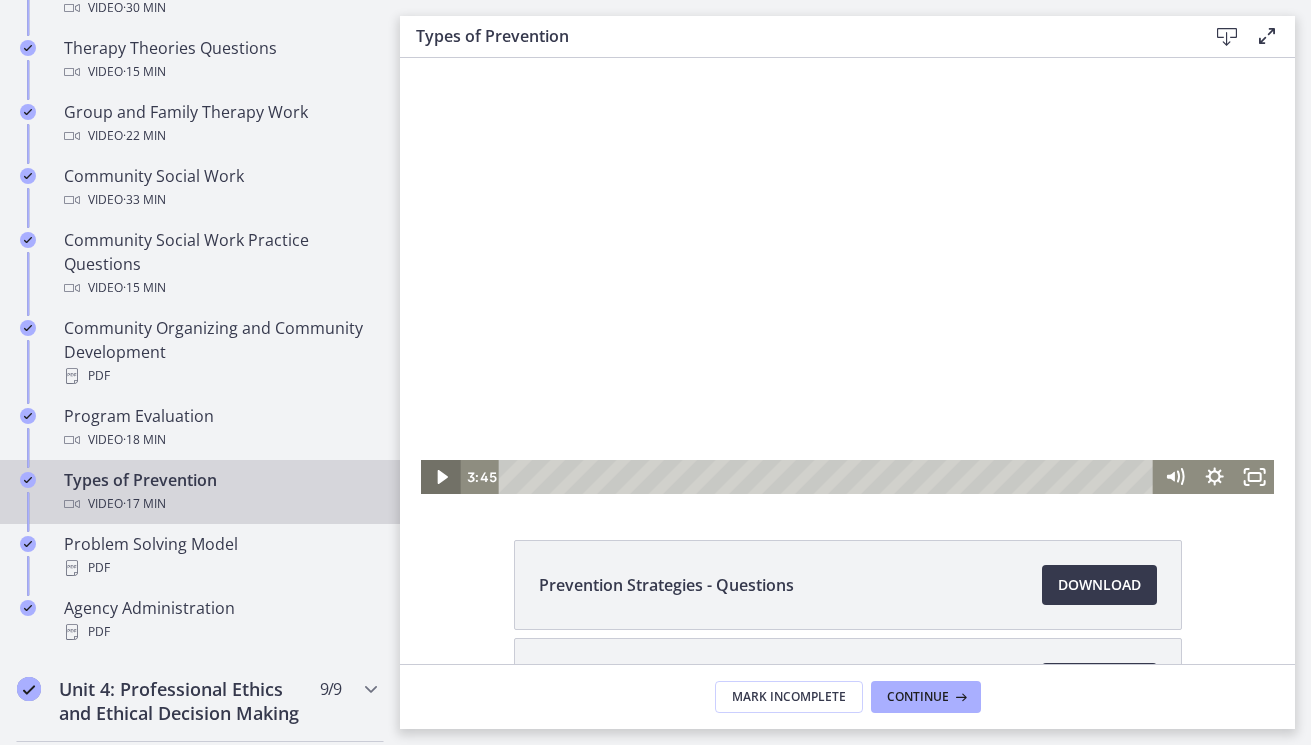click 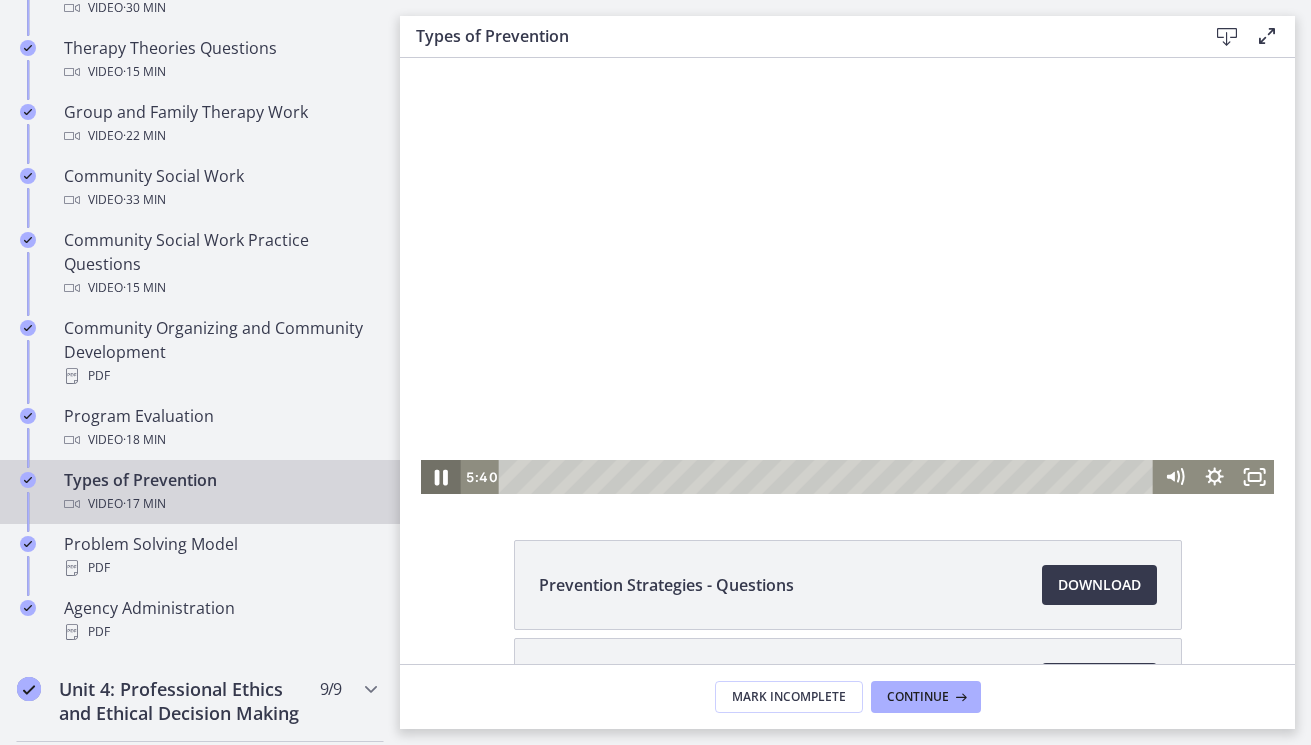 click 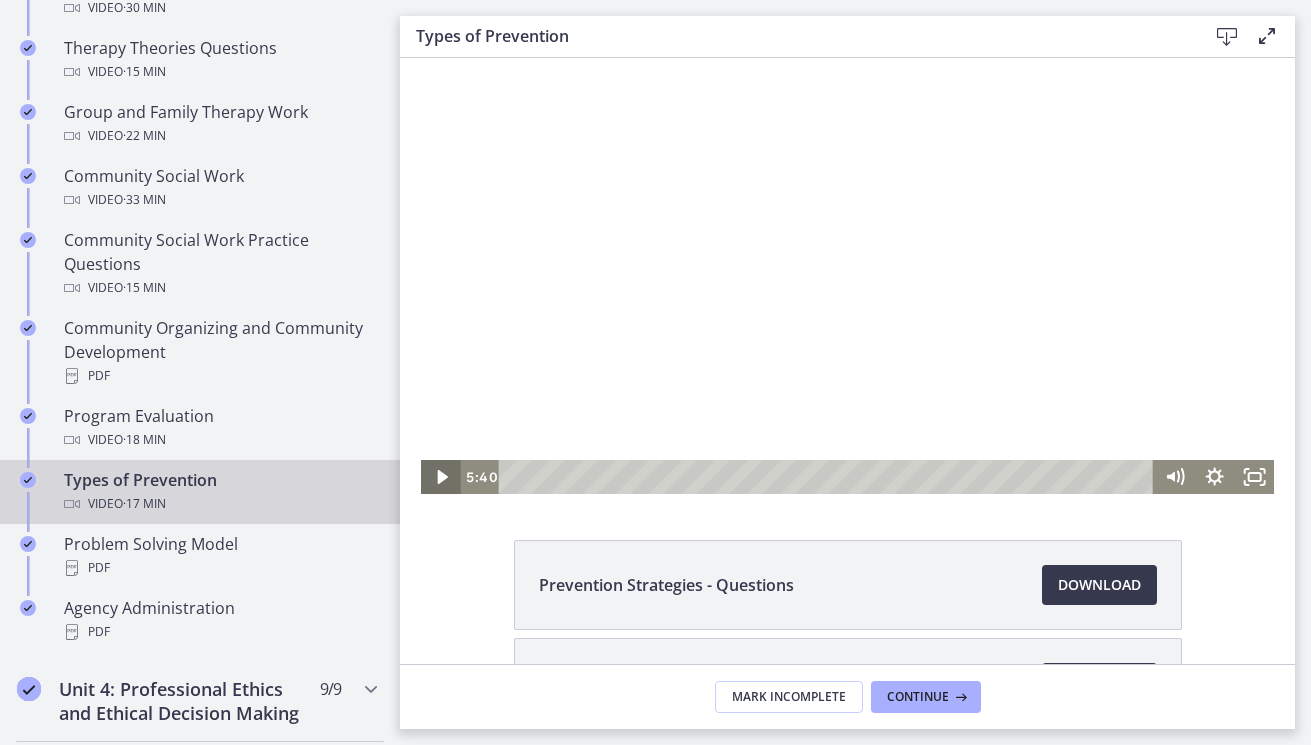 click 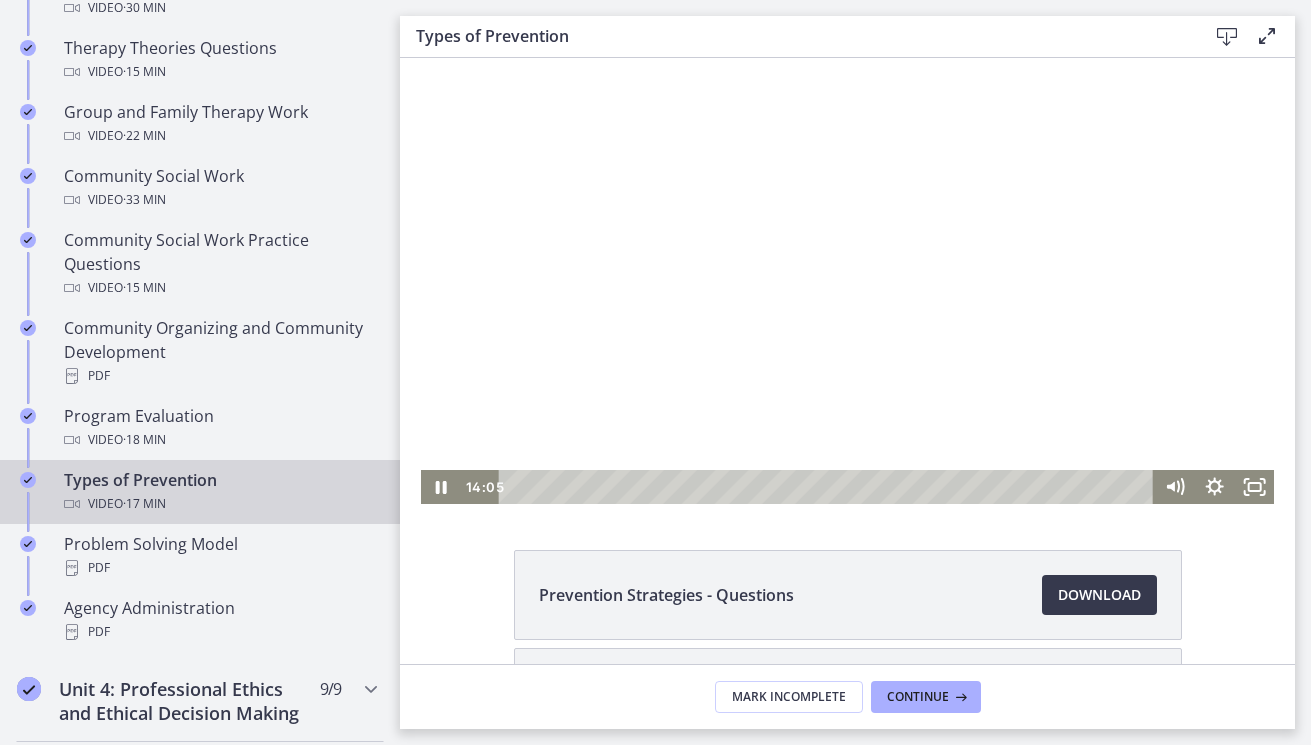 scroll, scrollTop: 0, scrollLeft: 0, axis: both 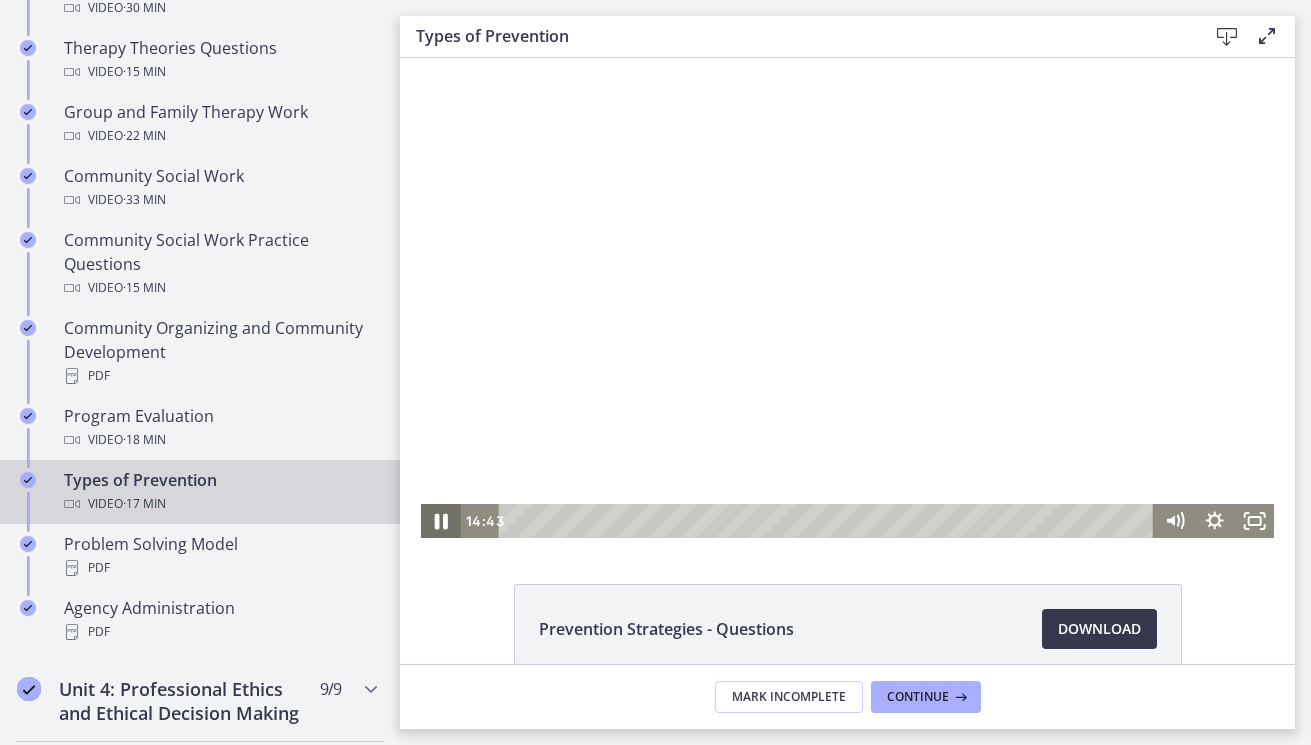 click 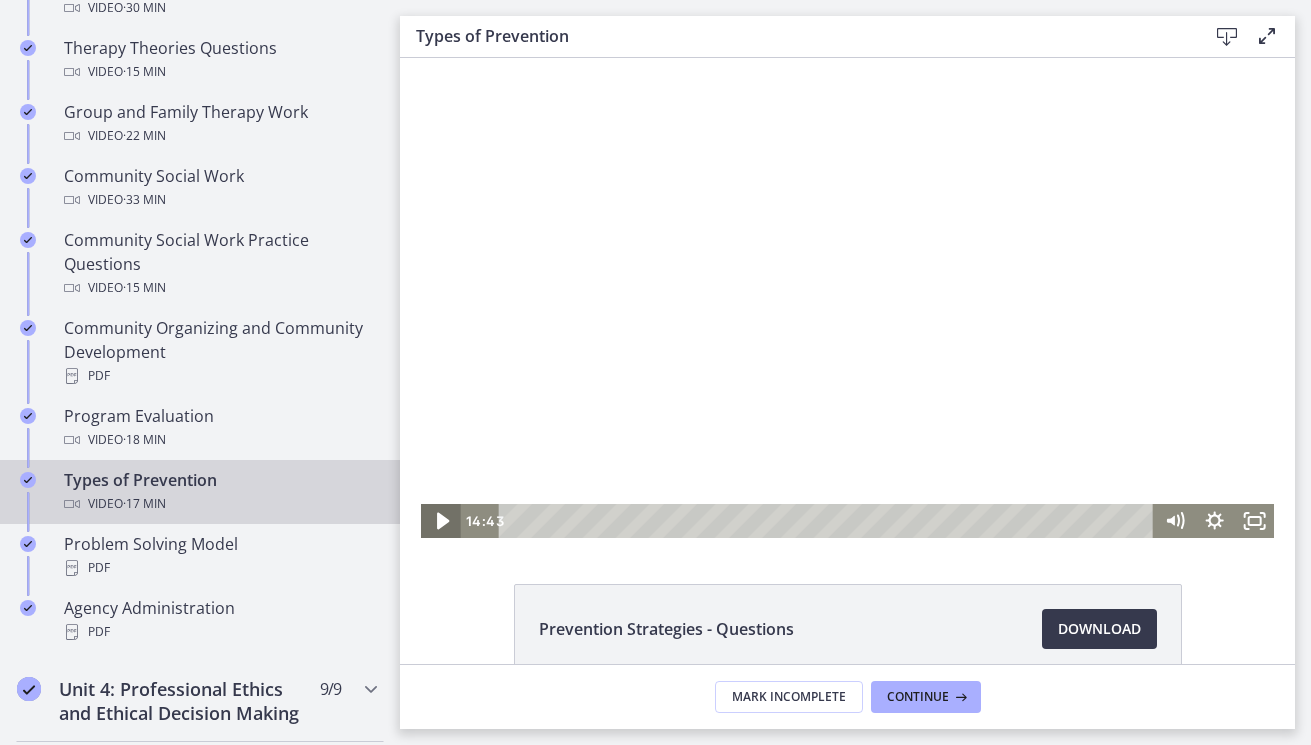 click 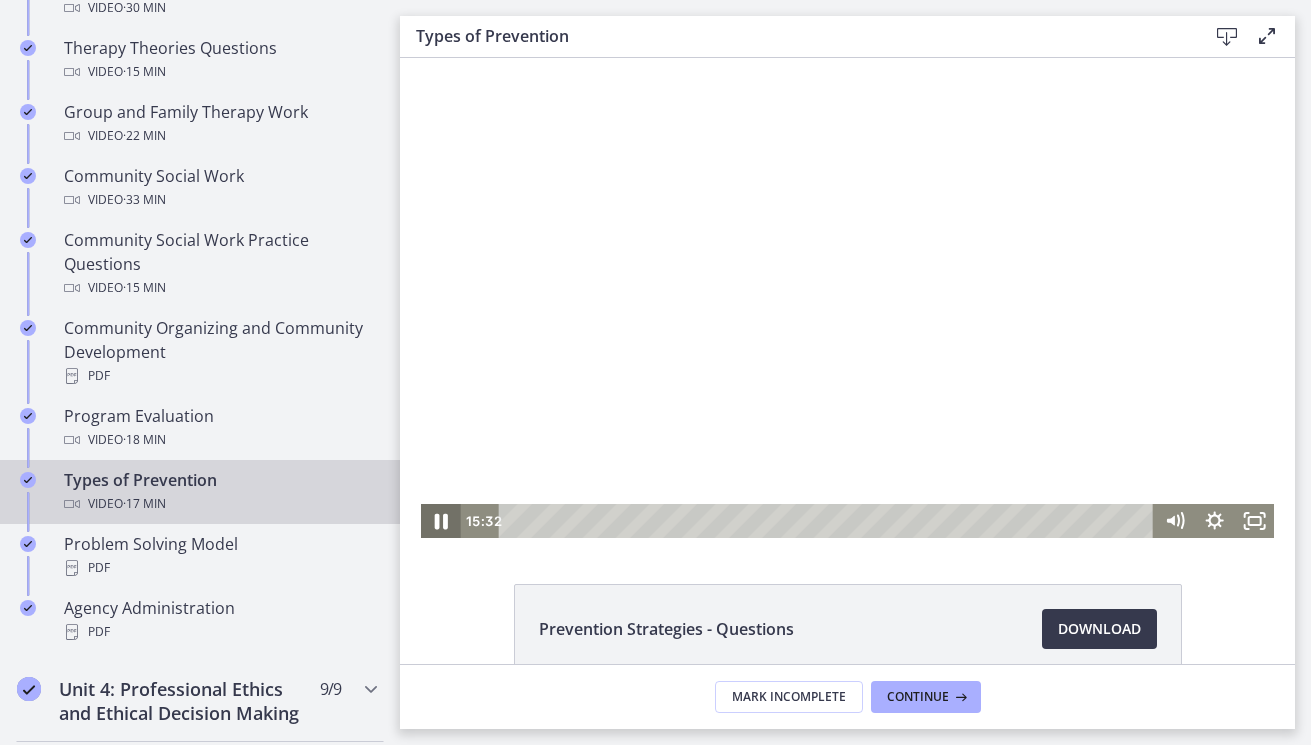 click 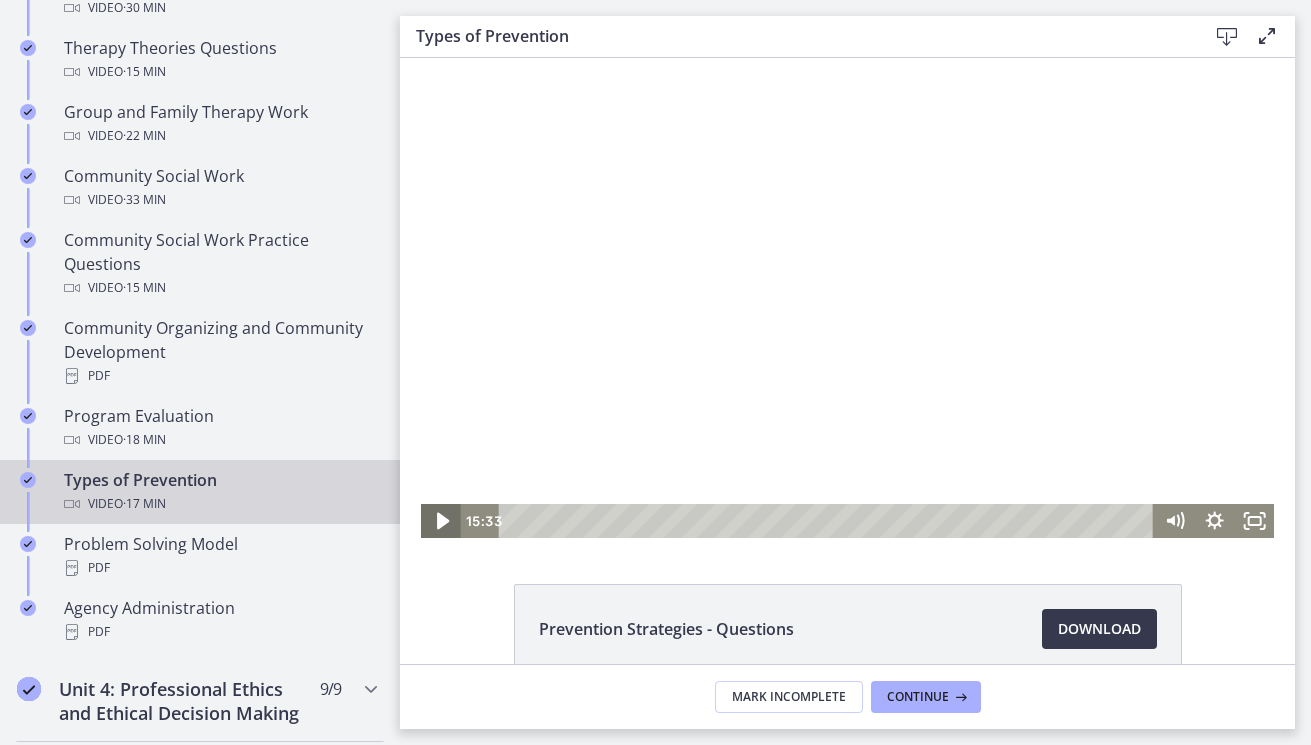 click 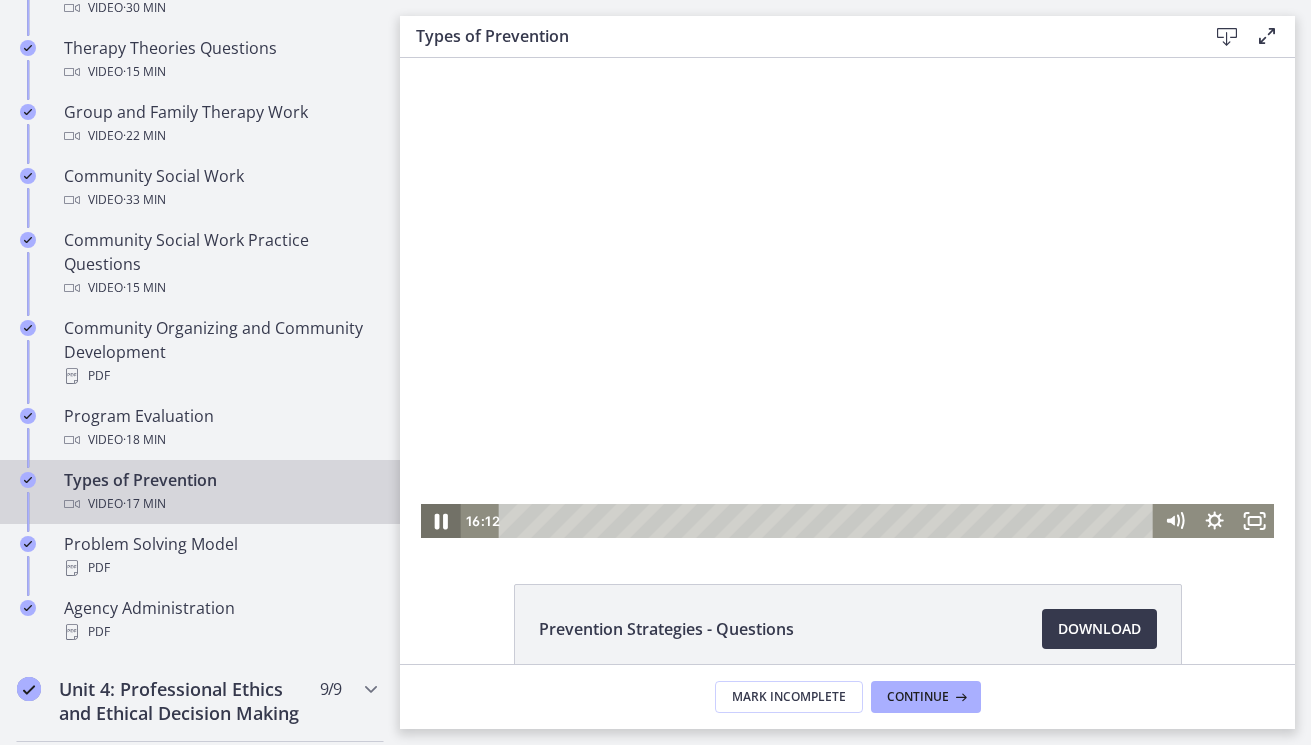 click 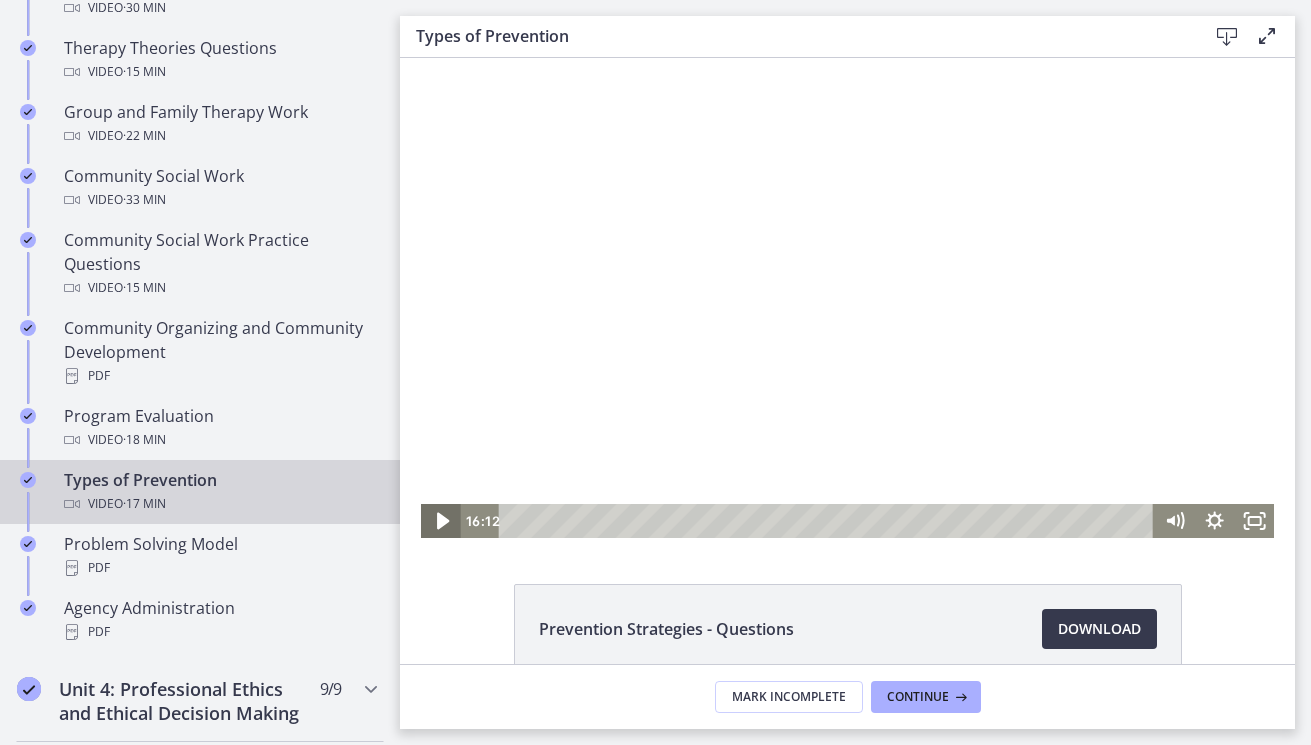 click 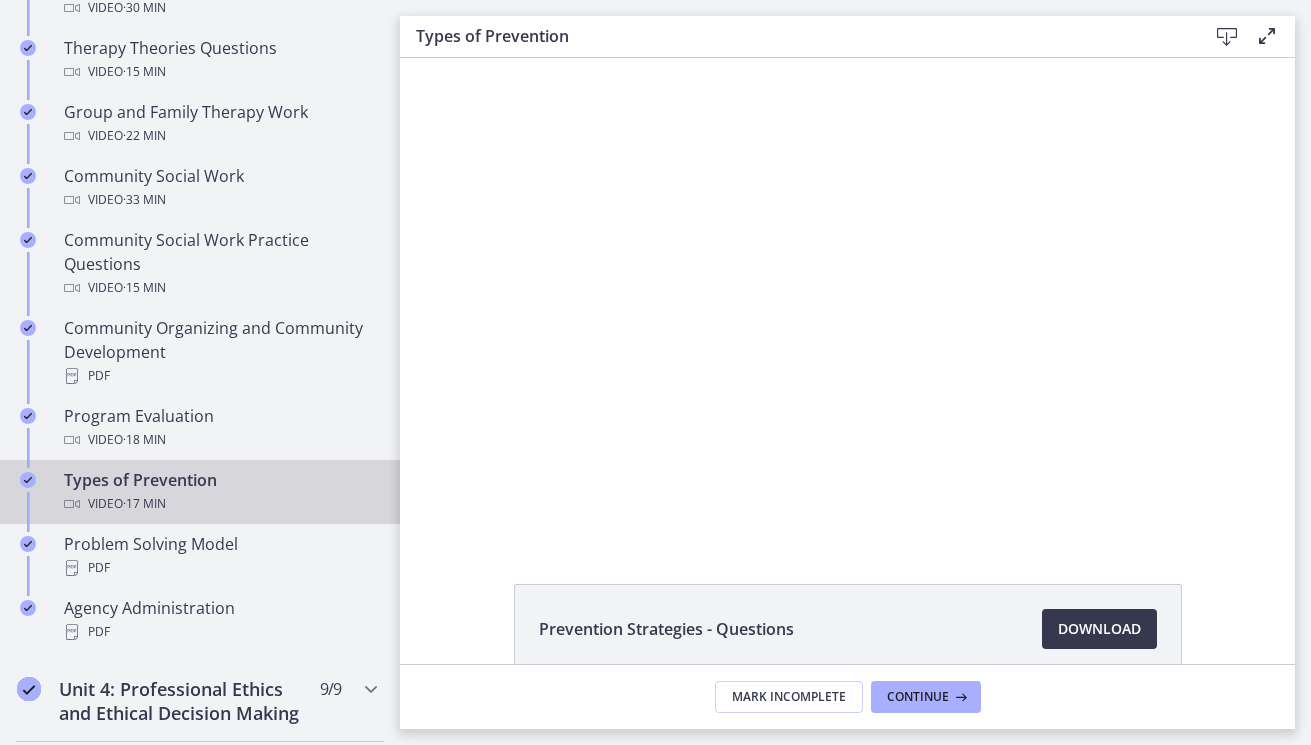 scroll, scrollTop: 0, scrollLeft: 0, axis: both 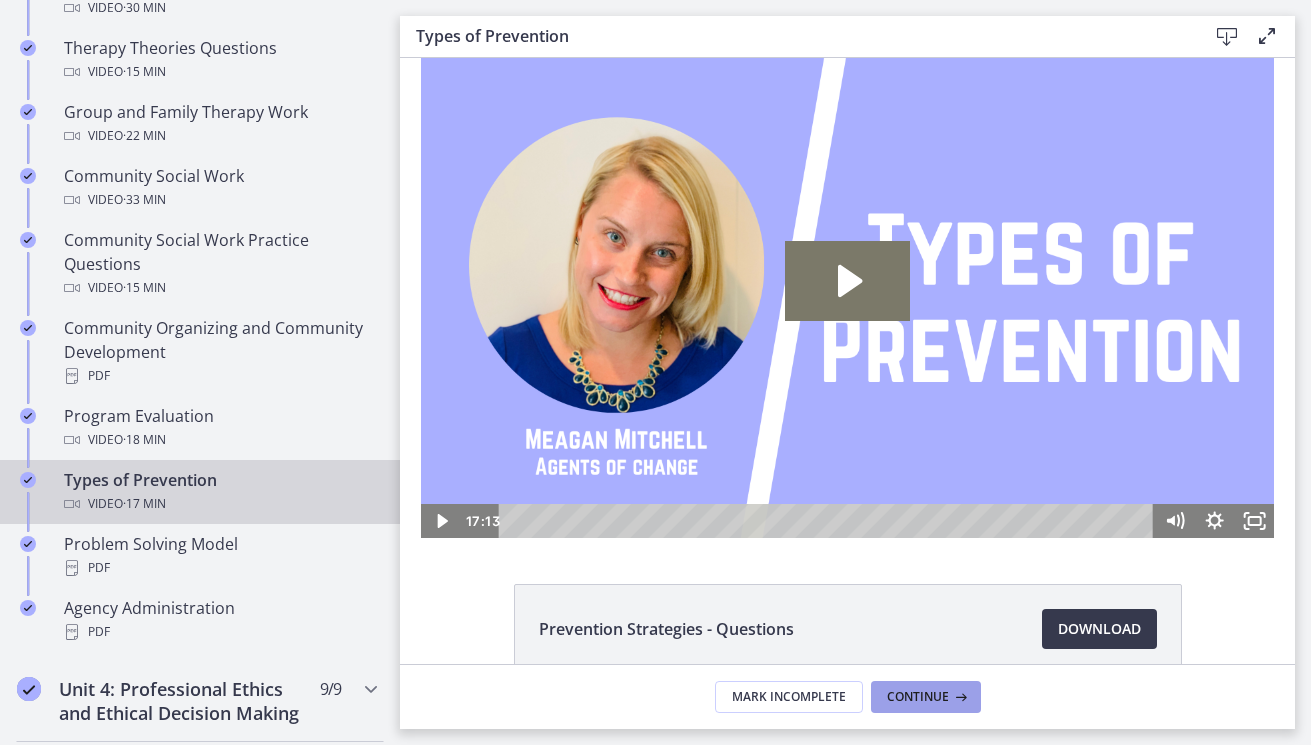 click on "Continue" at bounding box center [918, 697] 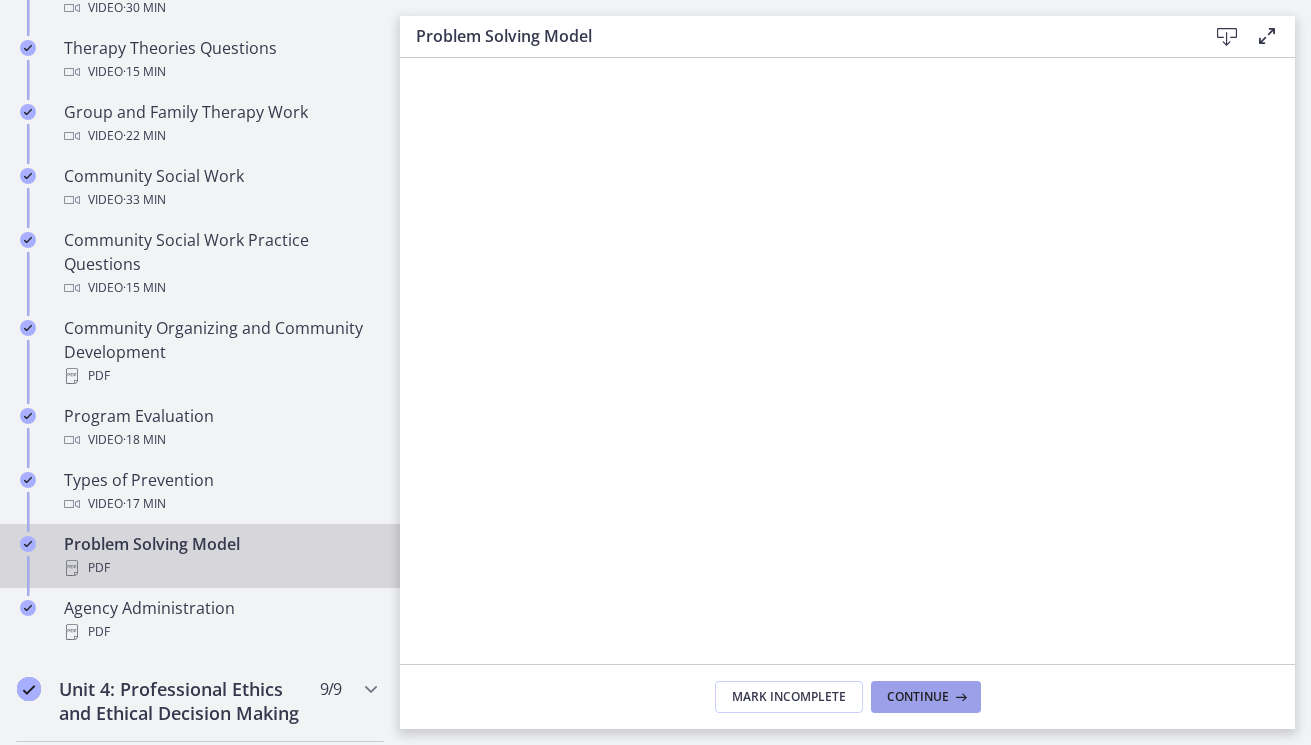 click on "Continue" at bounding box center (918, 697) 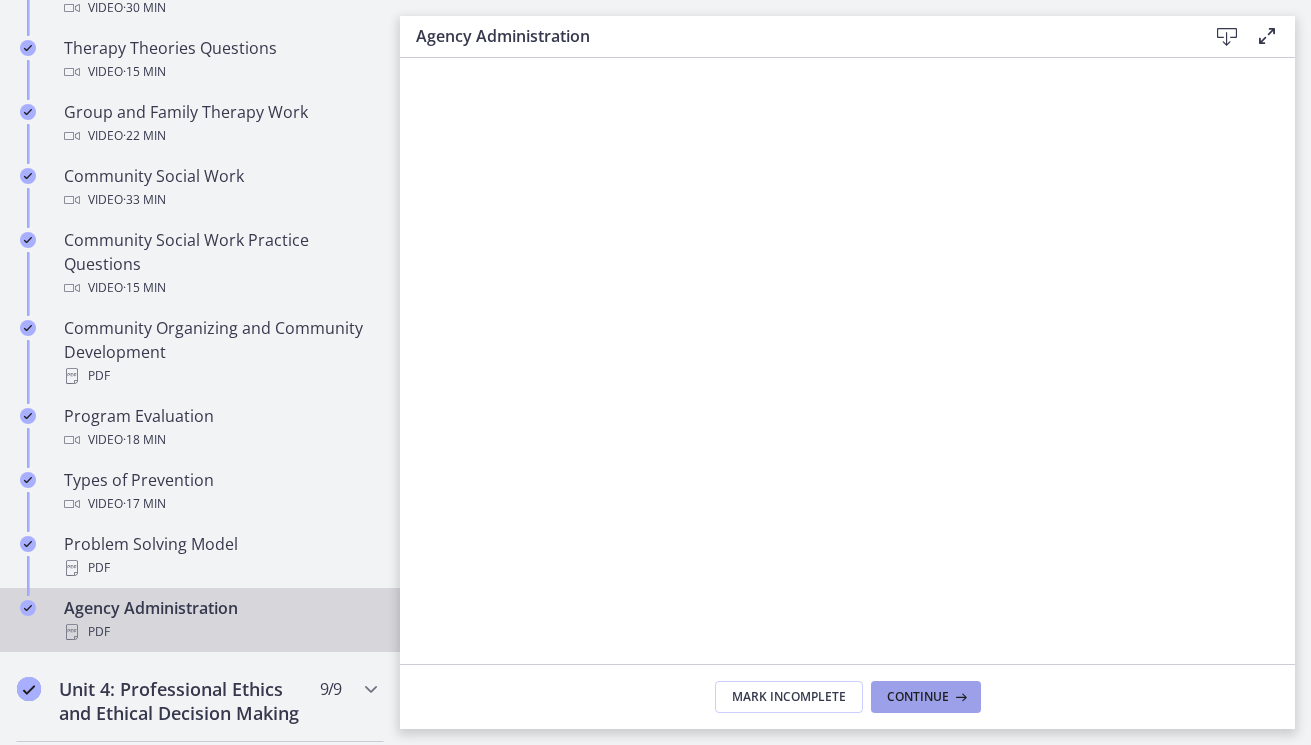 click on "Continue" at bounding box center [918, 697] 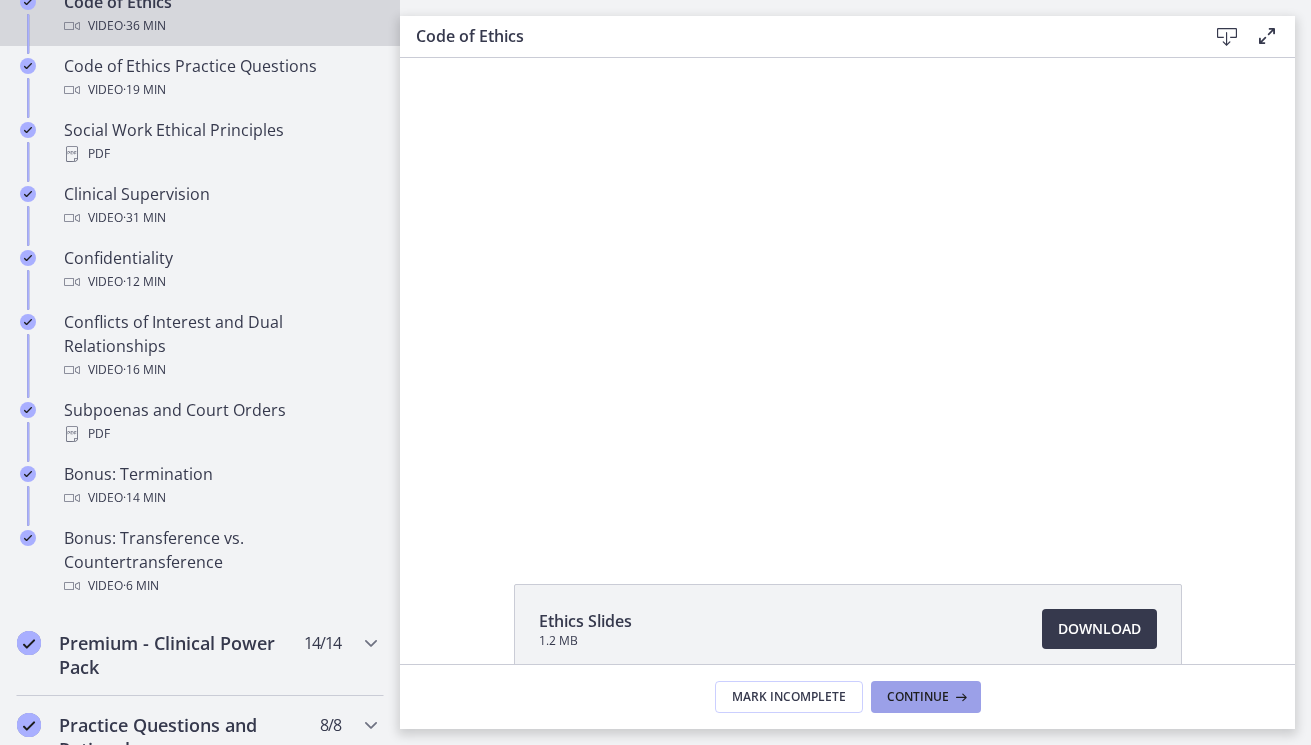 scroll, scrollTop: 0, scrollLeft: 0, axis: both 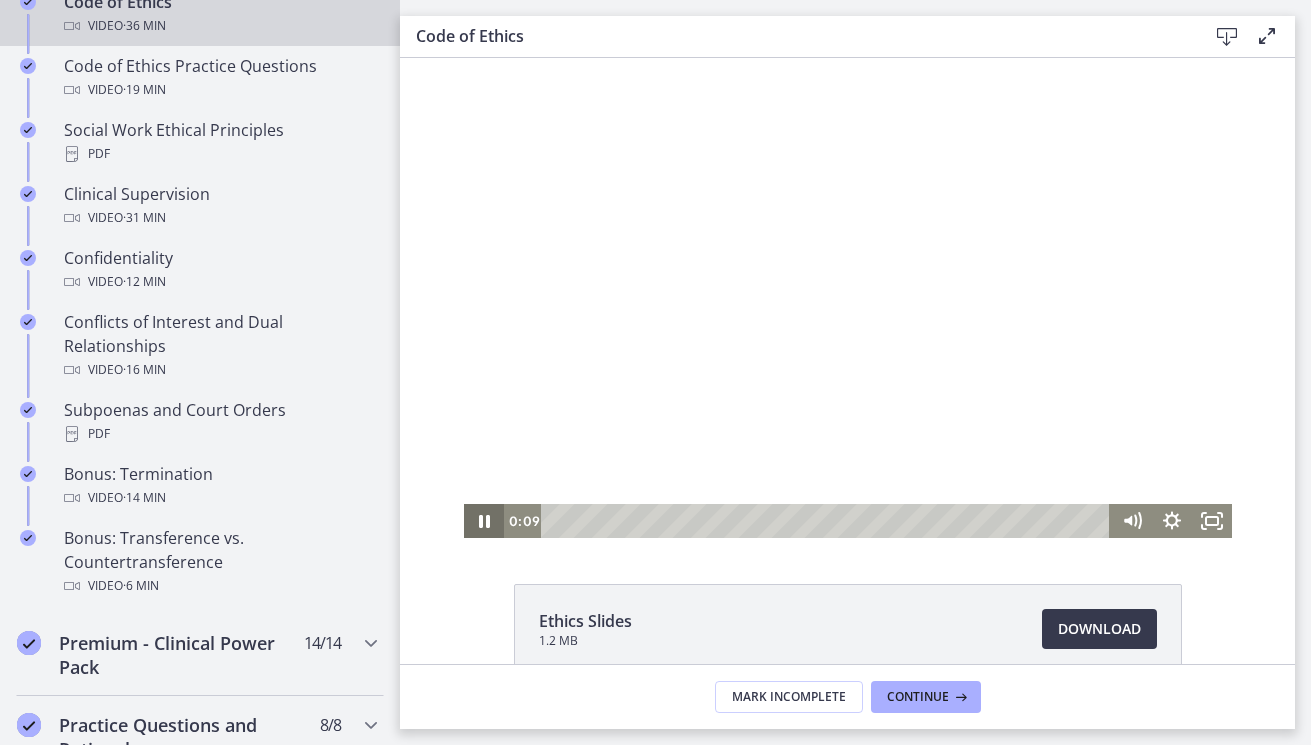 click 